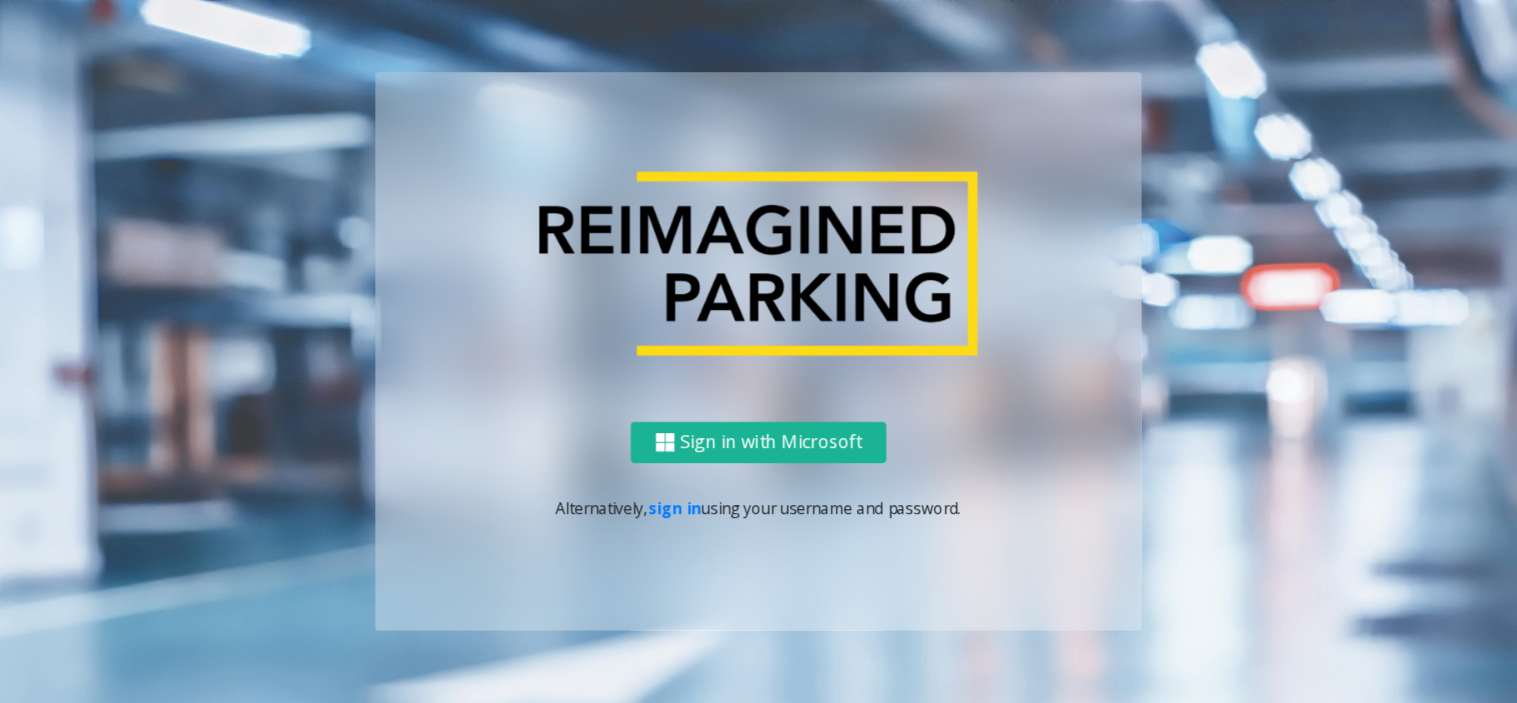 scroll, scrollTop: 0, scrollLeft: 0, axis: both 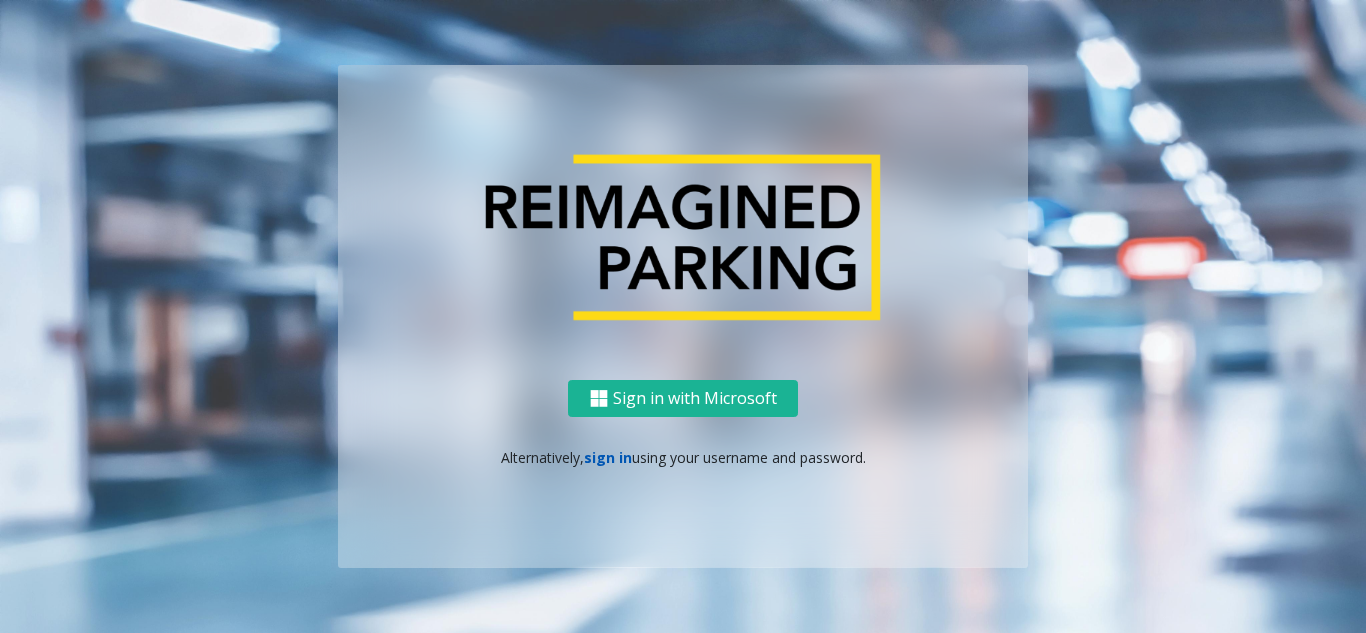 click on "sign in" 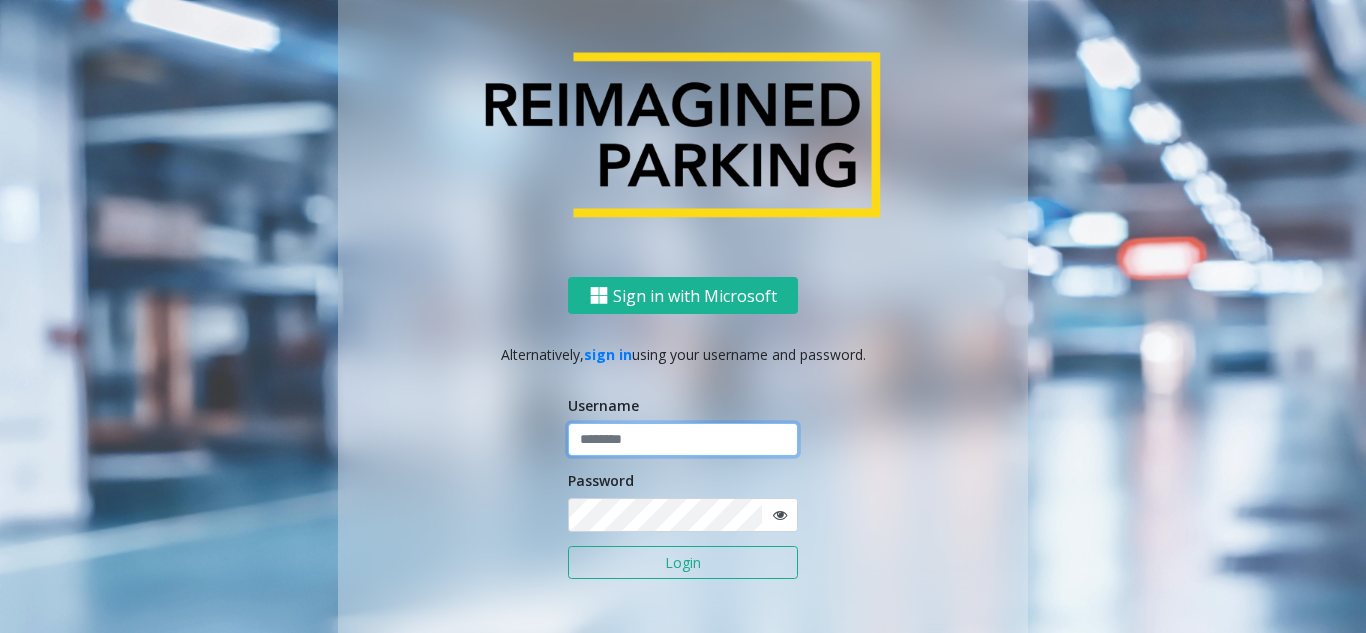 click 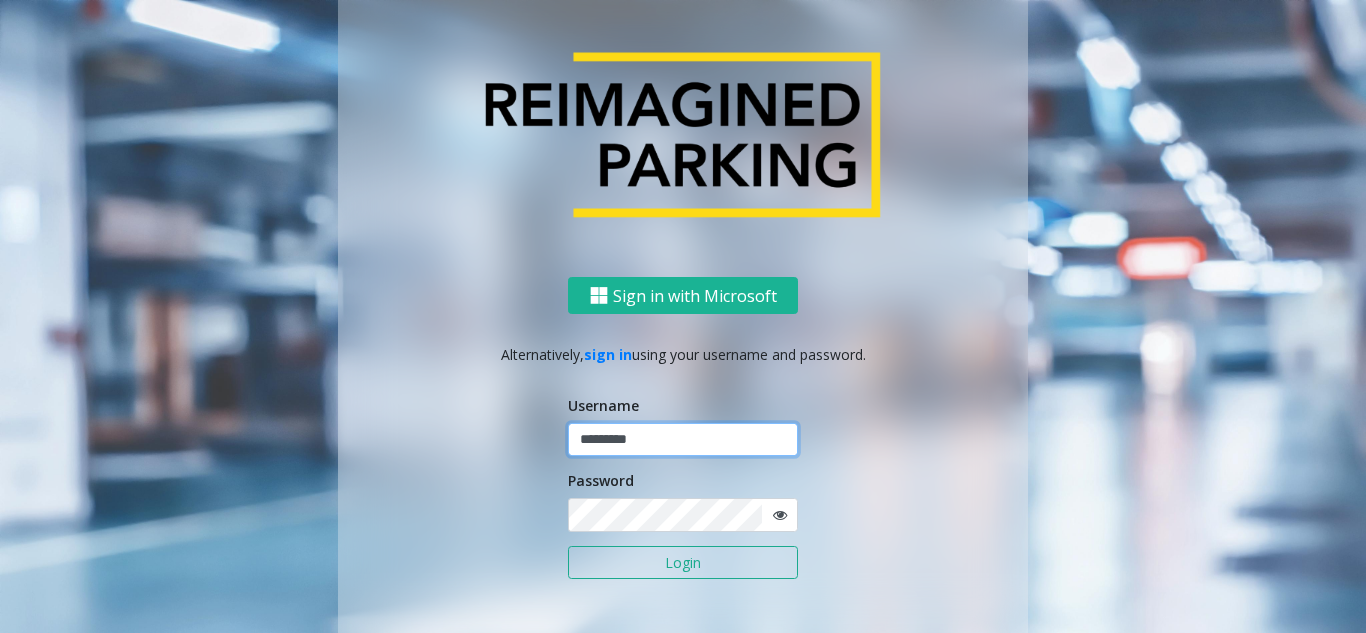 type on "*********" 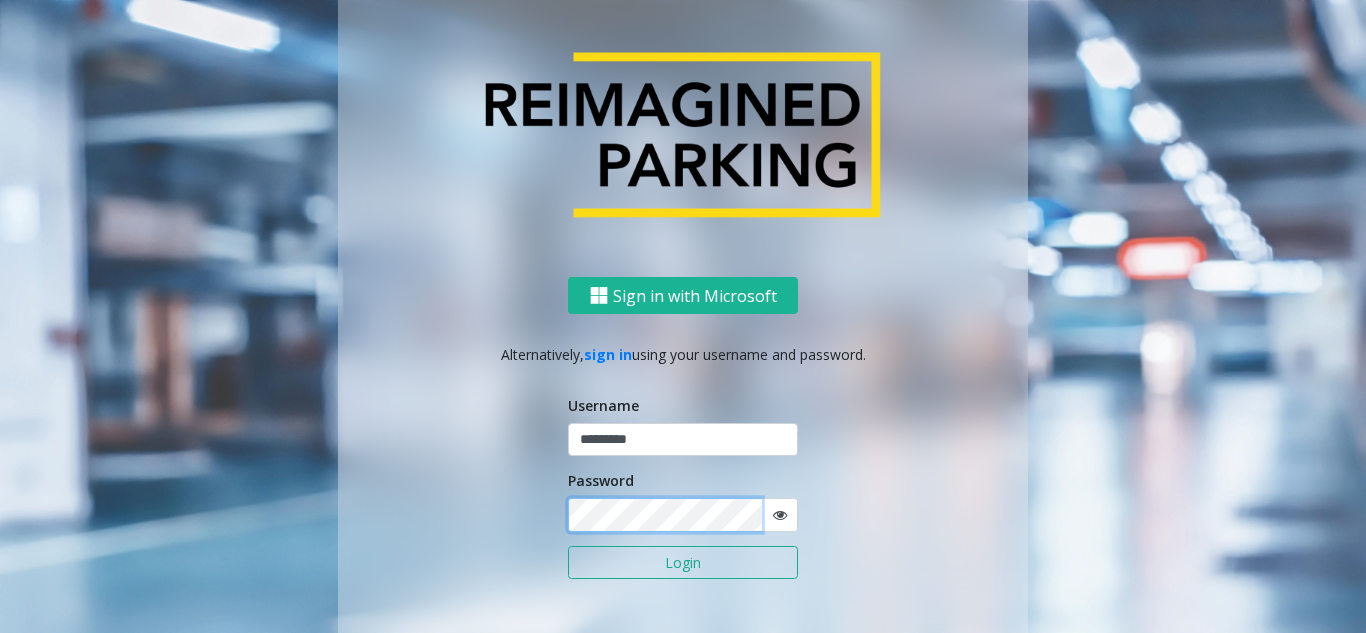 click on "Login" 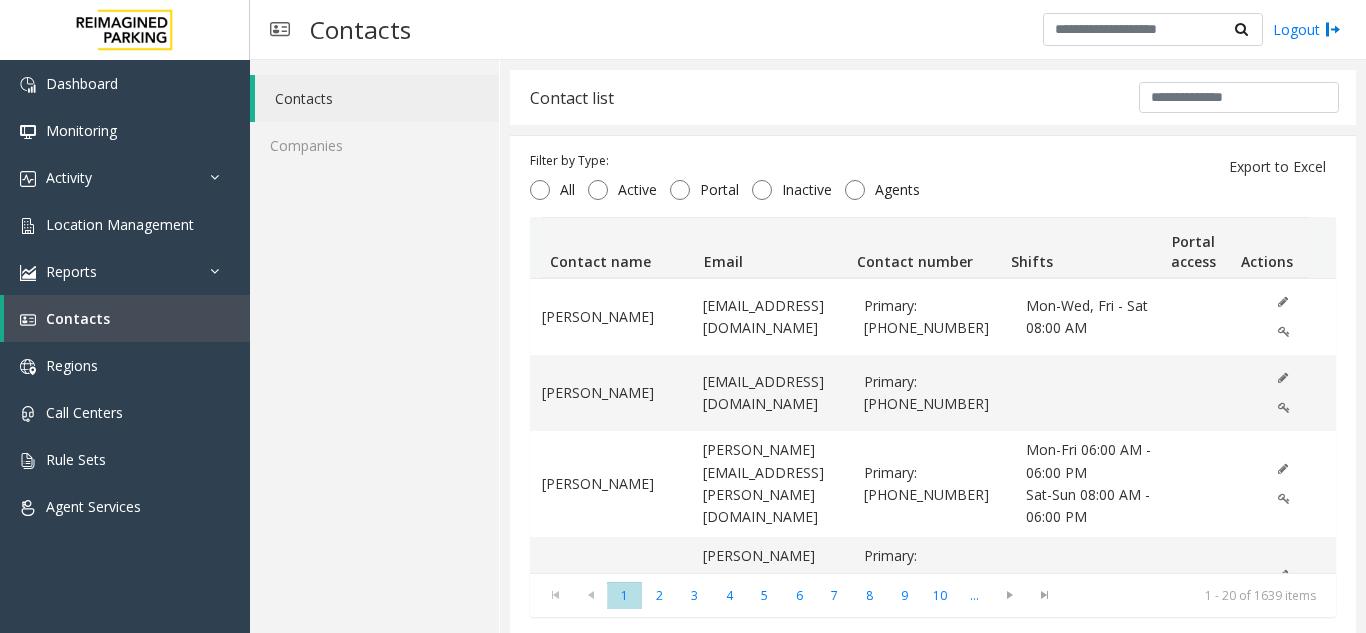 click on "Contact list Filter by Type: All Active Portal Inactive Agents  Export to Excel  Contact name Email Contact number Shifts Portal access Actions [PERSON_NAME] [PERSON_NAME][EMAIL_ADDRESS][PERSON_NAME][DOMAIN_NAME]  Primary: [PHONE_NUMBER]    Mon-Wed, Fri - Sat 08:00 AM  [PERSON_NAME] [EMAIL_ADDRESS][DOMAIN_NAME]  Primary: [PHONE_NUMBER]   [PERSON_NAME] [PERSON_NAME][EMAIL_ADDRESS][PERSON_NAME][DOMAIN_NAME]  Primary: [PHONE_NUMBER]    Mon-Fri 06:00 AM - 06:00 PM   Sat-Sun 08:00 AM - 06:00 PM  [PERSON_NAME] [PERSON_NAME][EMAIL_ADDRESS][PERSON_NAME][DOMAIN_NAME]  Primary: 404.831.0295    Primary: 678.643.9834    Mon-Fri 08:00 AM - 04:00 PM  [PERSON_NAME] [PERSON_NAME][EMAIL_ADDRESS][DOMAIN_NAME]  Primary: [PHONE_NUMBER]   [PERSON_NAME] [EMAIL_ADDRESS][DOMAIN_NAME]  Primary: [PHONE_NUMBER]    Mon-Fri 12:00 PM - 09:00 PM  Administrator [EMAIL_ADDRESS][DOMAIN_NAME] Stefan [EMAIL_ADDRESS][DOMAIN_NAME] [PERSON_NAME] [EMAIL_ADDRESS][DOMAIN_NAME] [PERSON_NAME] [PERSON_NAME][EMAIL_ADDRESS][DOMAIN_NAME] [PERSON_NAME] [EMAIL_ADDRESS][DOMAIN_NAME] [PERSON_NAME] Money [PERSON_NAME][DOMAIN_NAME][EMAIL_ADDRESS][DOMAIN_NAME]  Primary: [PHONE_NUMBER]   [PERSON_NAME] [EMAIL_ADDRESS][DOMAIN_NAME] [PERSON_NAME]" 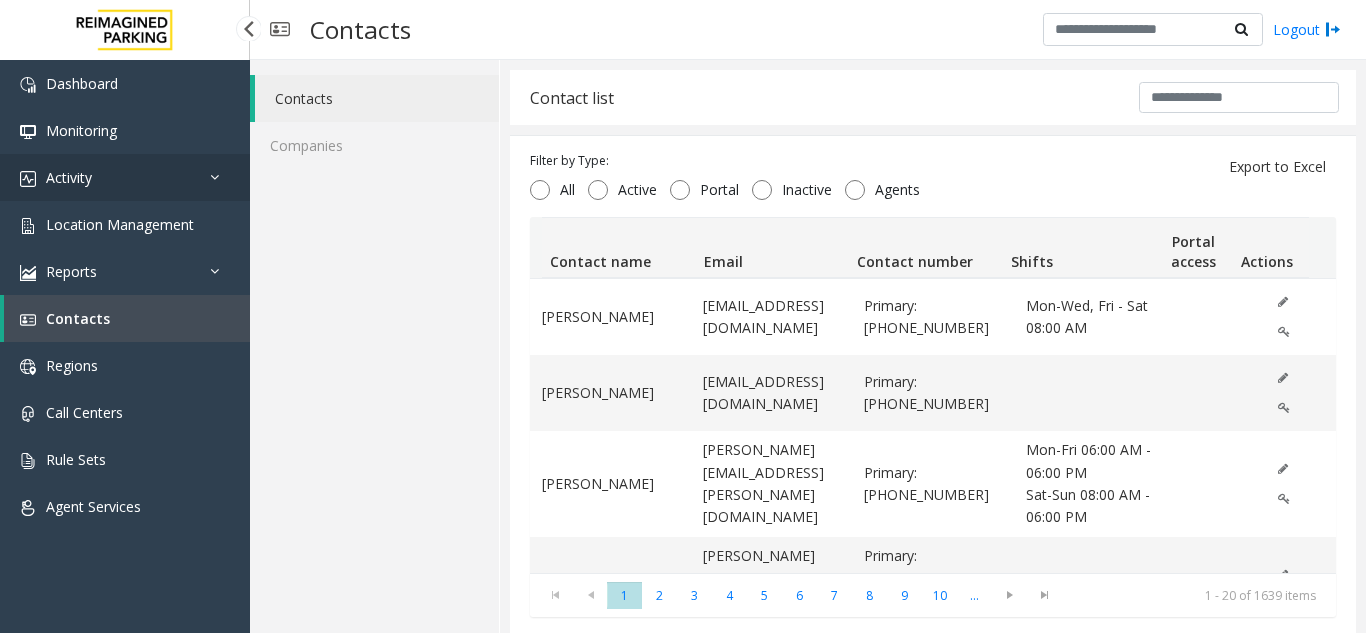 click on "Activity" at bounding box center [125, 177] 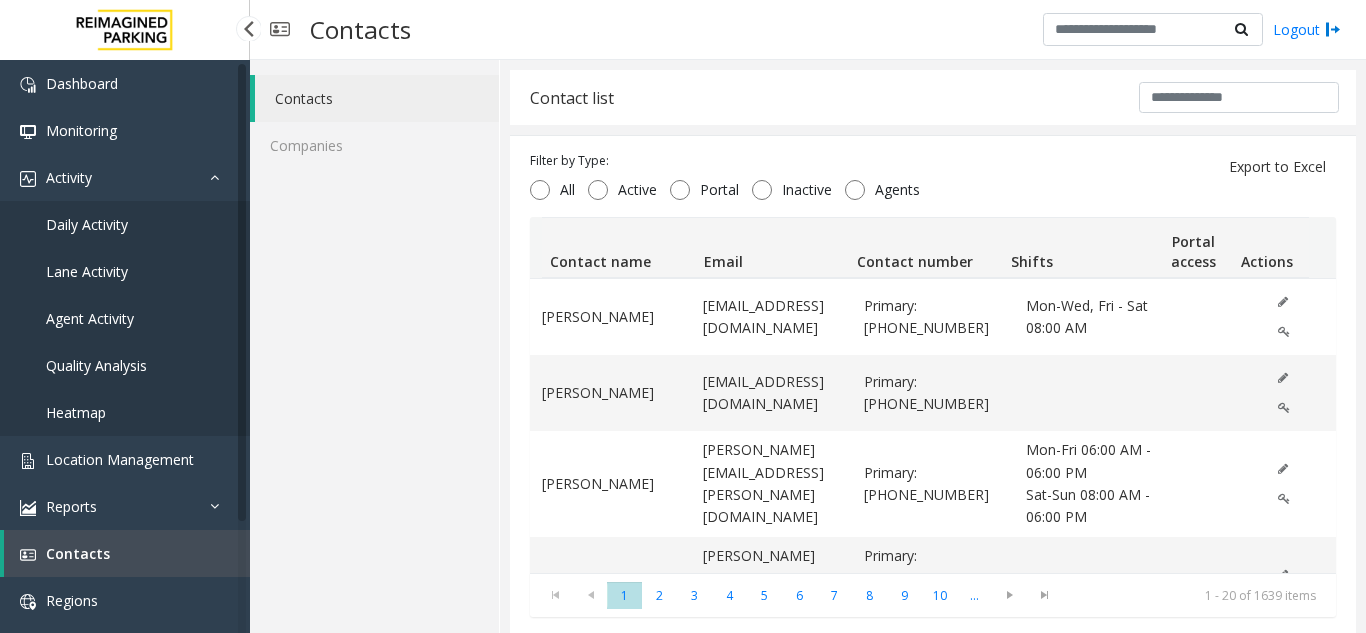 click on "Daily Activity" at bounding box center (125, 224) 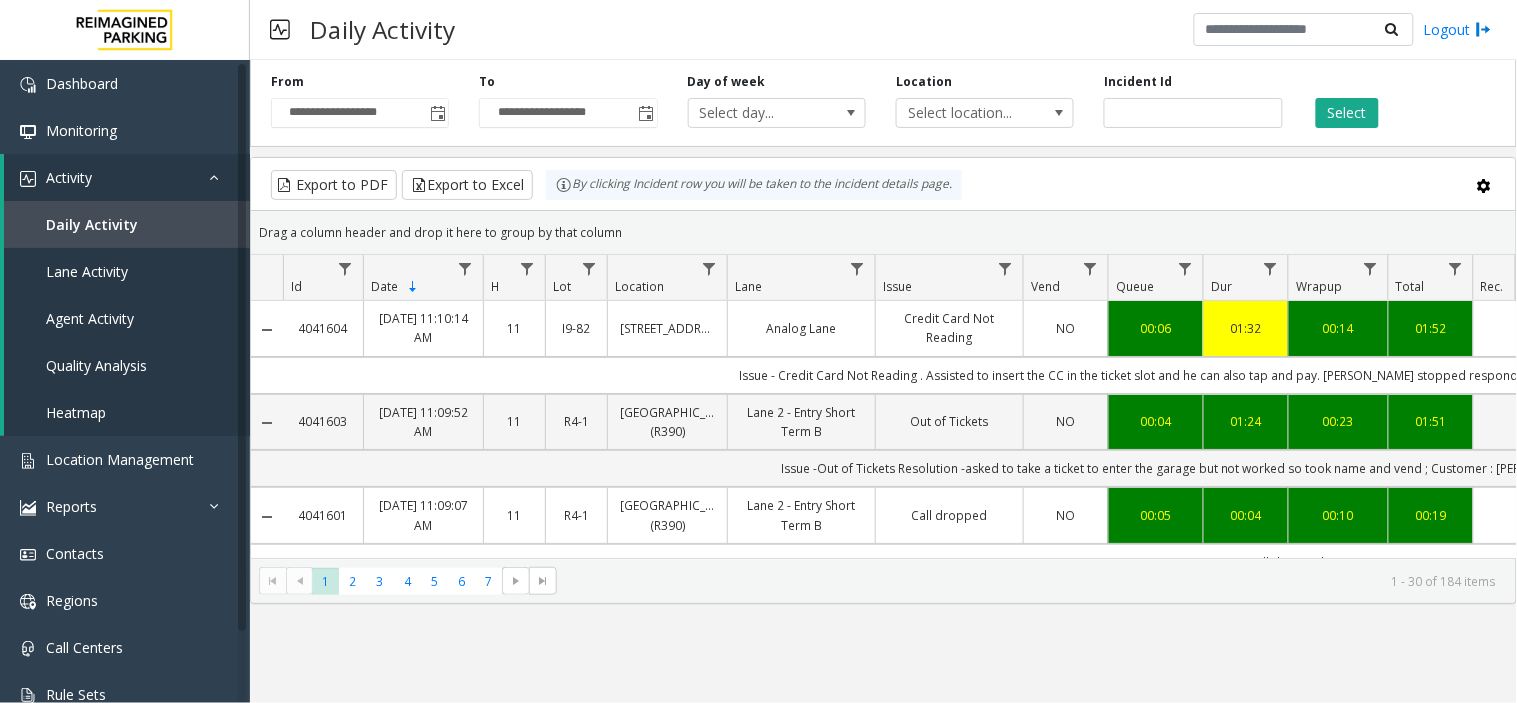 scroll, scrollTop: 0, scrollLeft: 54, axis: horizontal 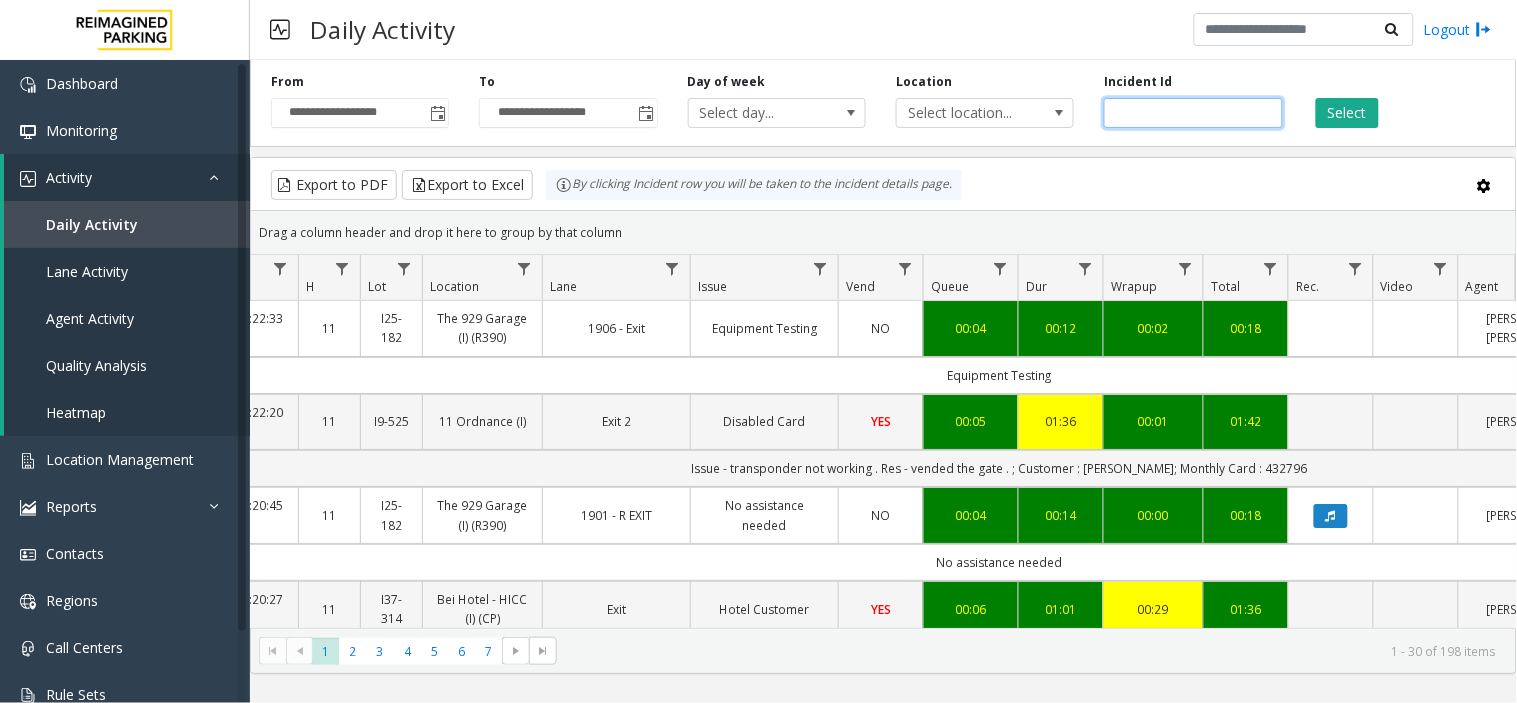 click 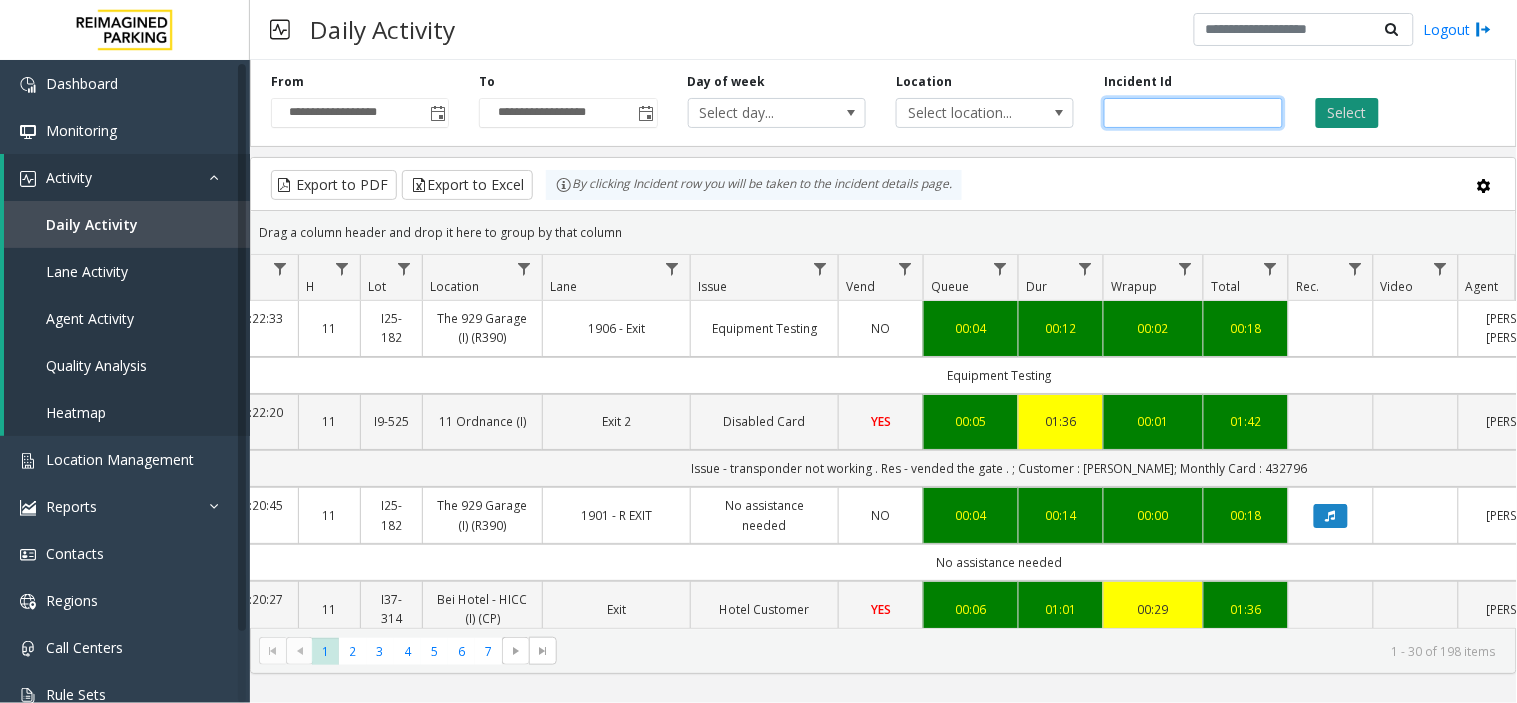type on "*******" 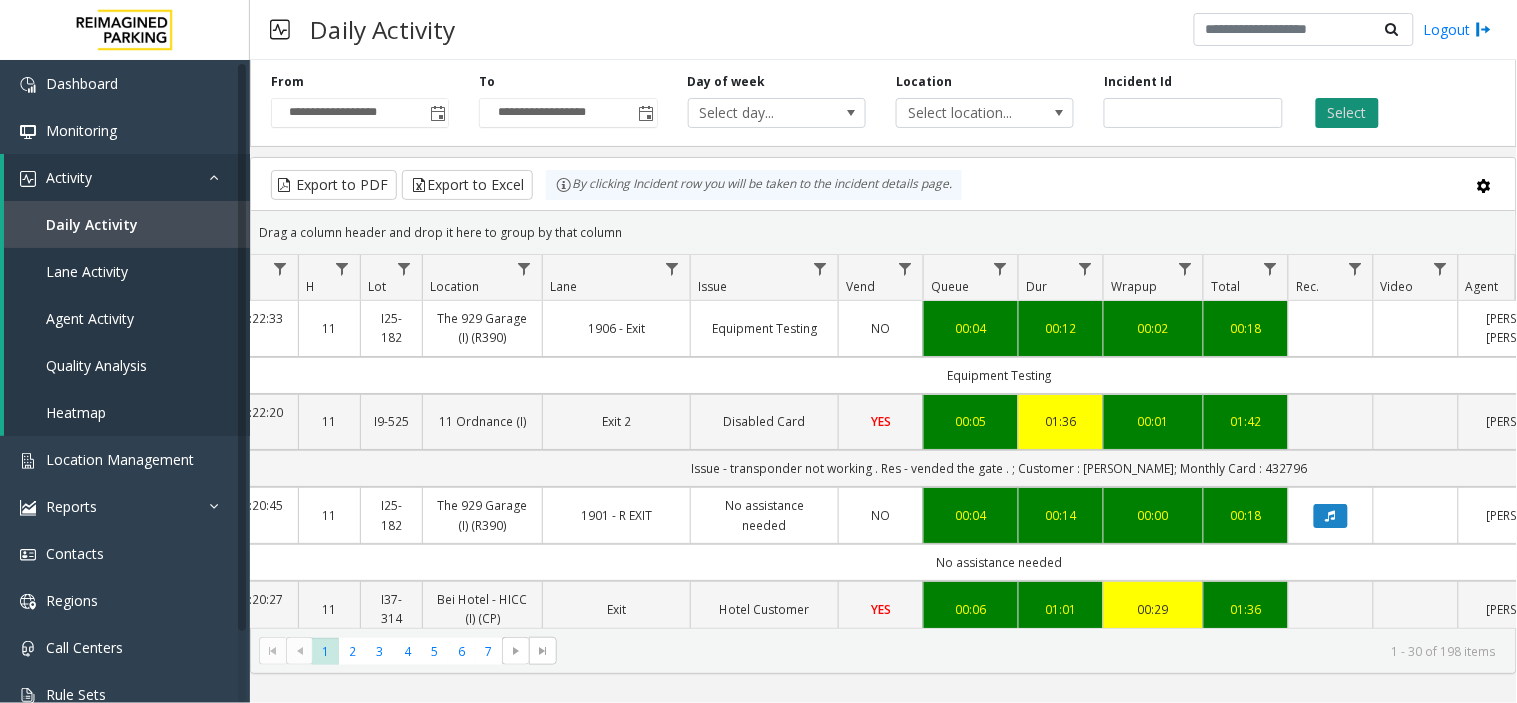 click on "Select" 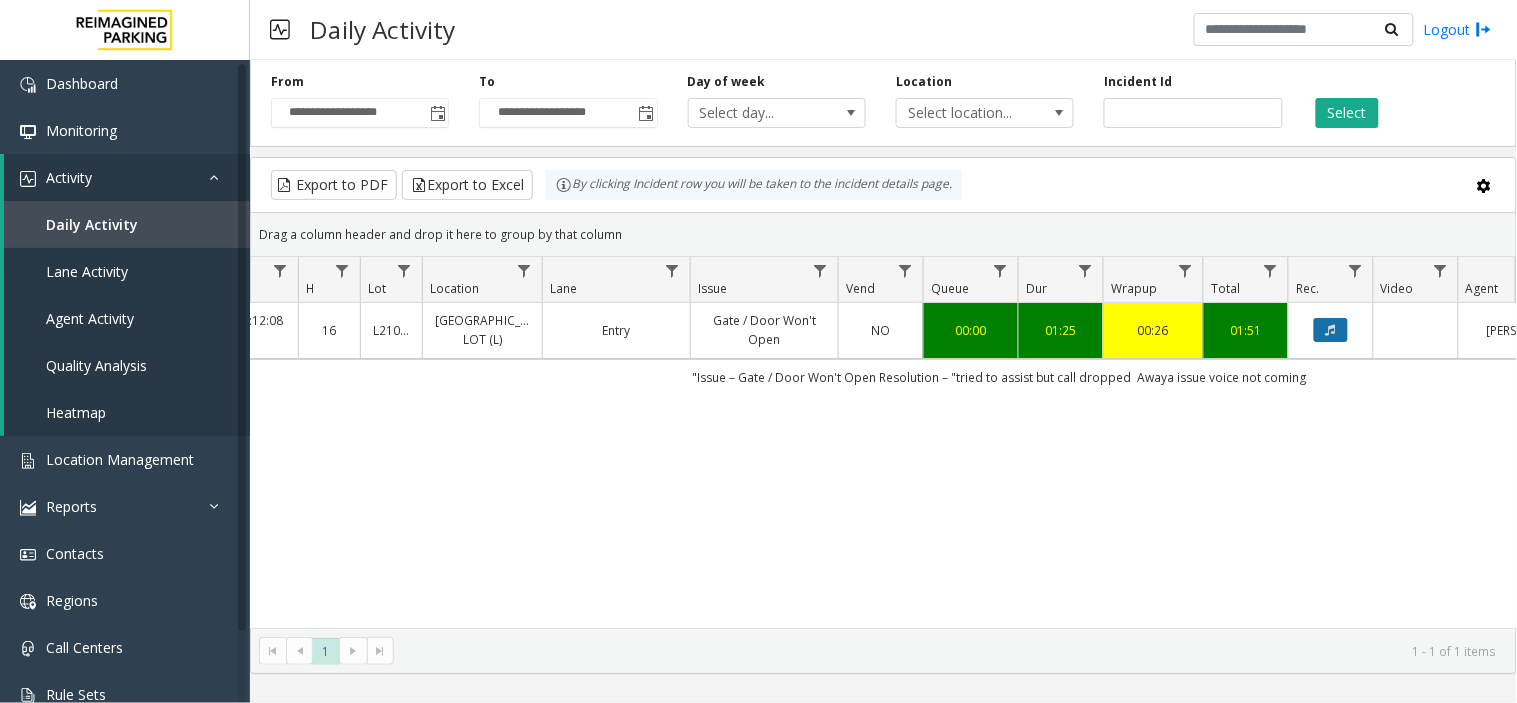 click 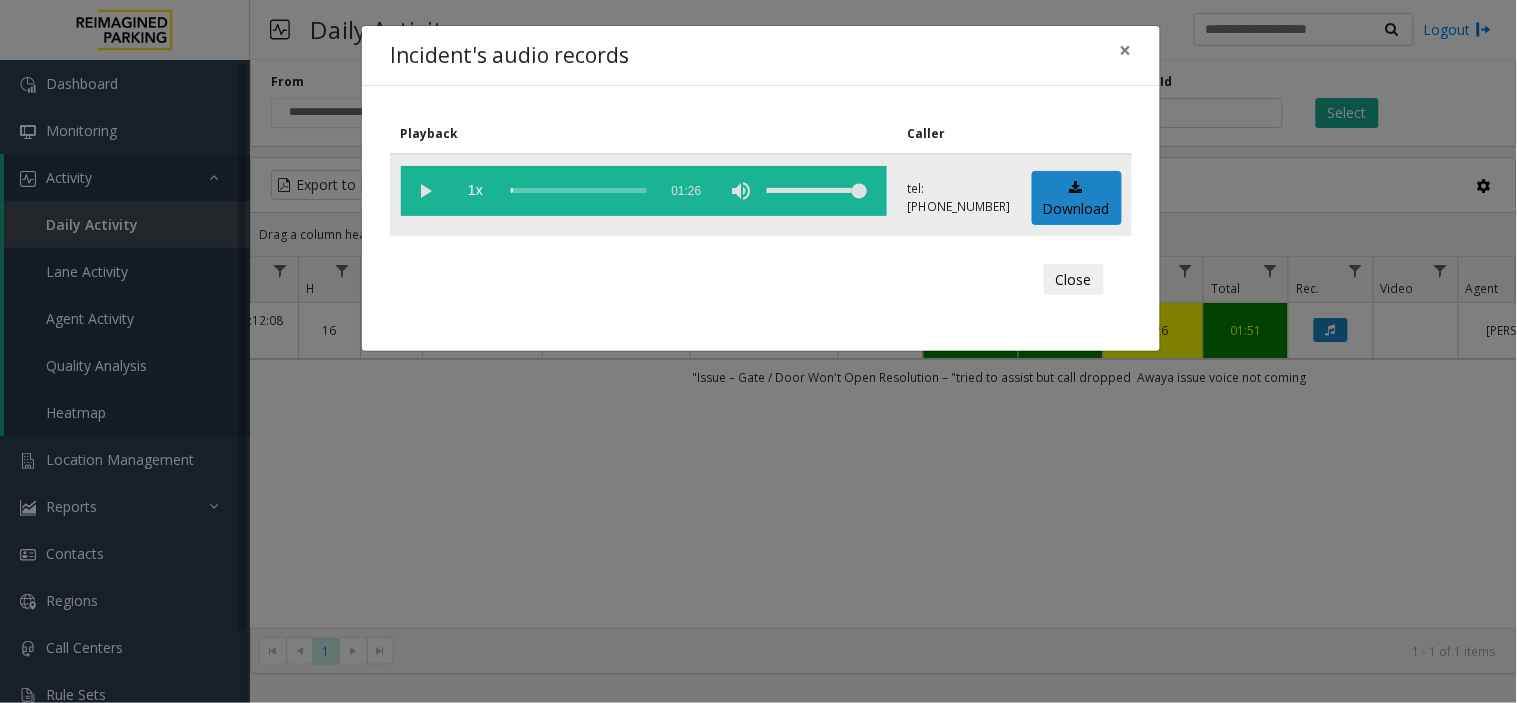 click 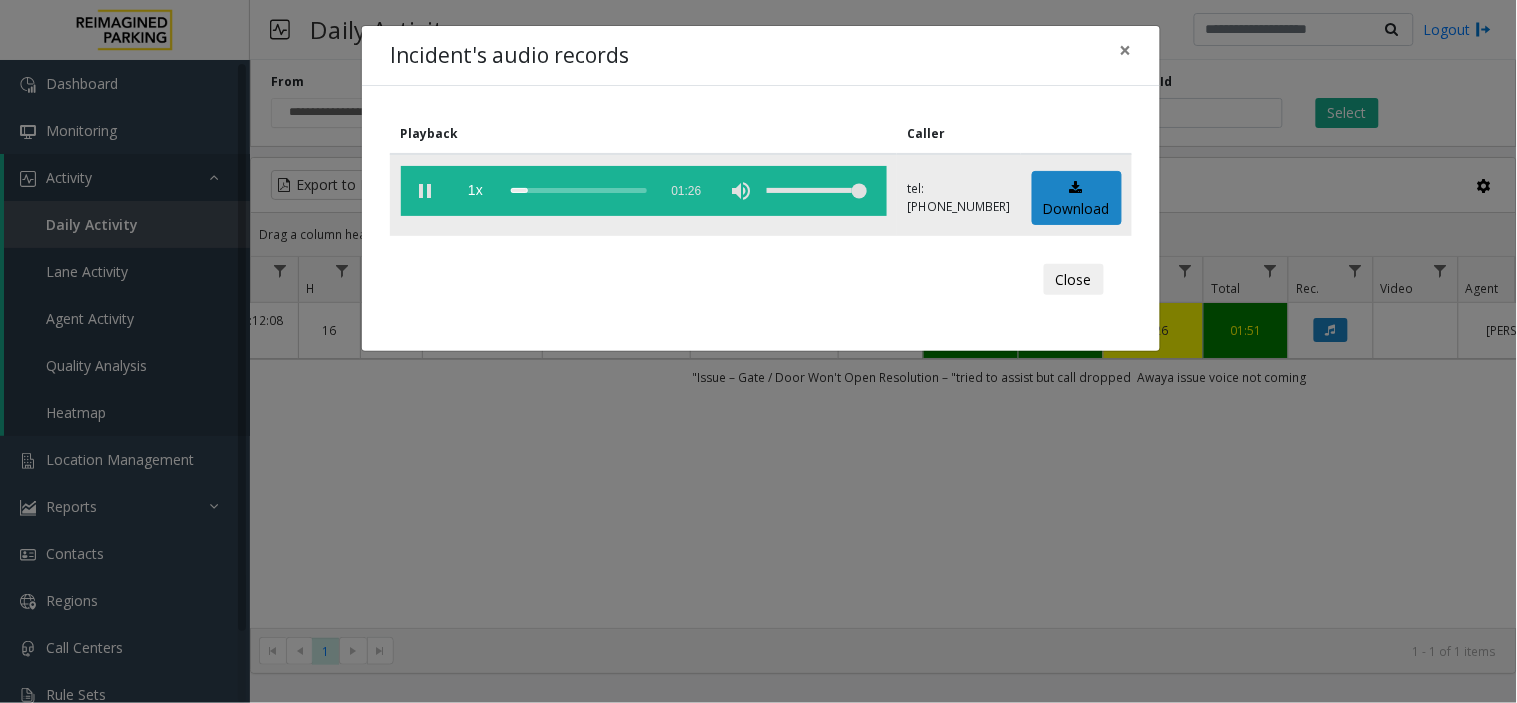 drag, startPoint x: 854, startPoint y: 192, endPoint x: 884, endPoint y: 193, distance: 30.016663 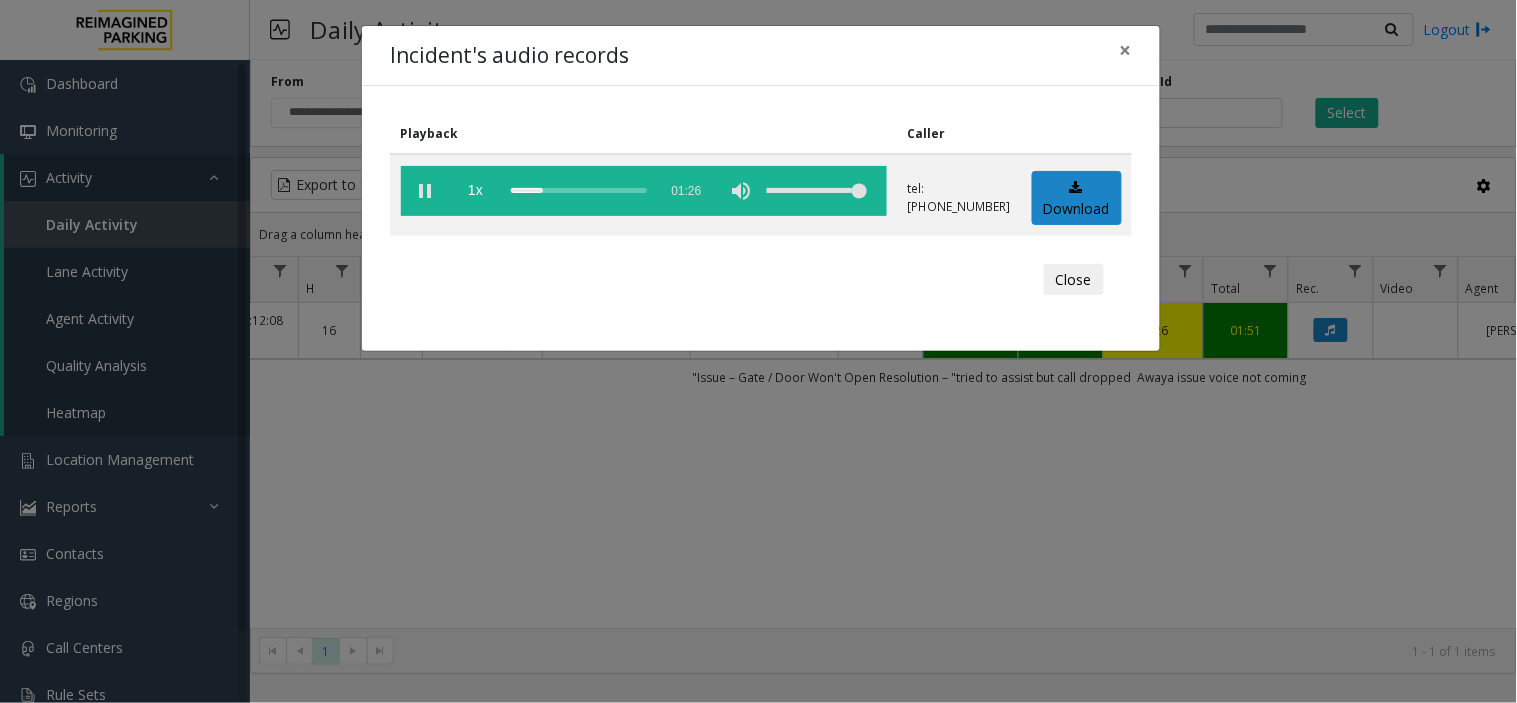 click on "Close" 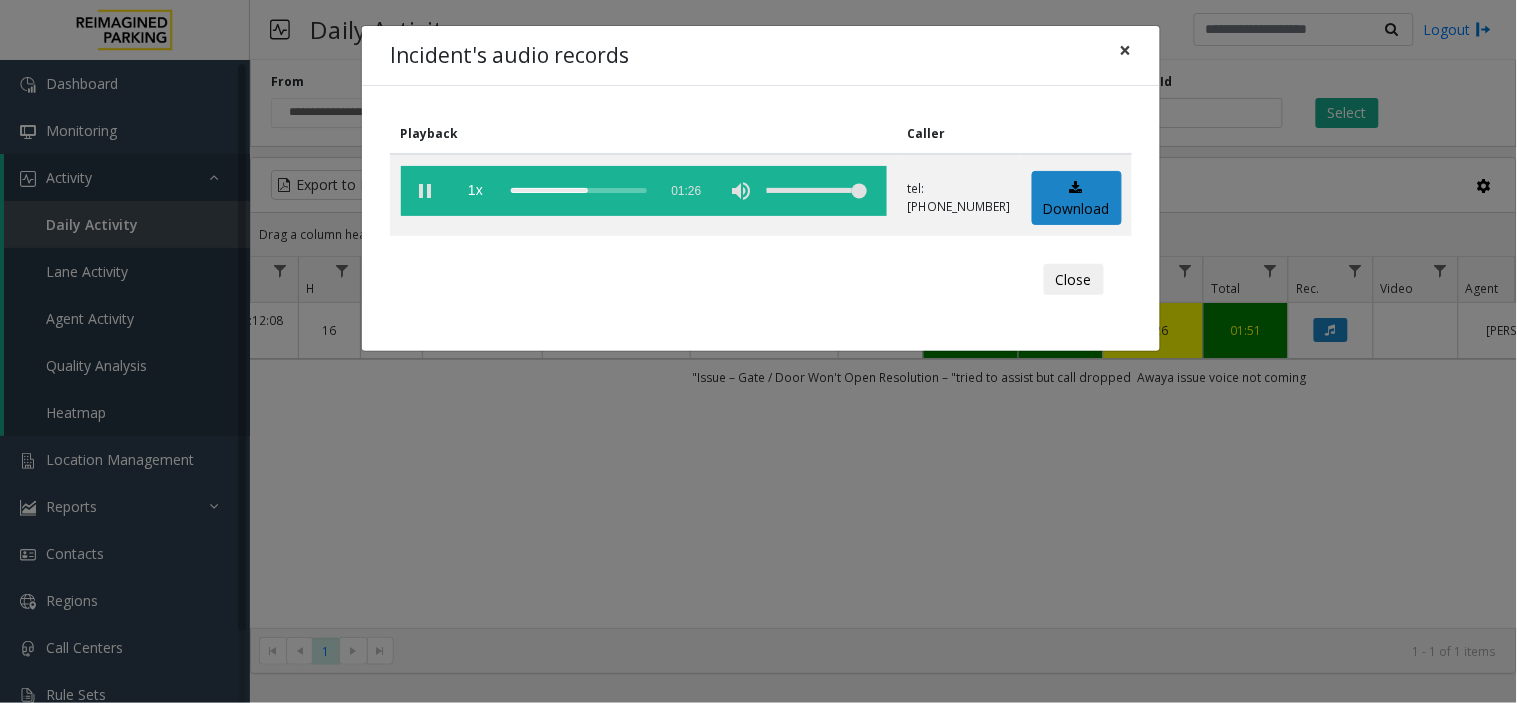 click on "×" 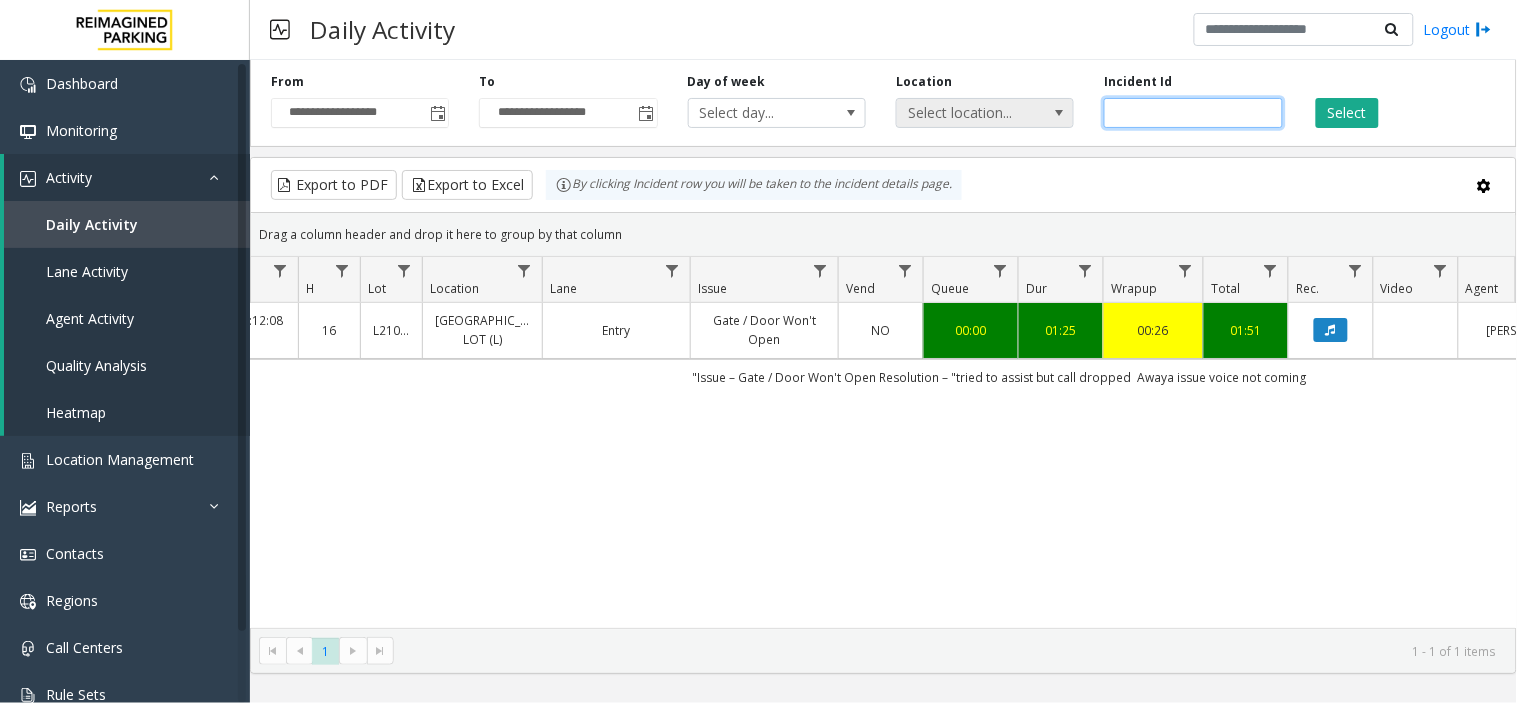 drag, startPoint x: 1187, startPoint y: 112, endPoint x: 1021, endPoint y: 112, distance: 166 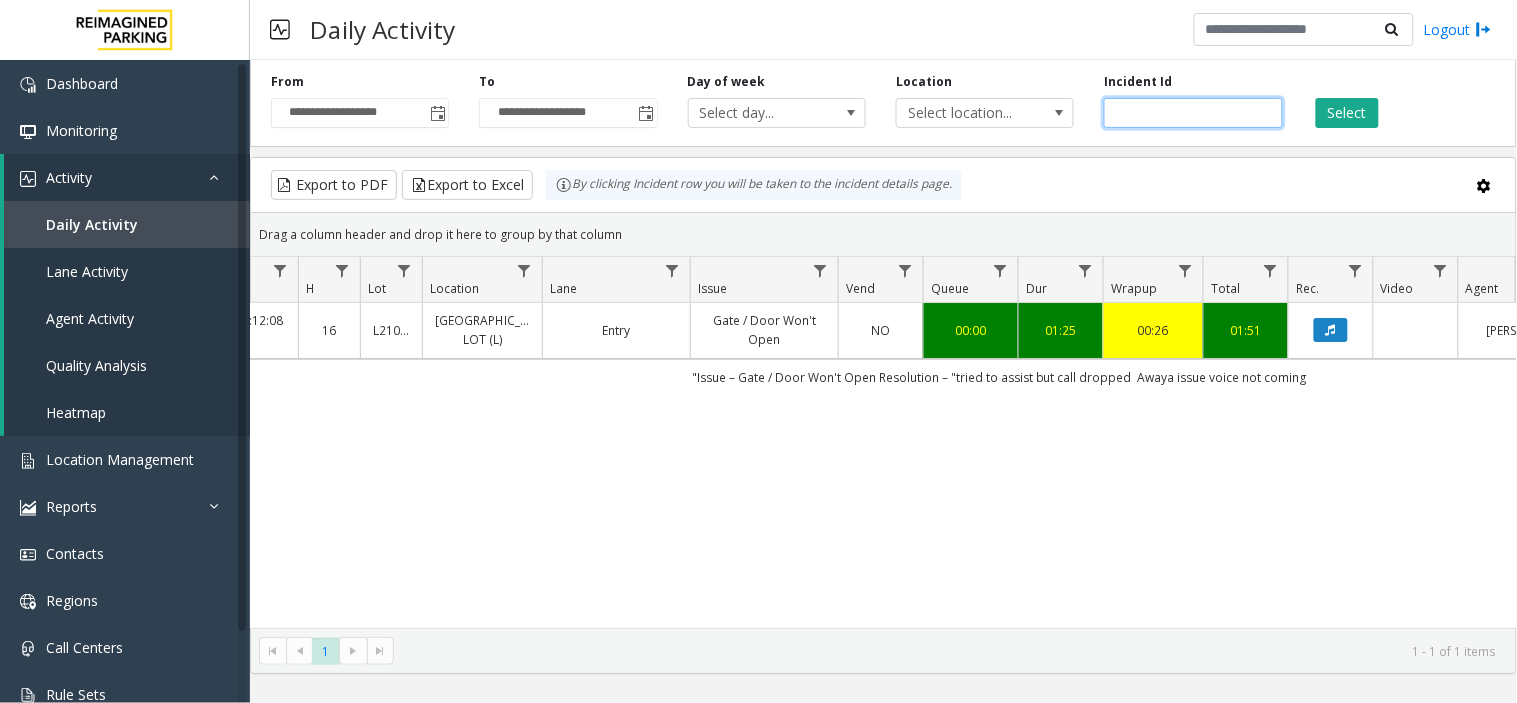 paste on "*******" 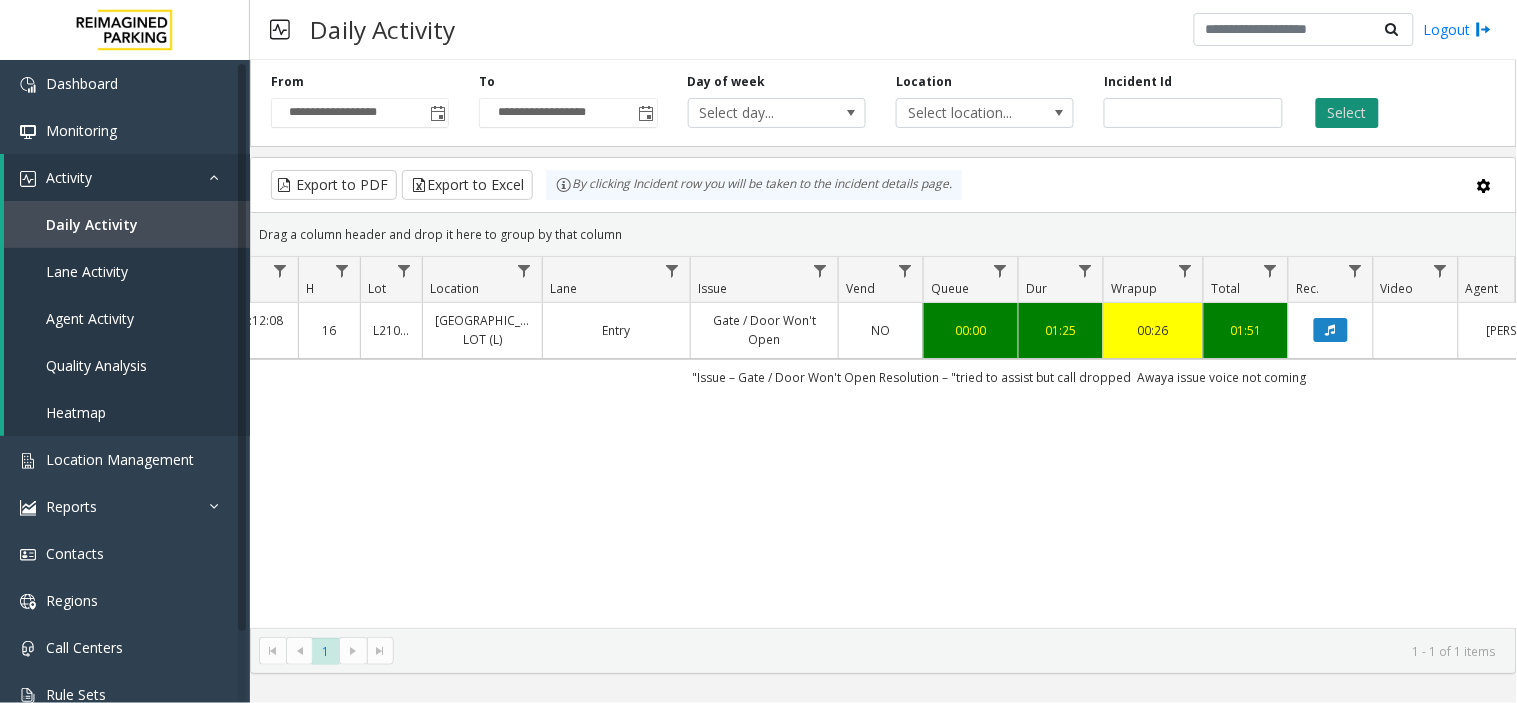 click on "Select" 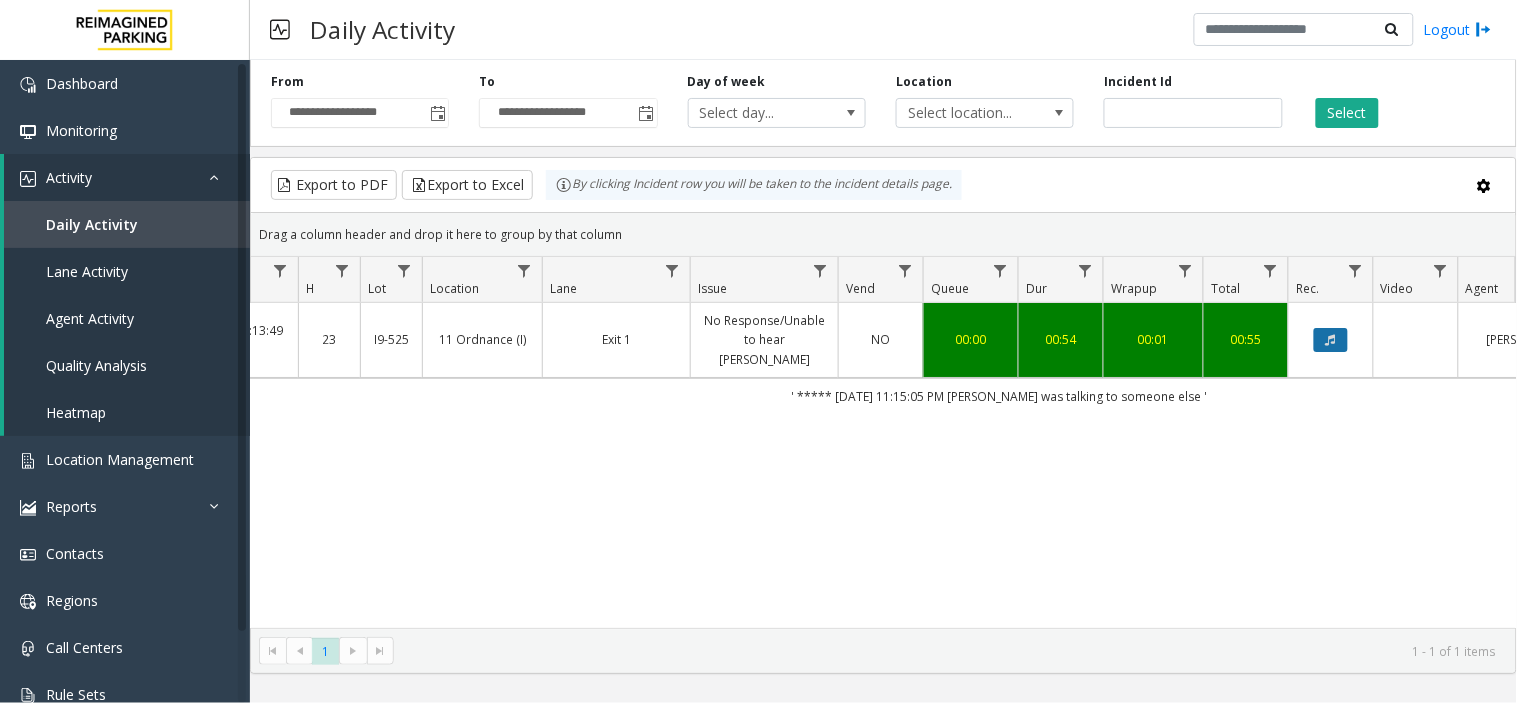 click 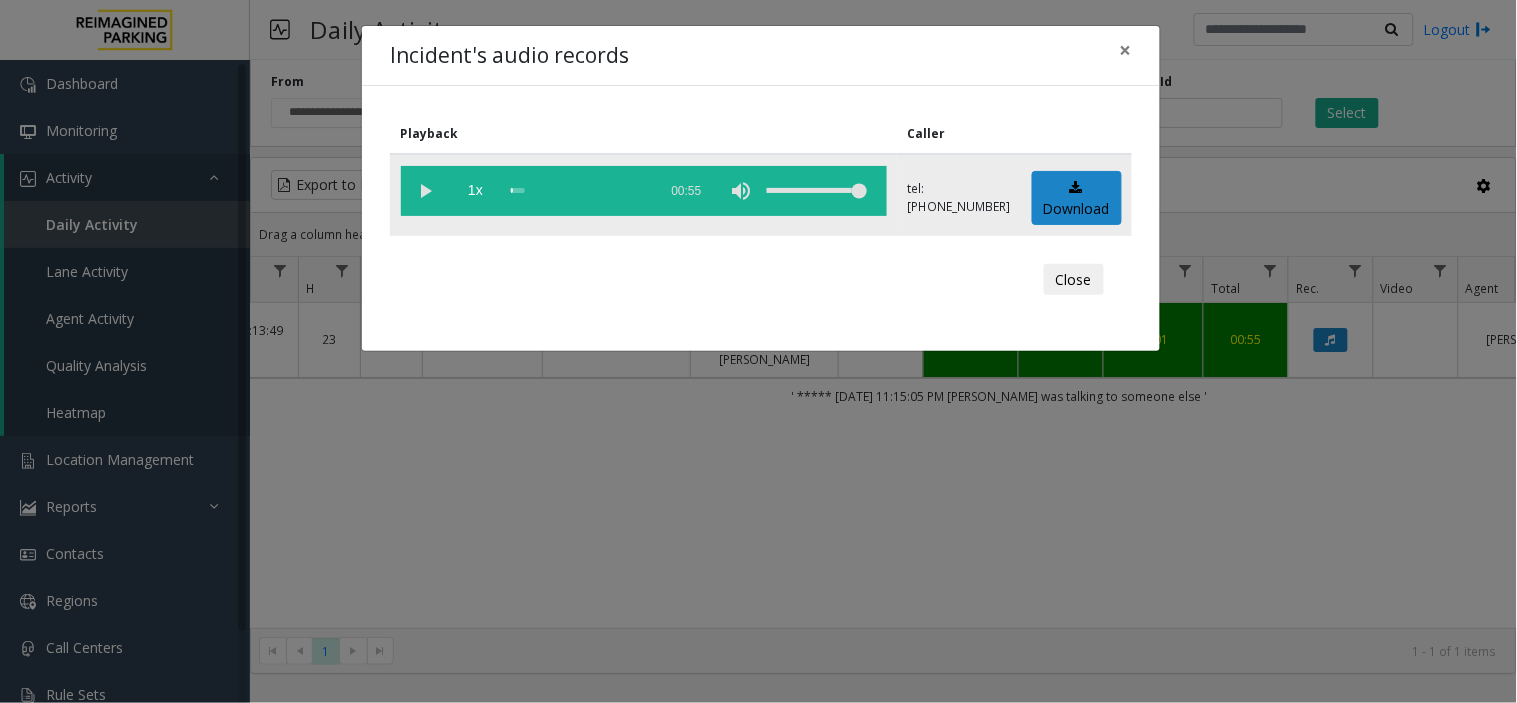 click 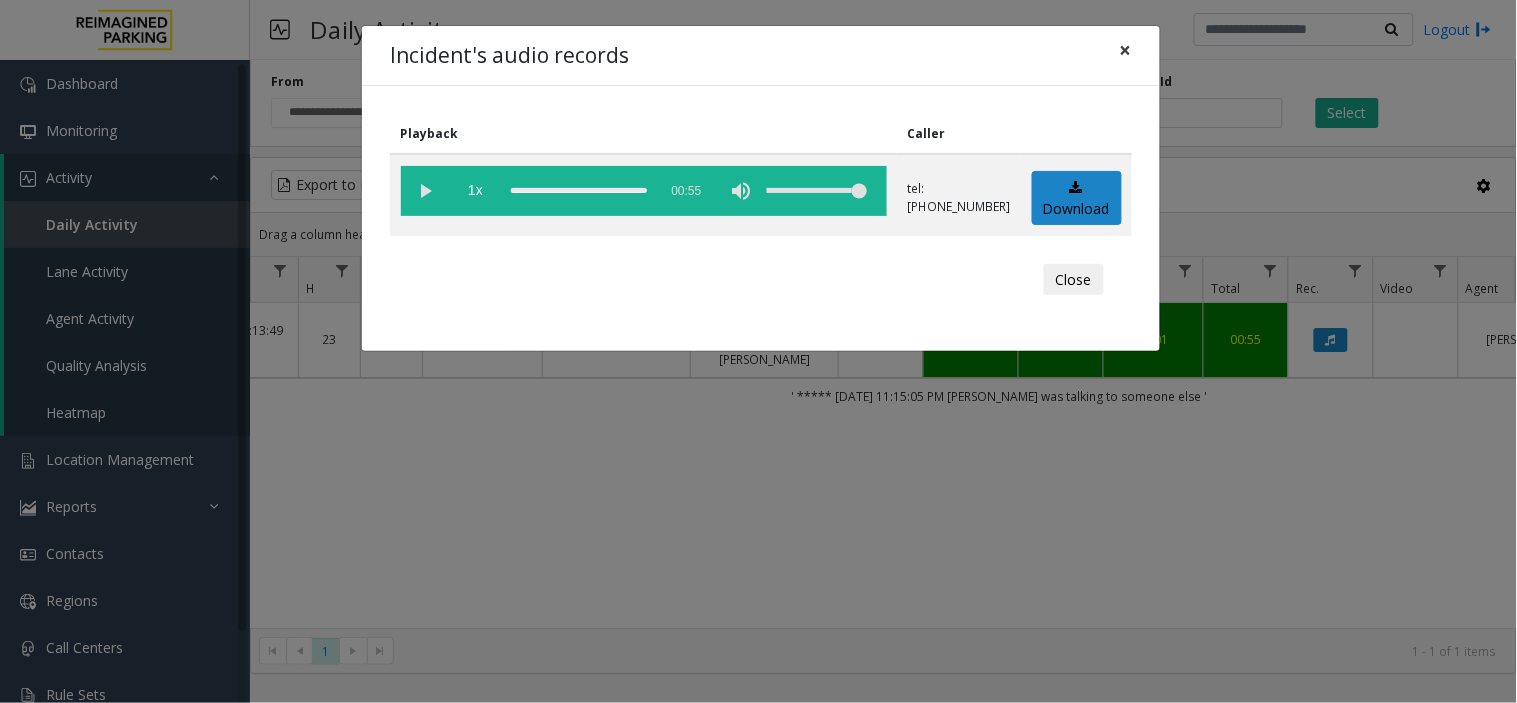 click on "×" 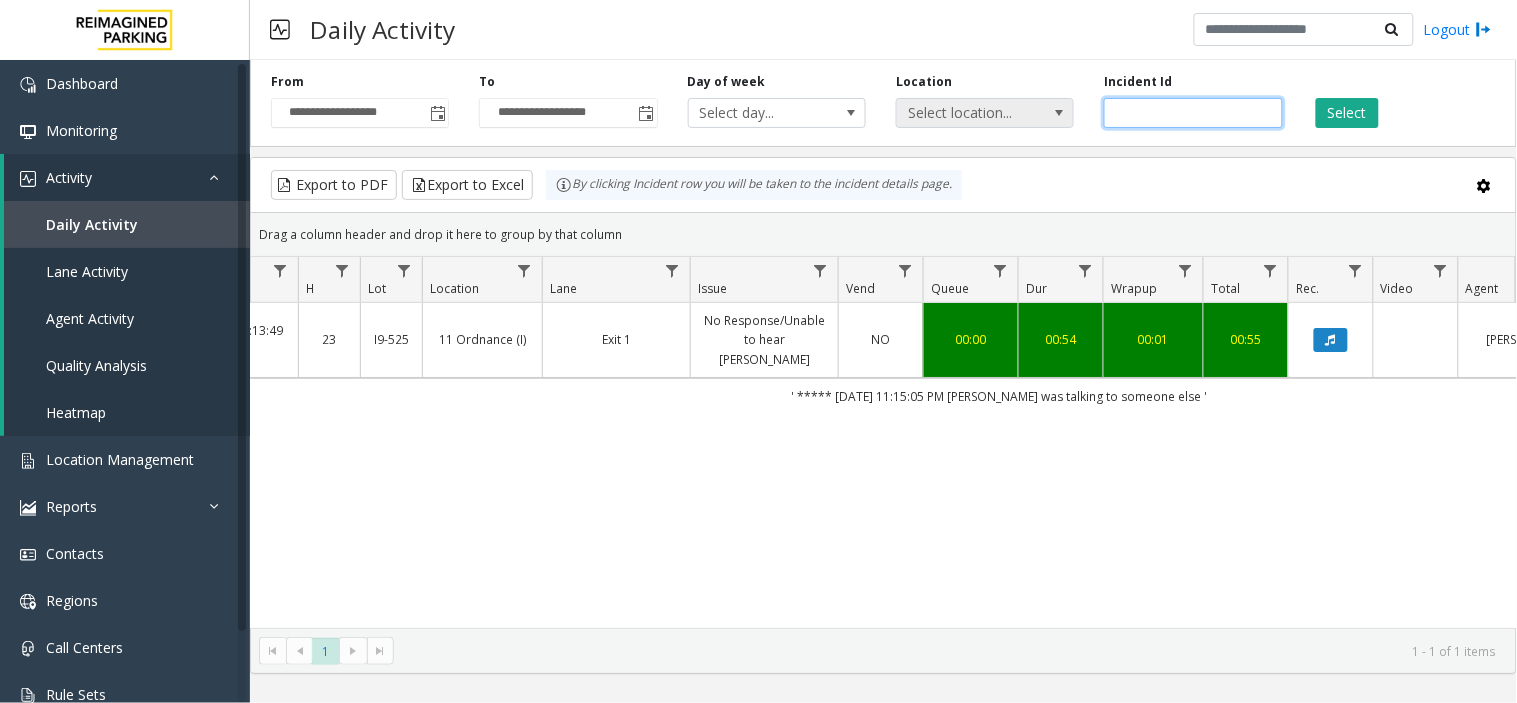 drag, startPoint x: 1205, startPoint y: 112, endPoint x: 1026, endPoint y: 122, distance: 179.27911 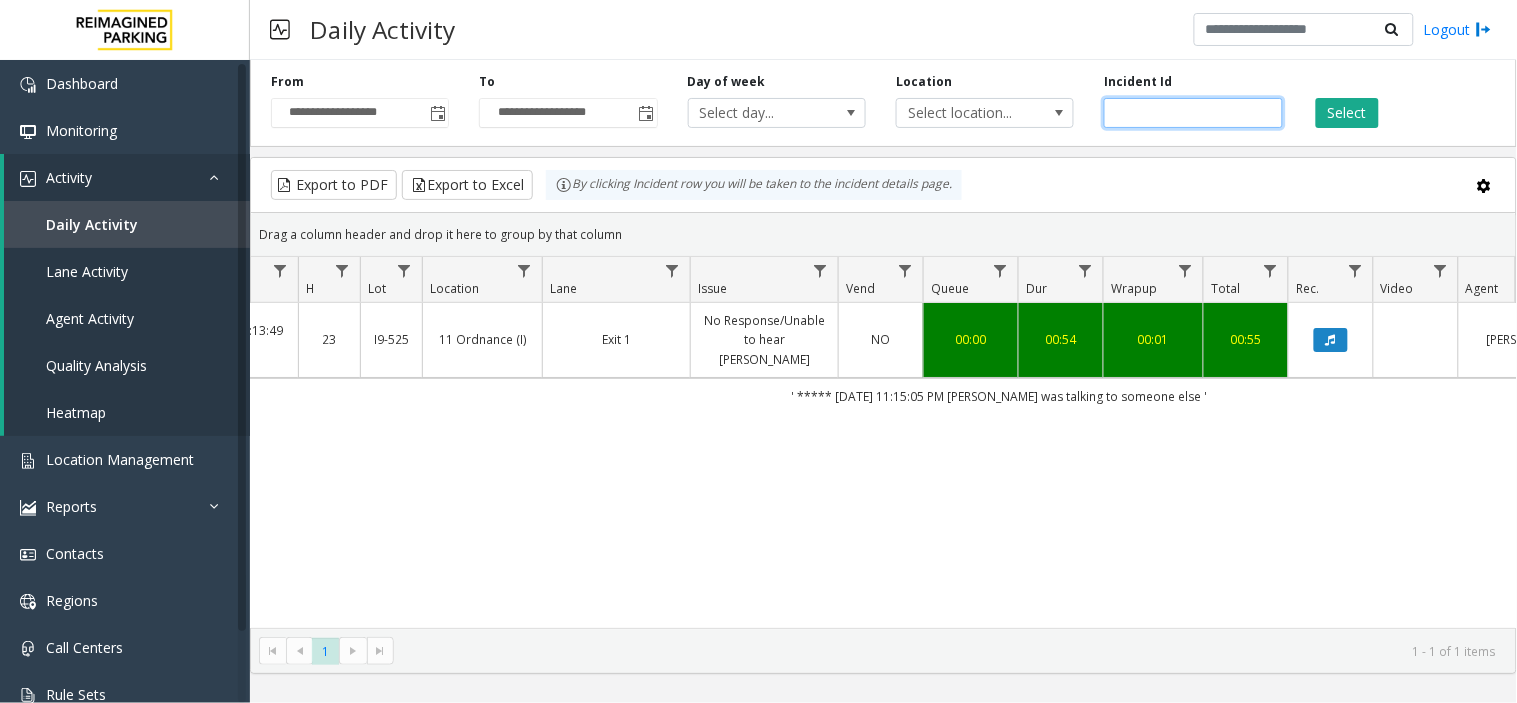 paste 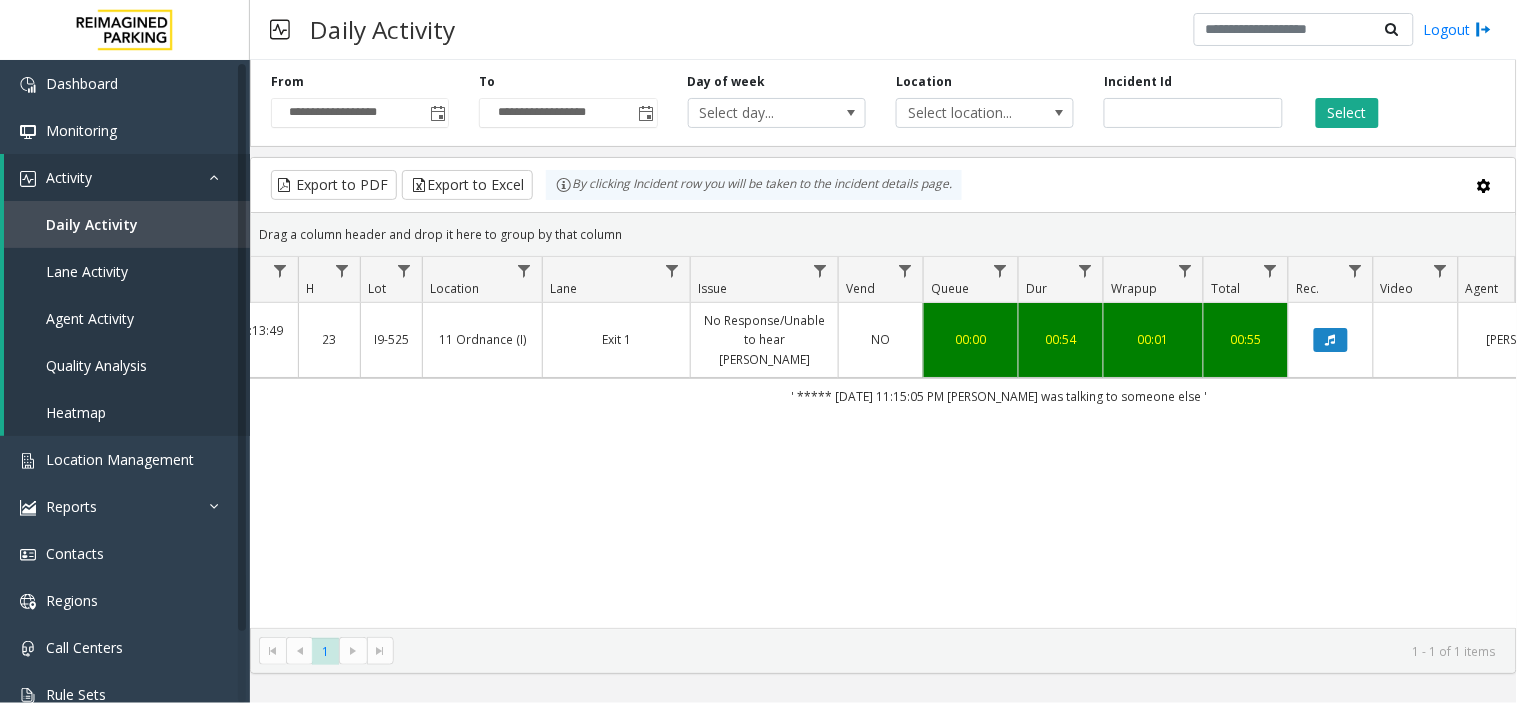click on "Select" 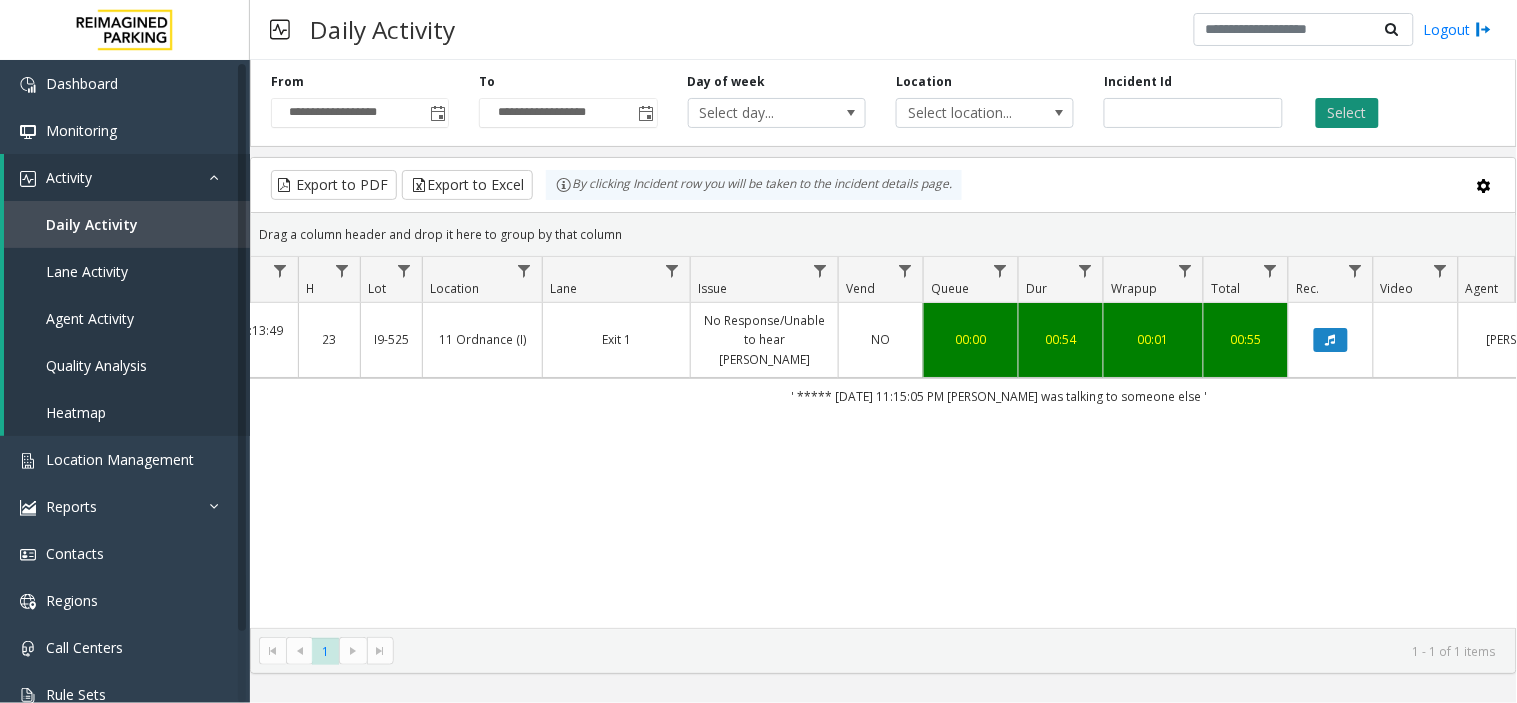 click on "Select" 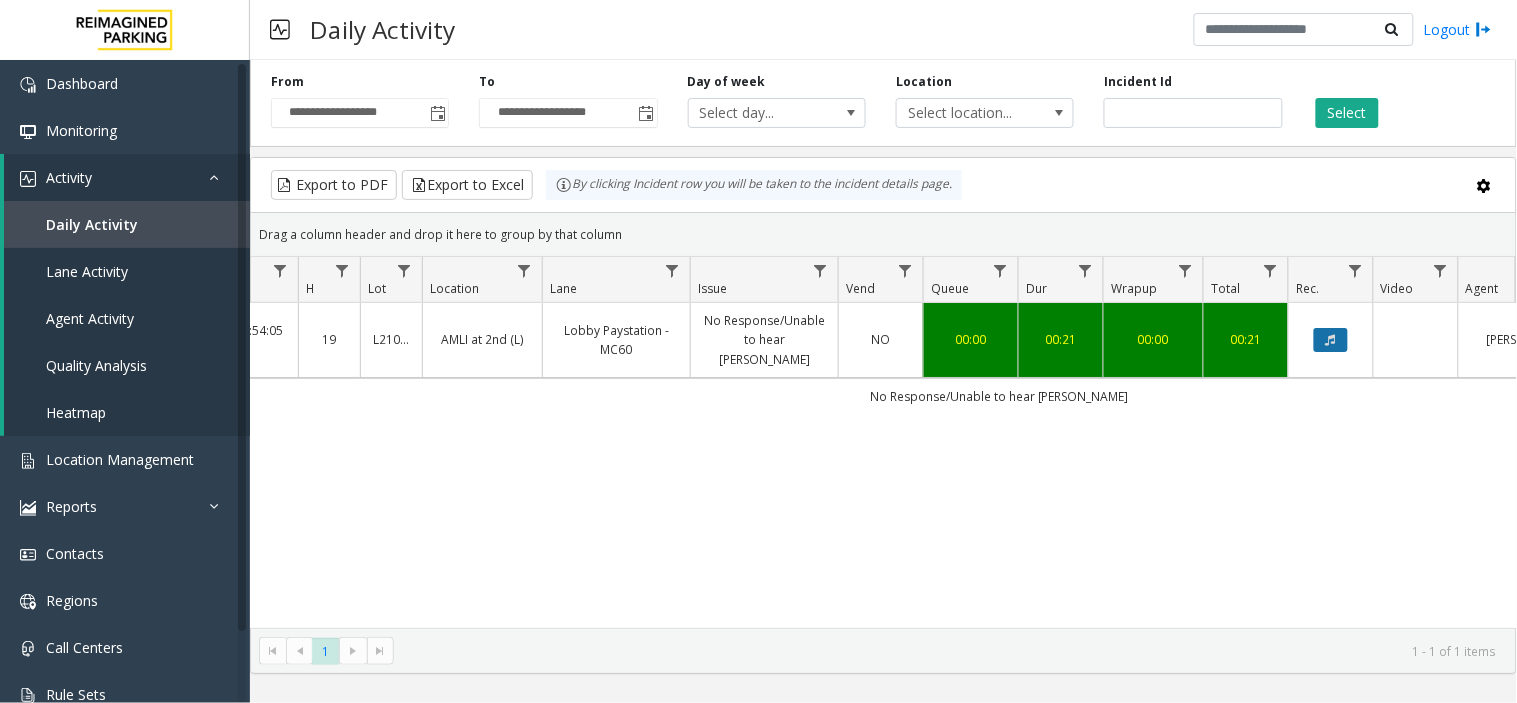 click 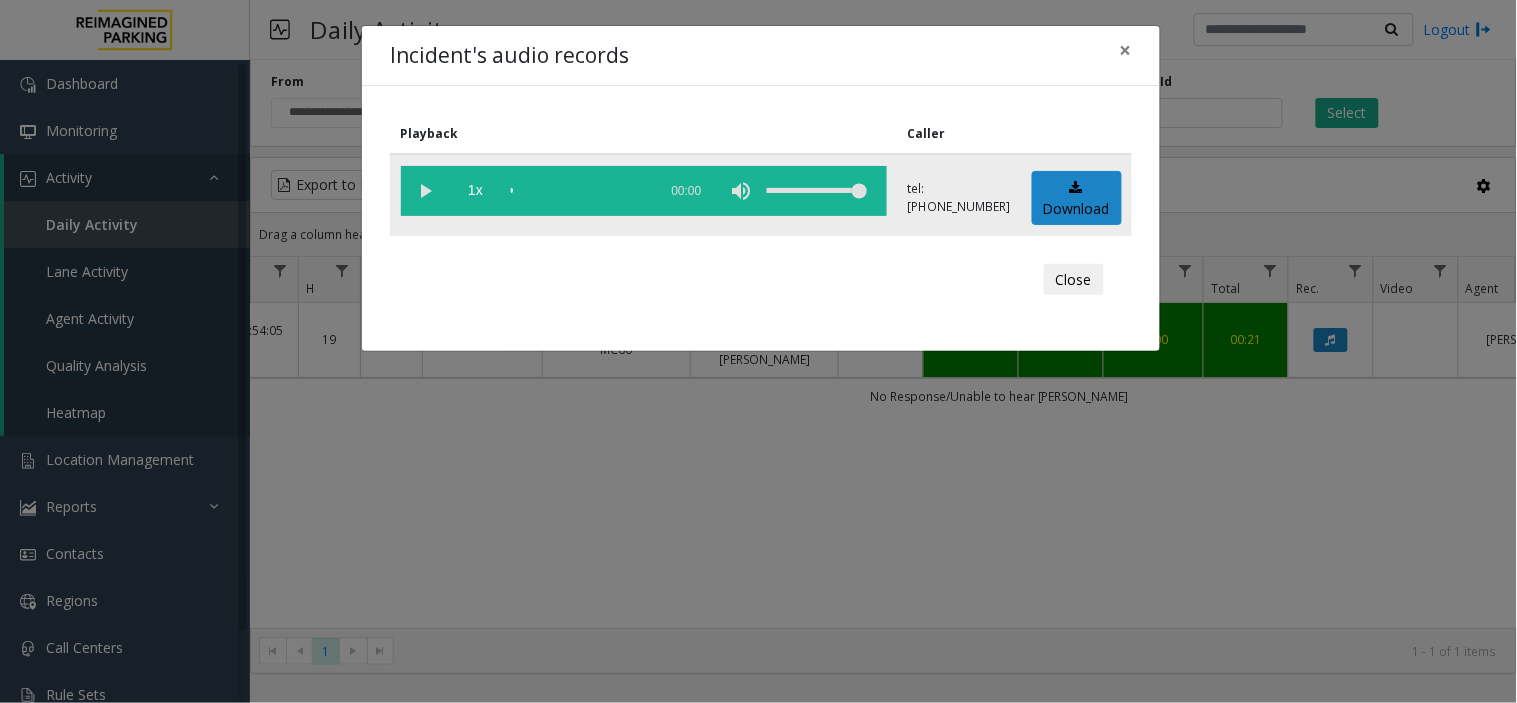 click 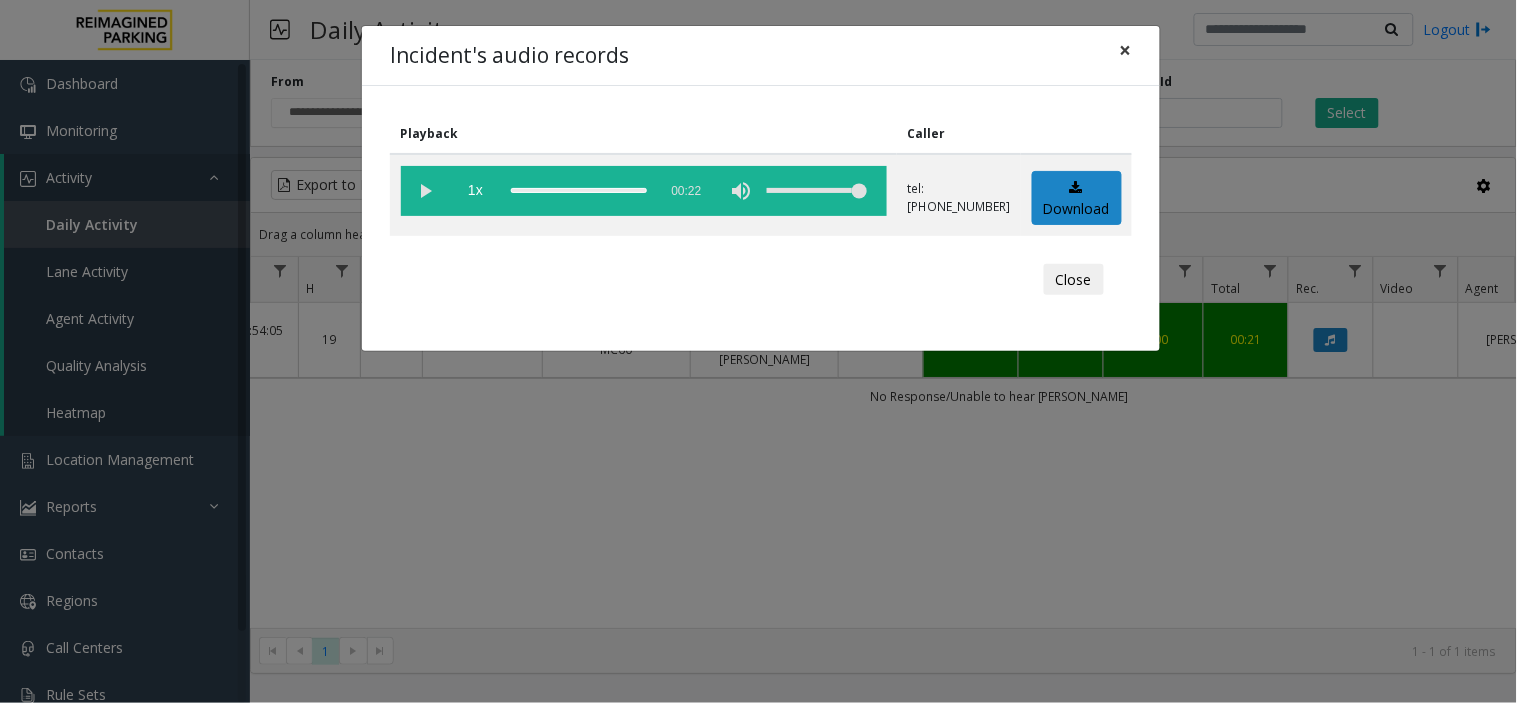 click on "×" 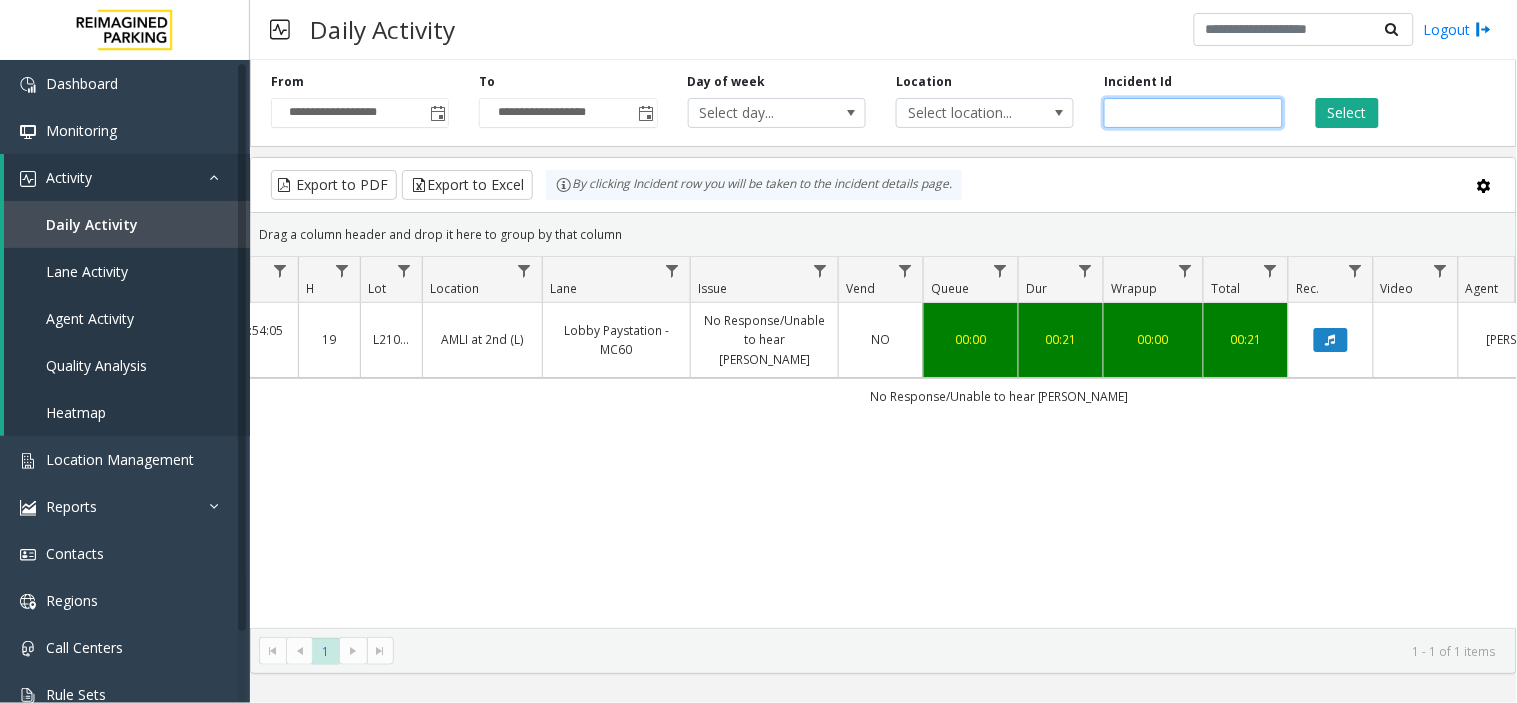 drag, startPoint x: 1197, startPoint y: 111, endPoint x: 1088, endPoint y: 112, distance: 109.004585 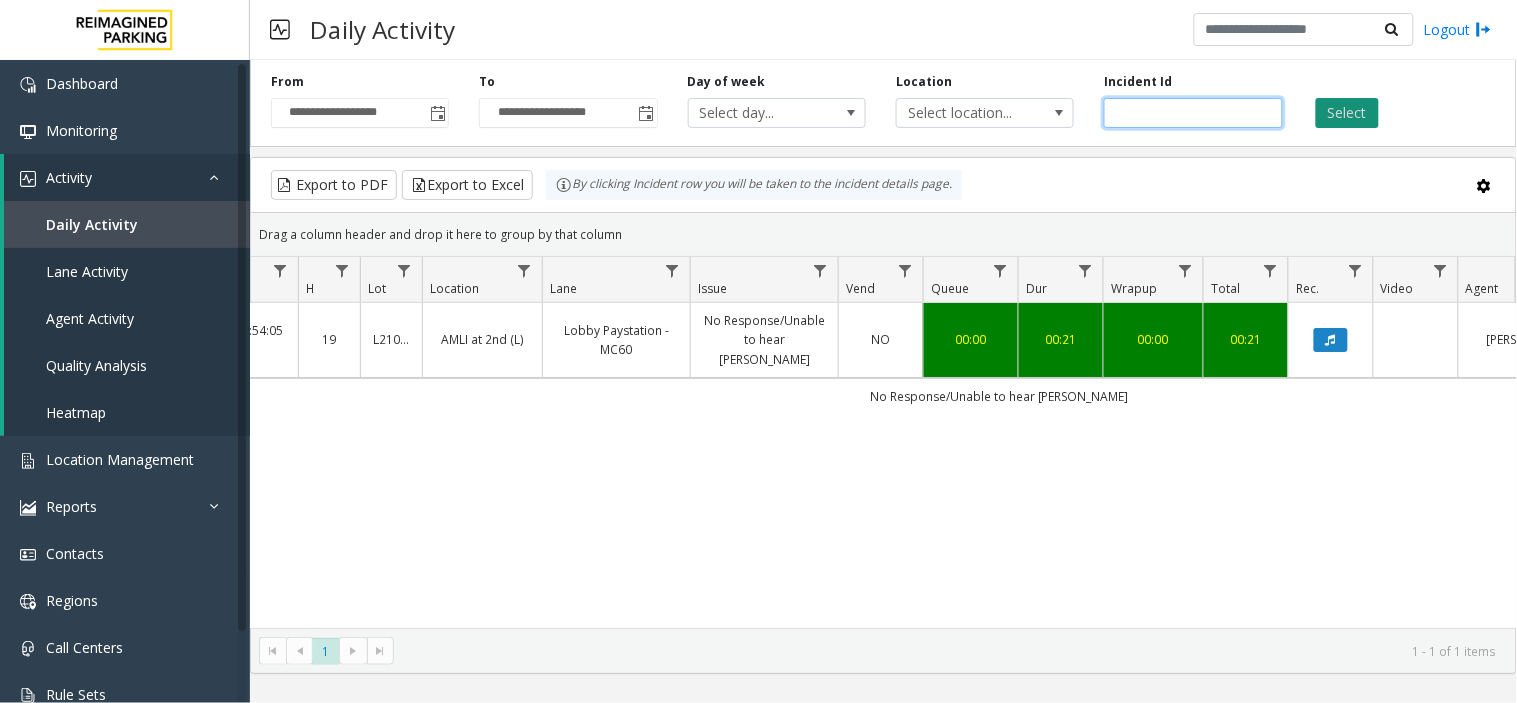 type on "*******" 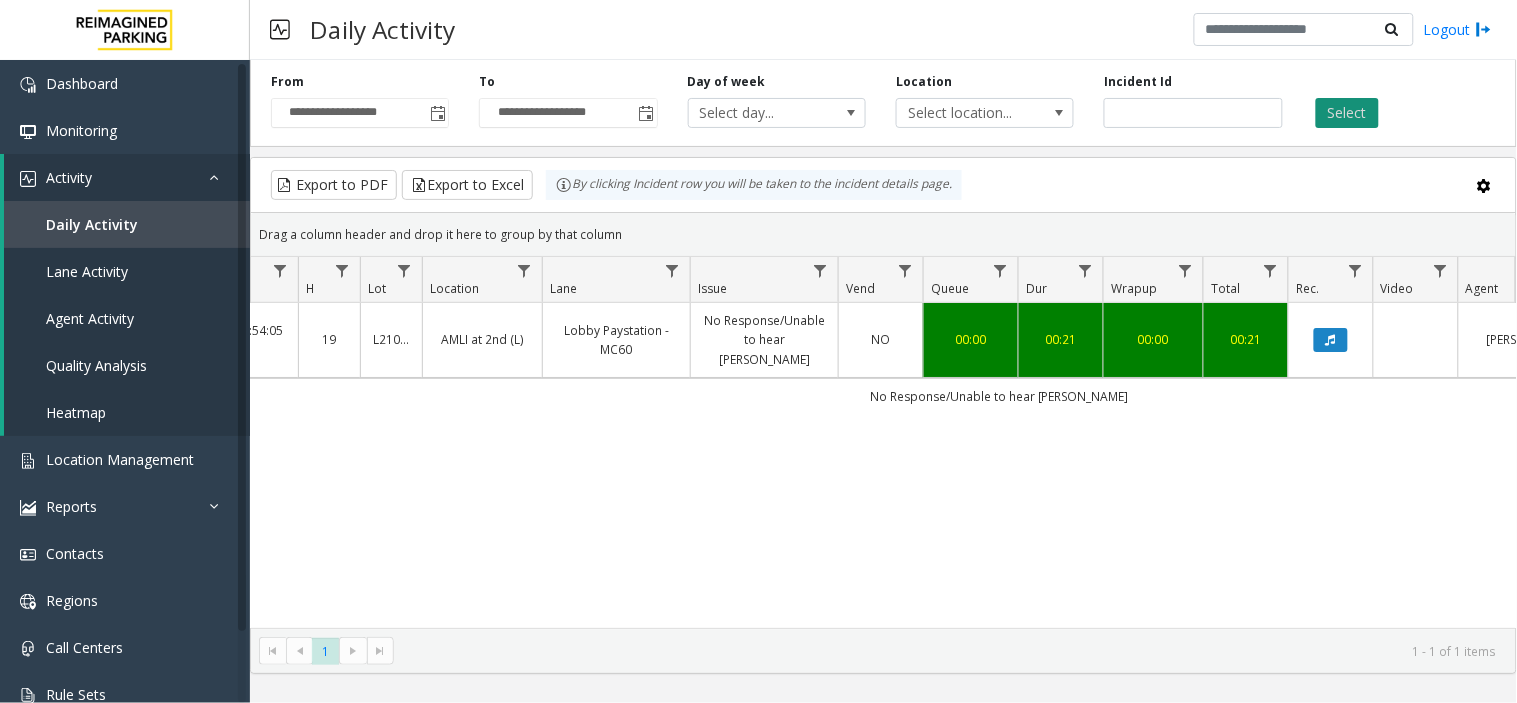 click on "Select" 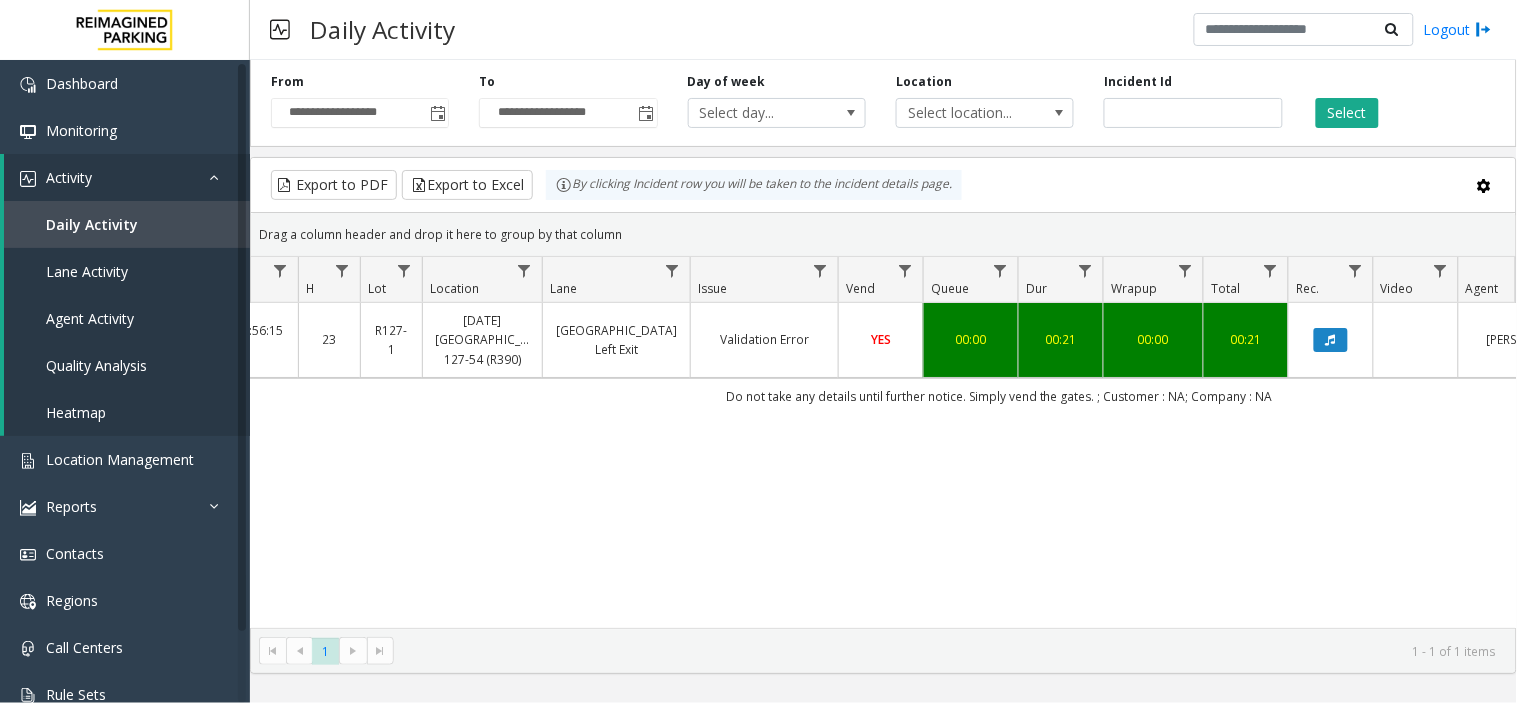 click 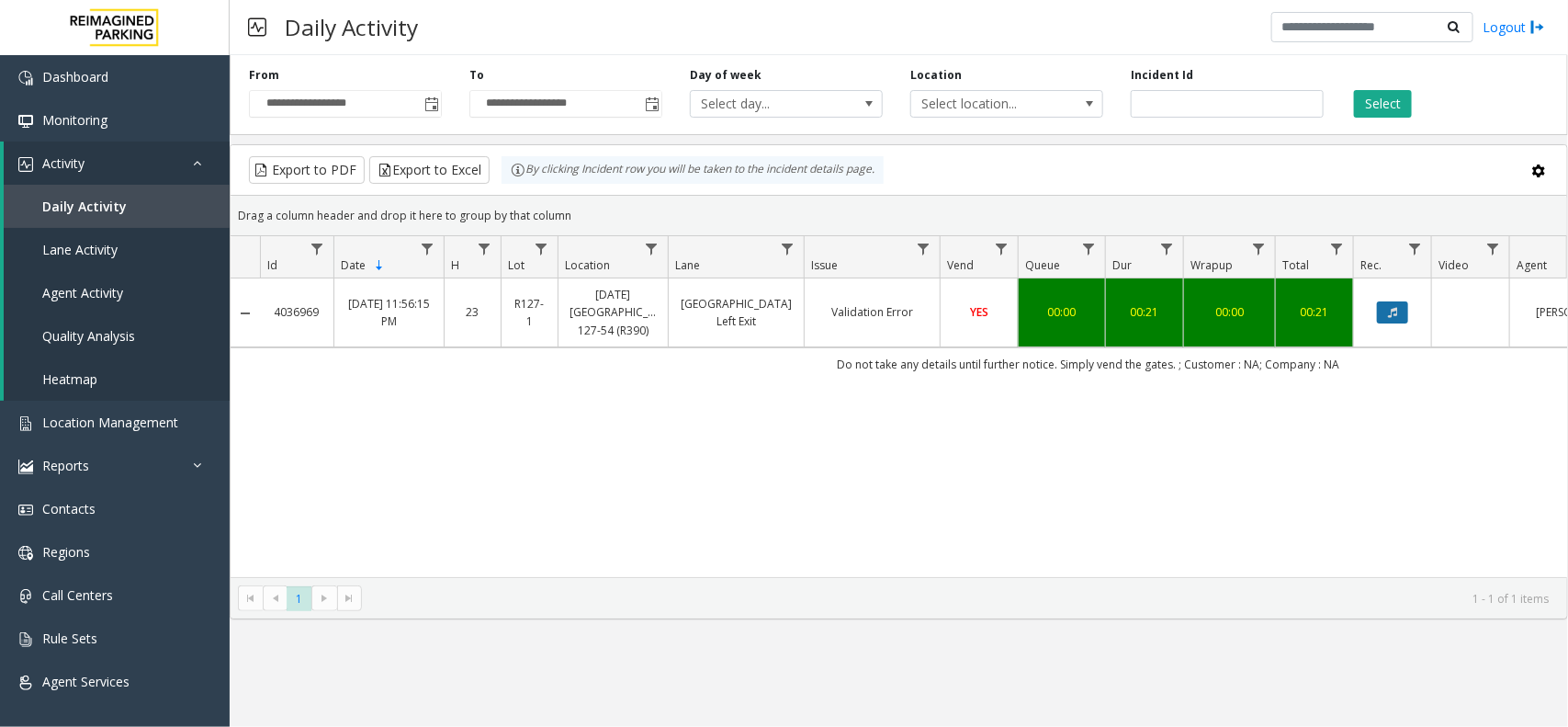 click 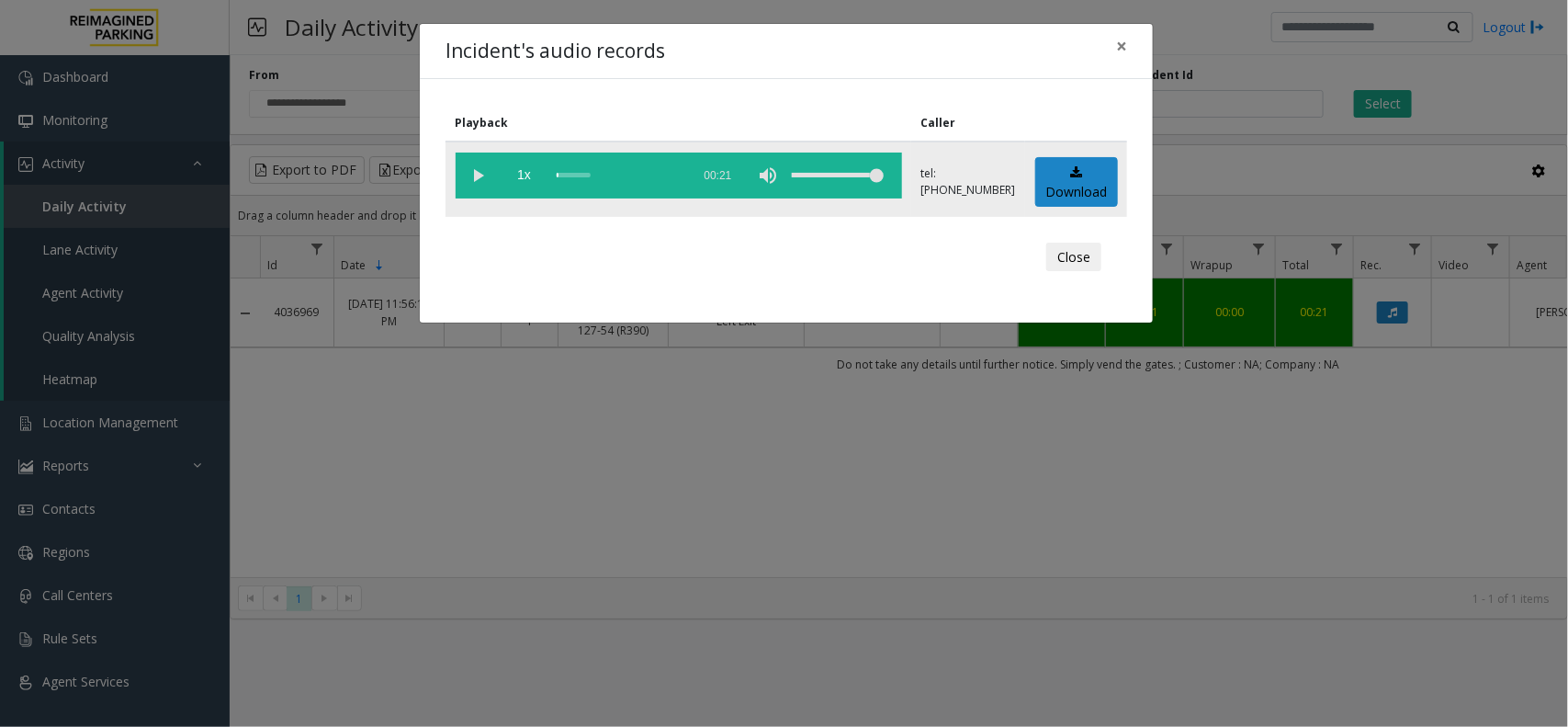 click 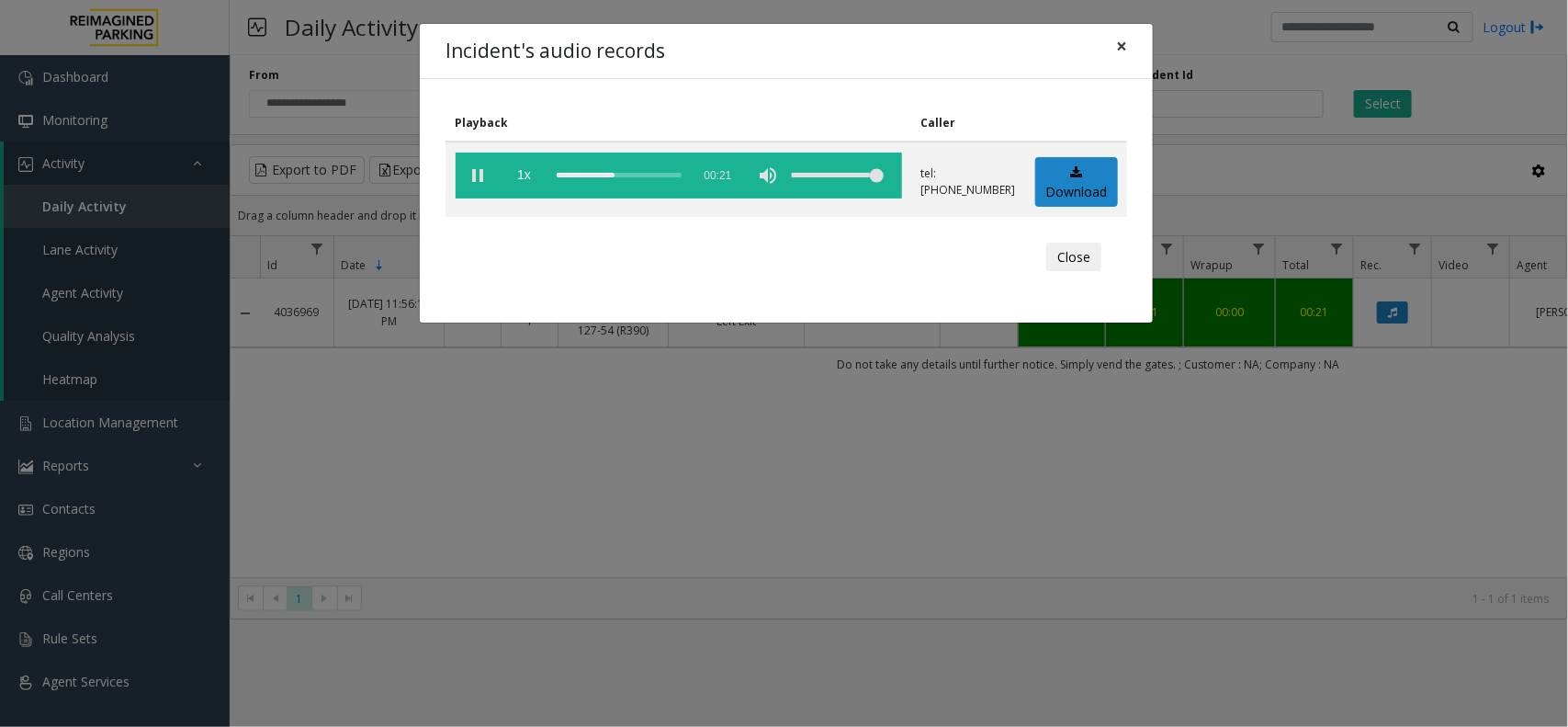 click on "×" 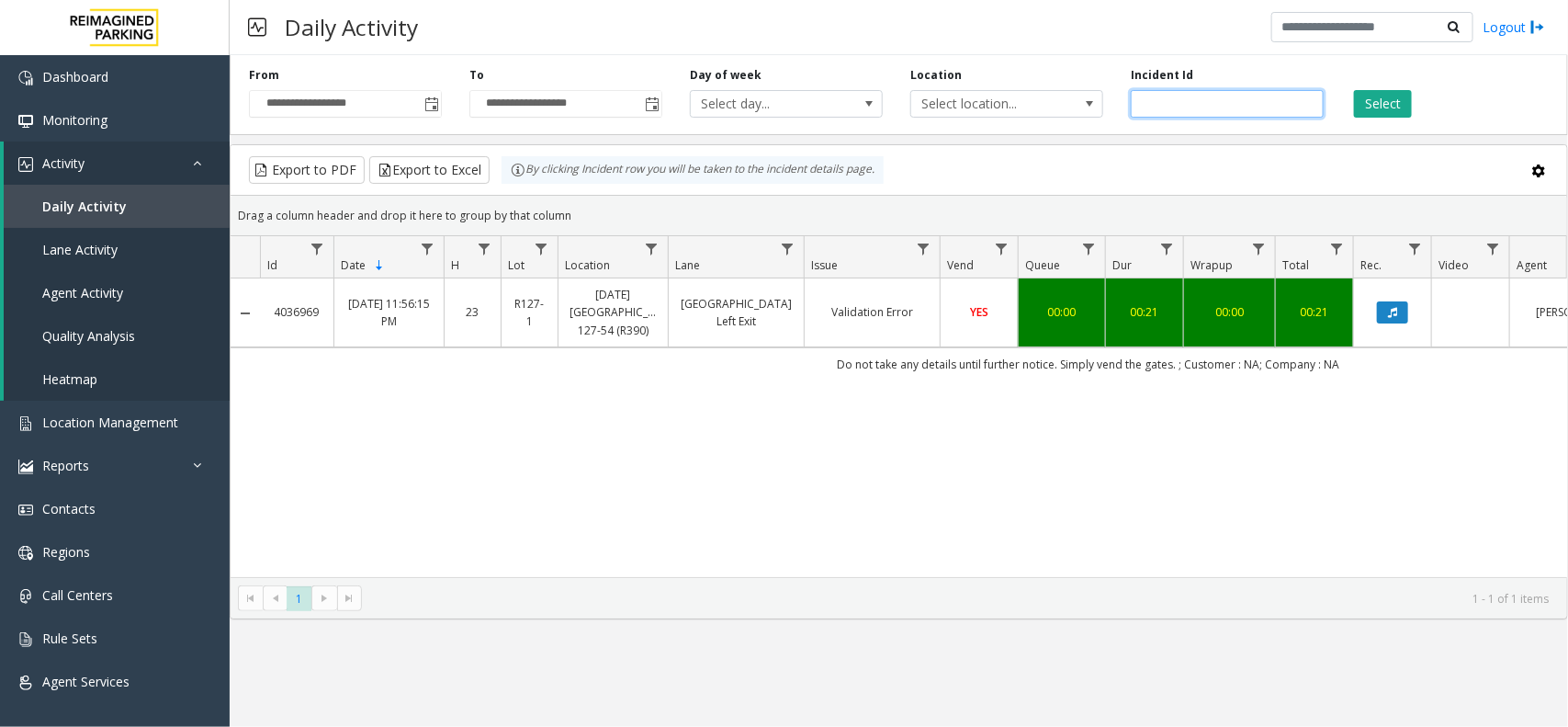 click 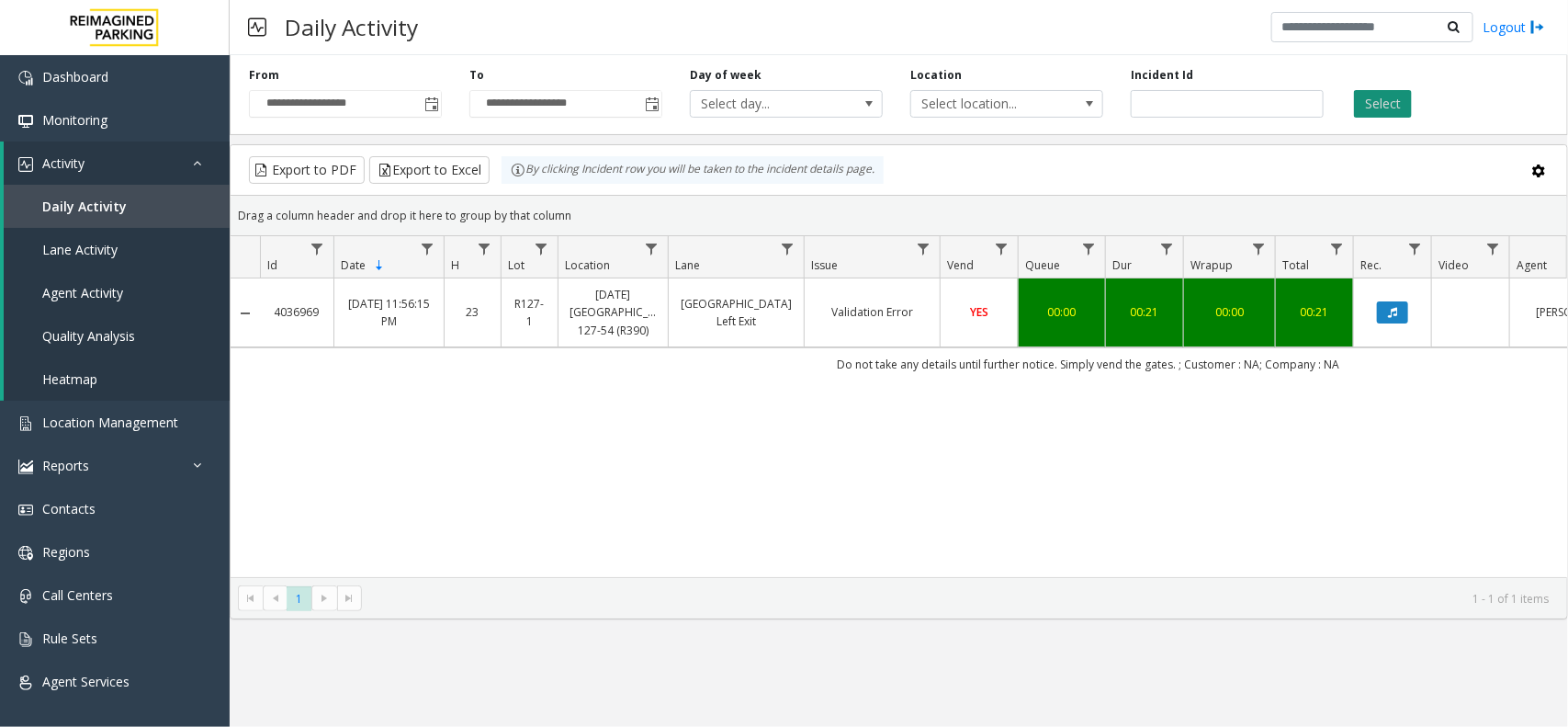click on "Select" 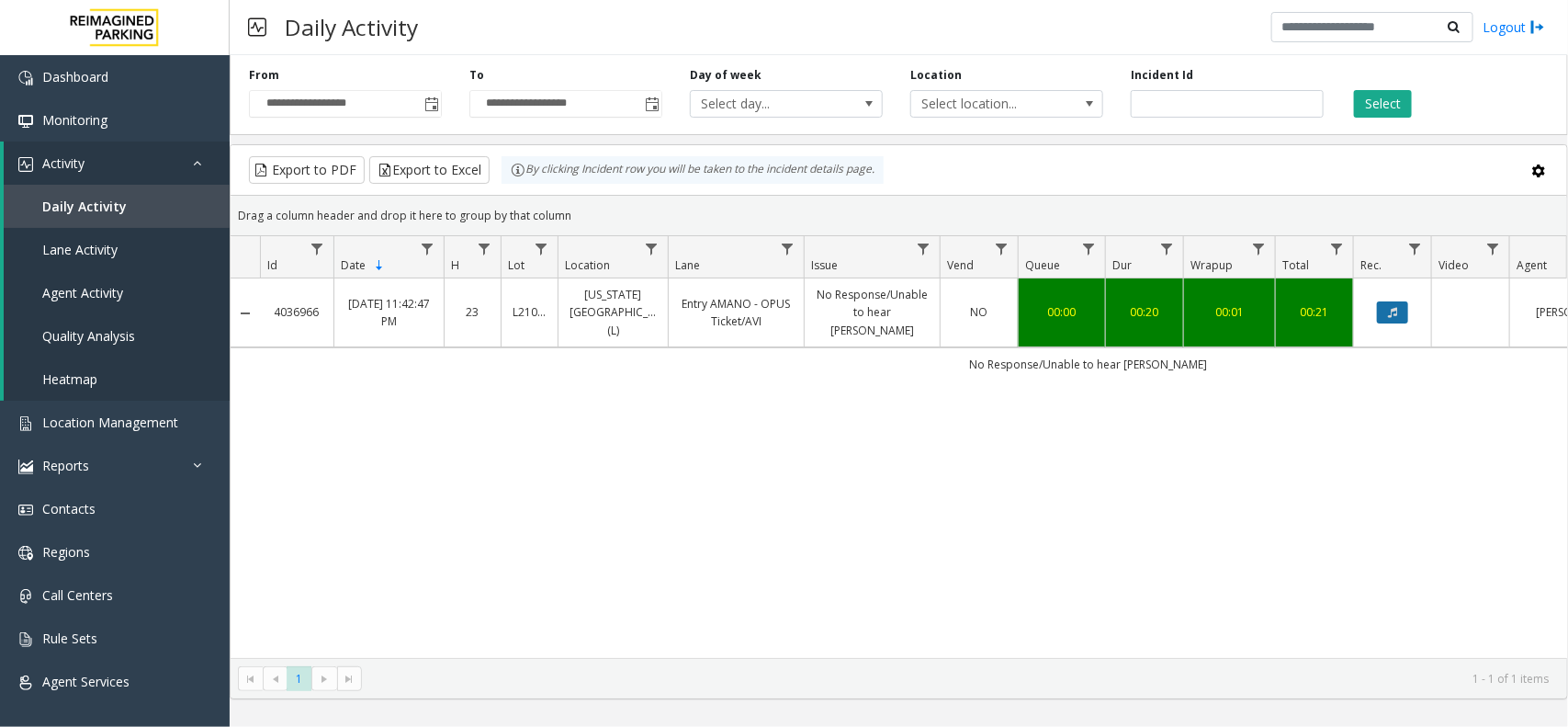 click 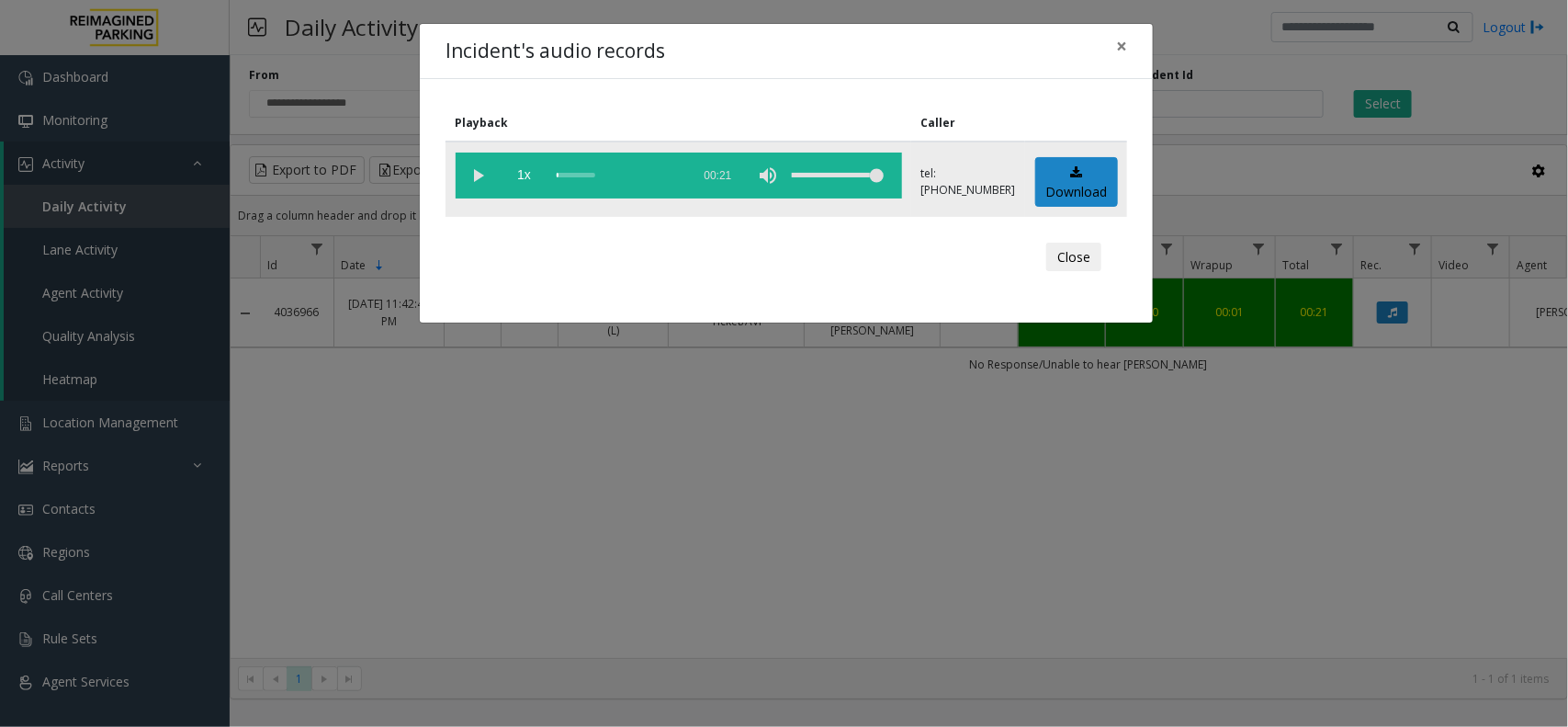 click 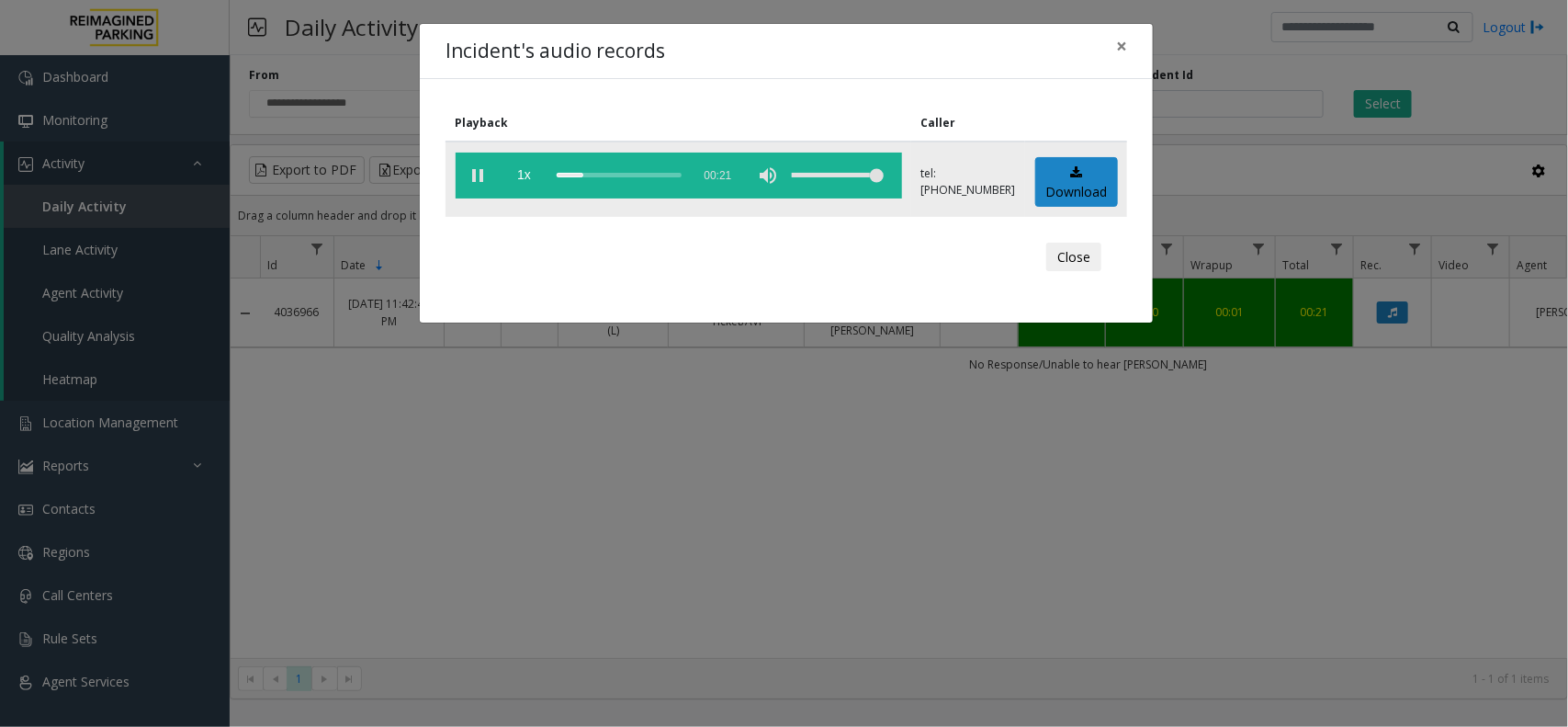 click 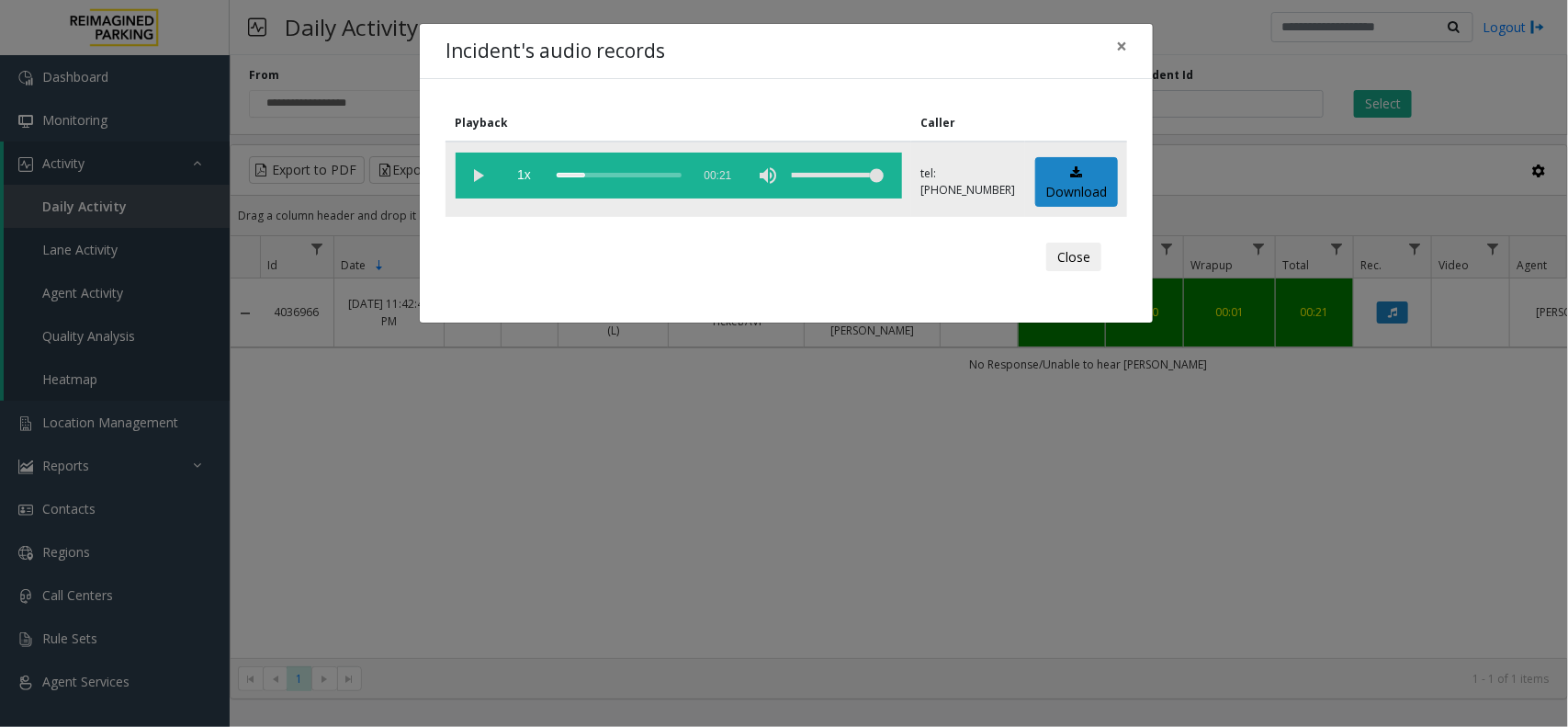 click 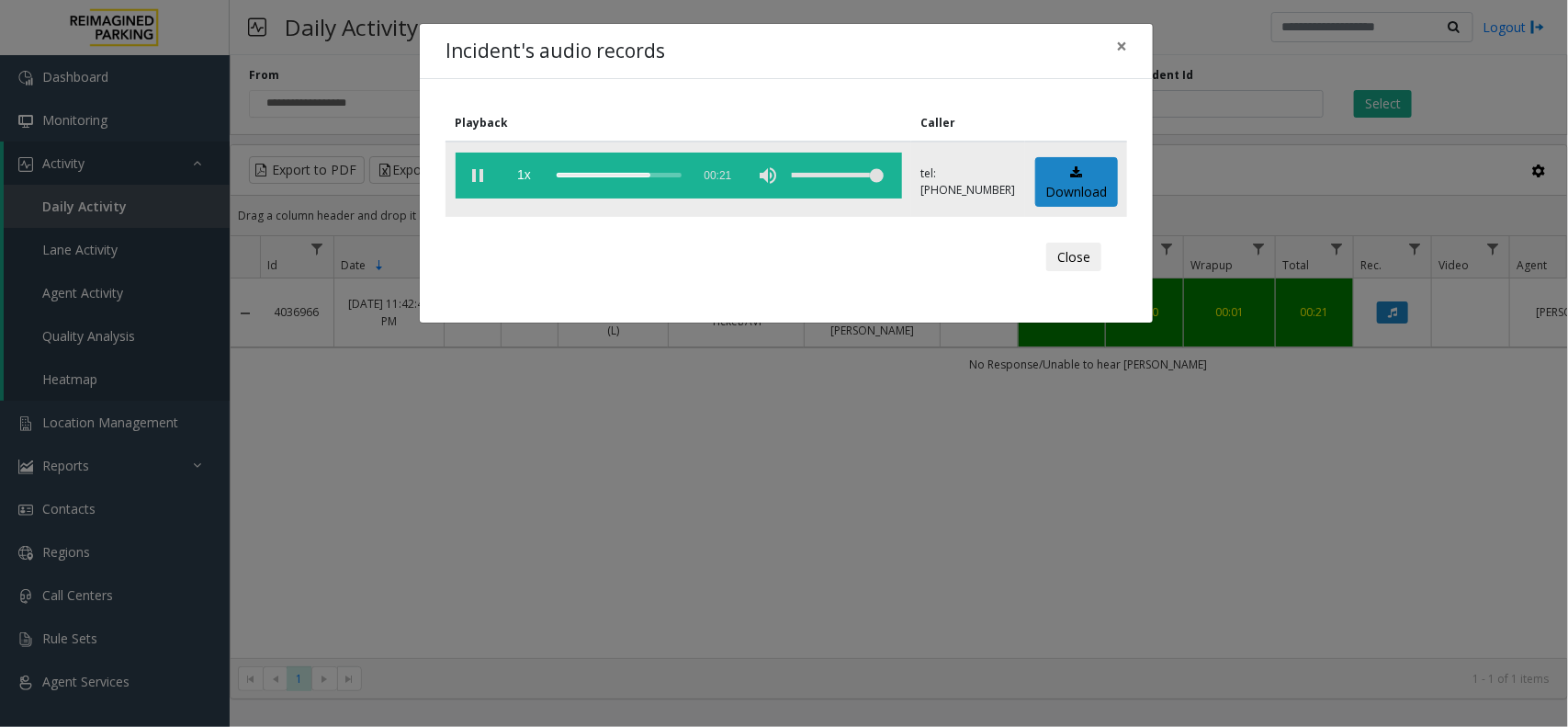 click 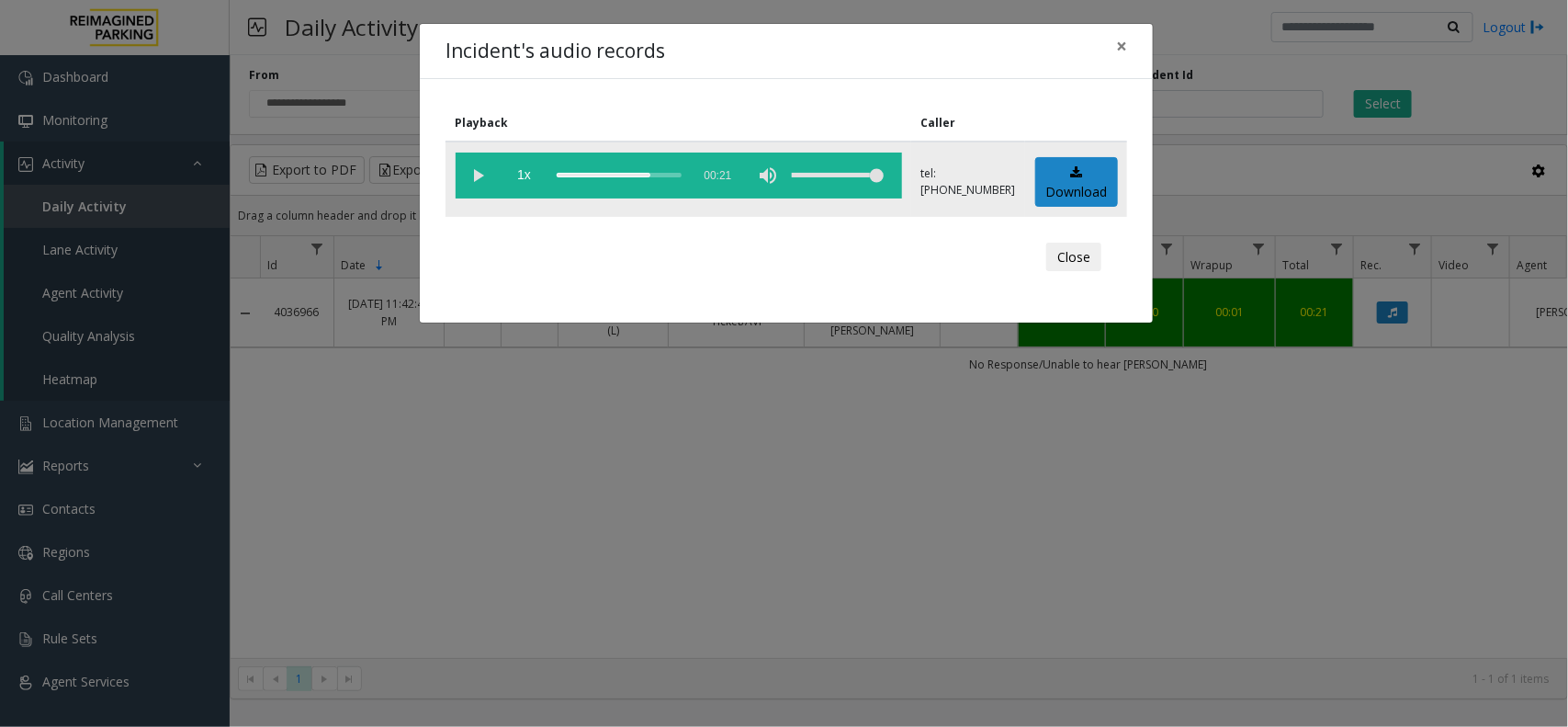 click 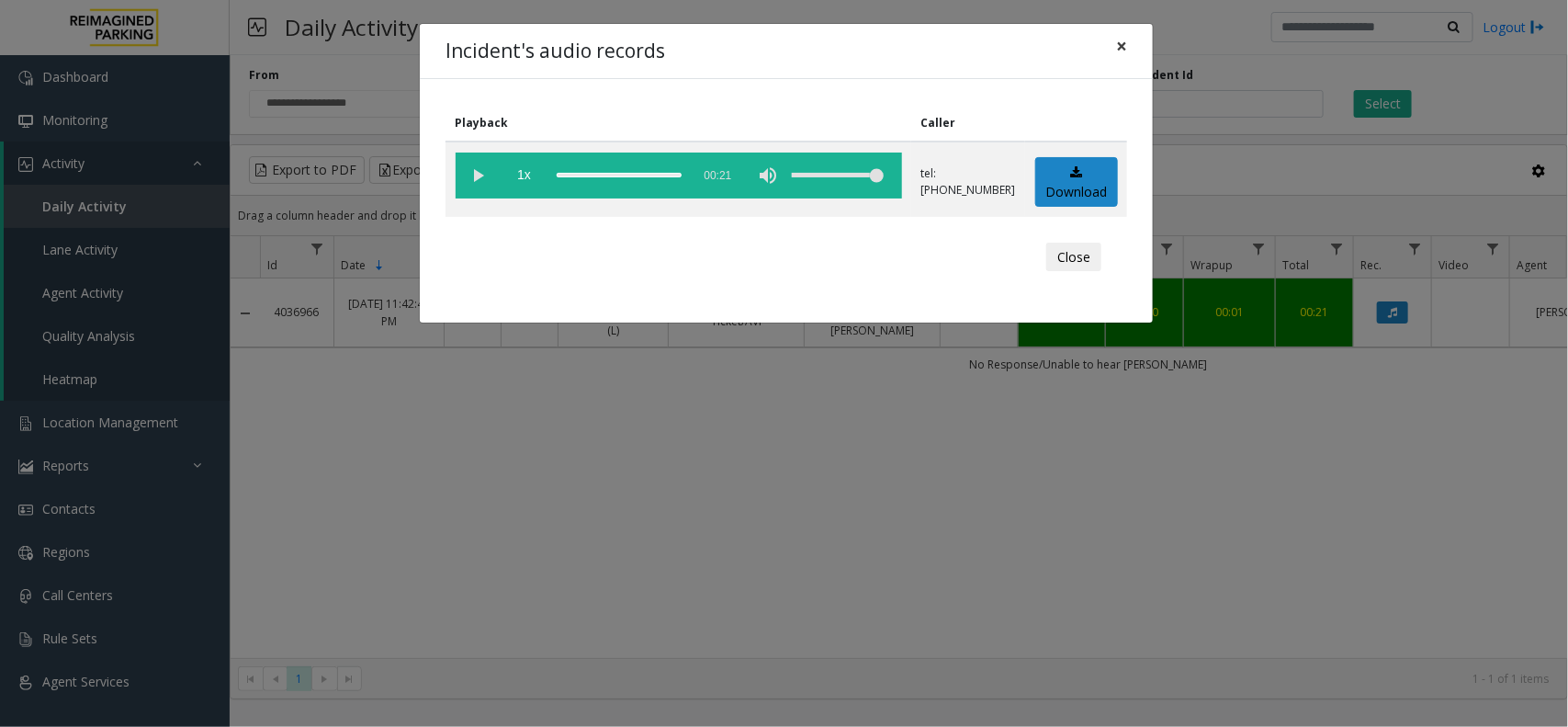 click on "×" 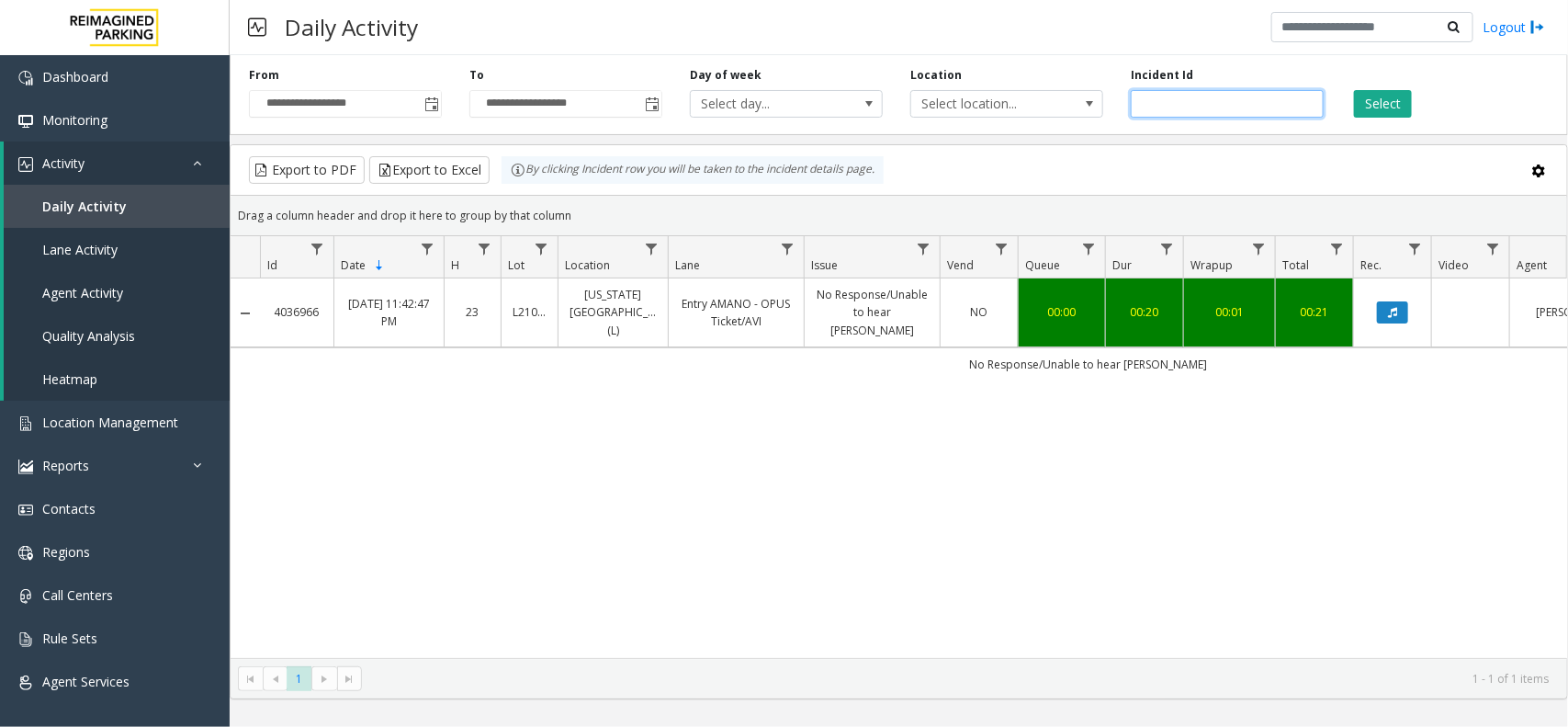 drag, startPoint x: 1190, startPoint y: 107, endPoint x: 1112, endPoint y: 107, distance: 78 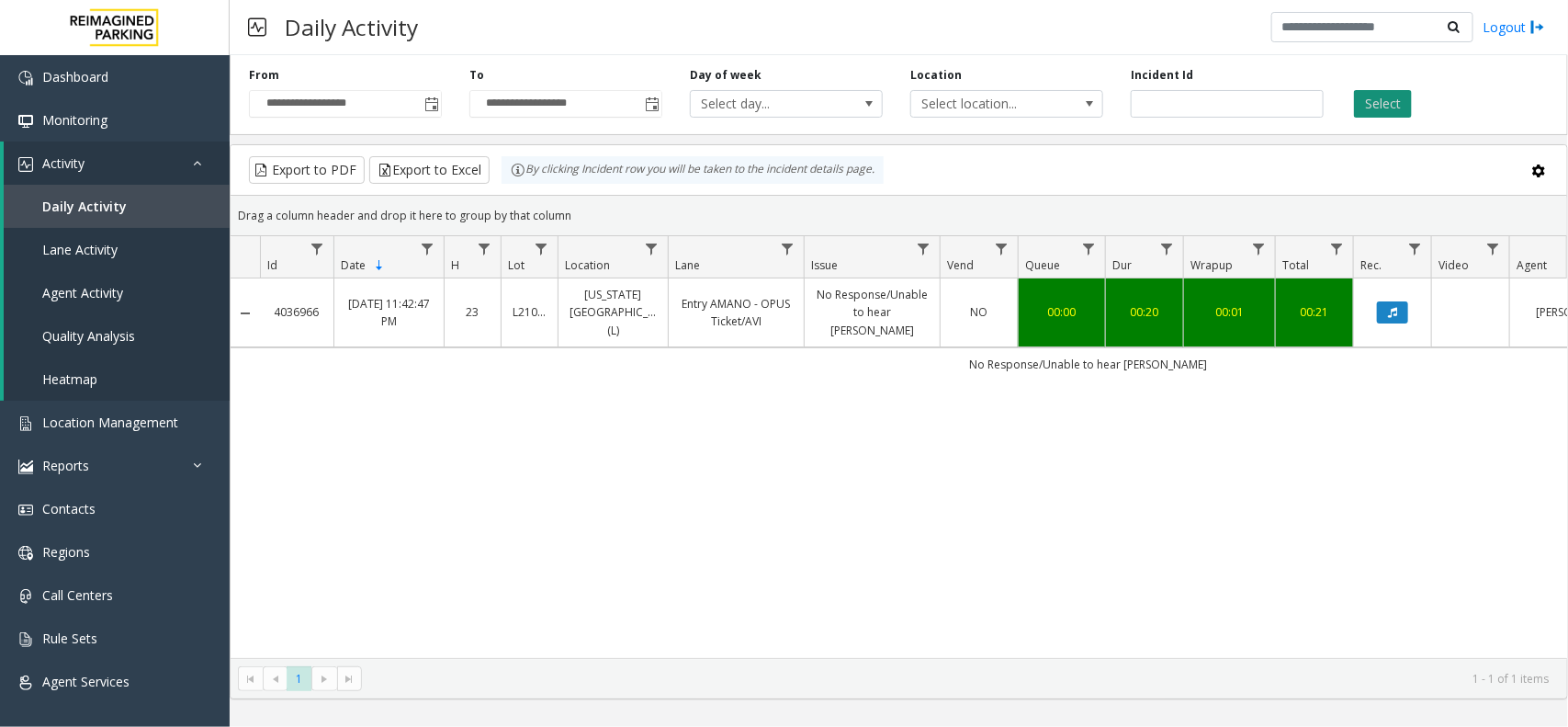click on "Select" 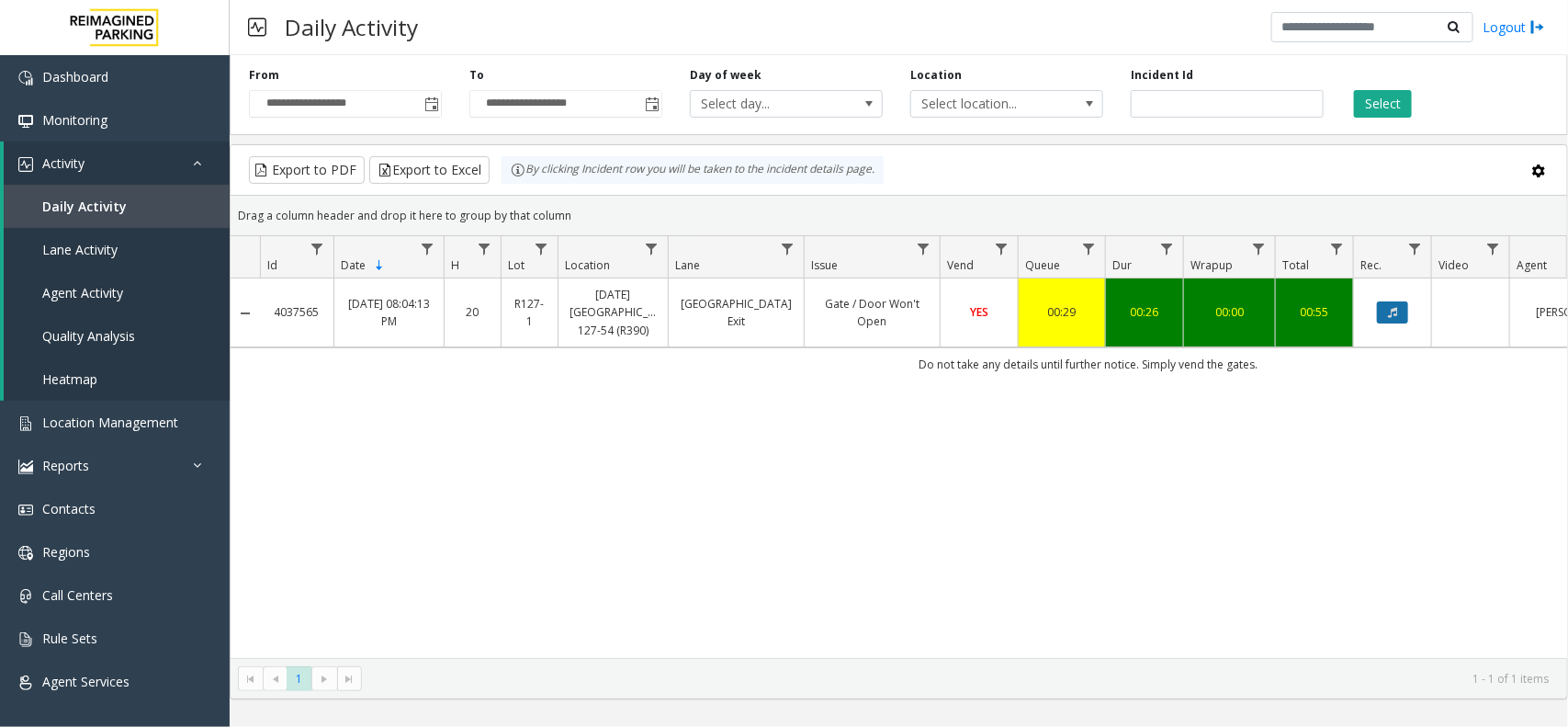 click 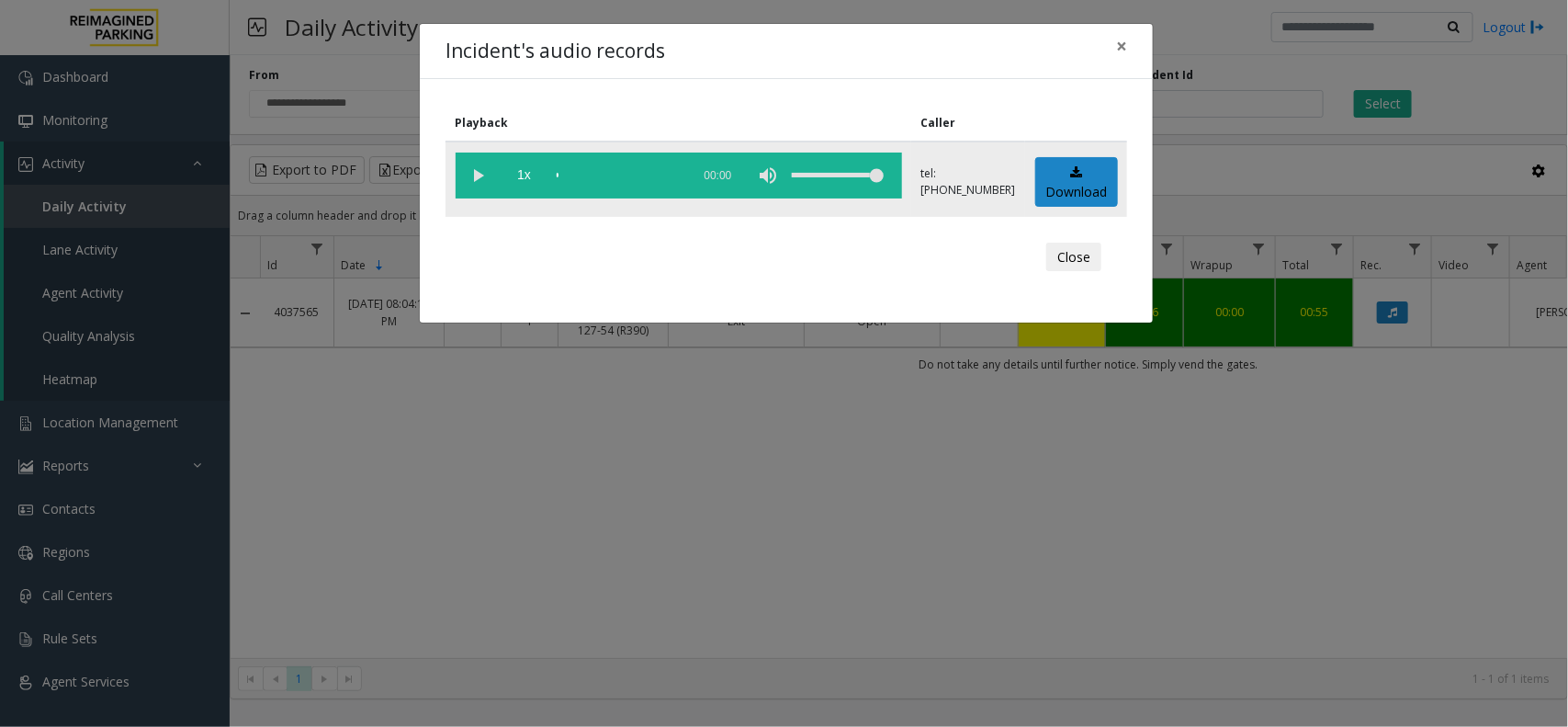 click 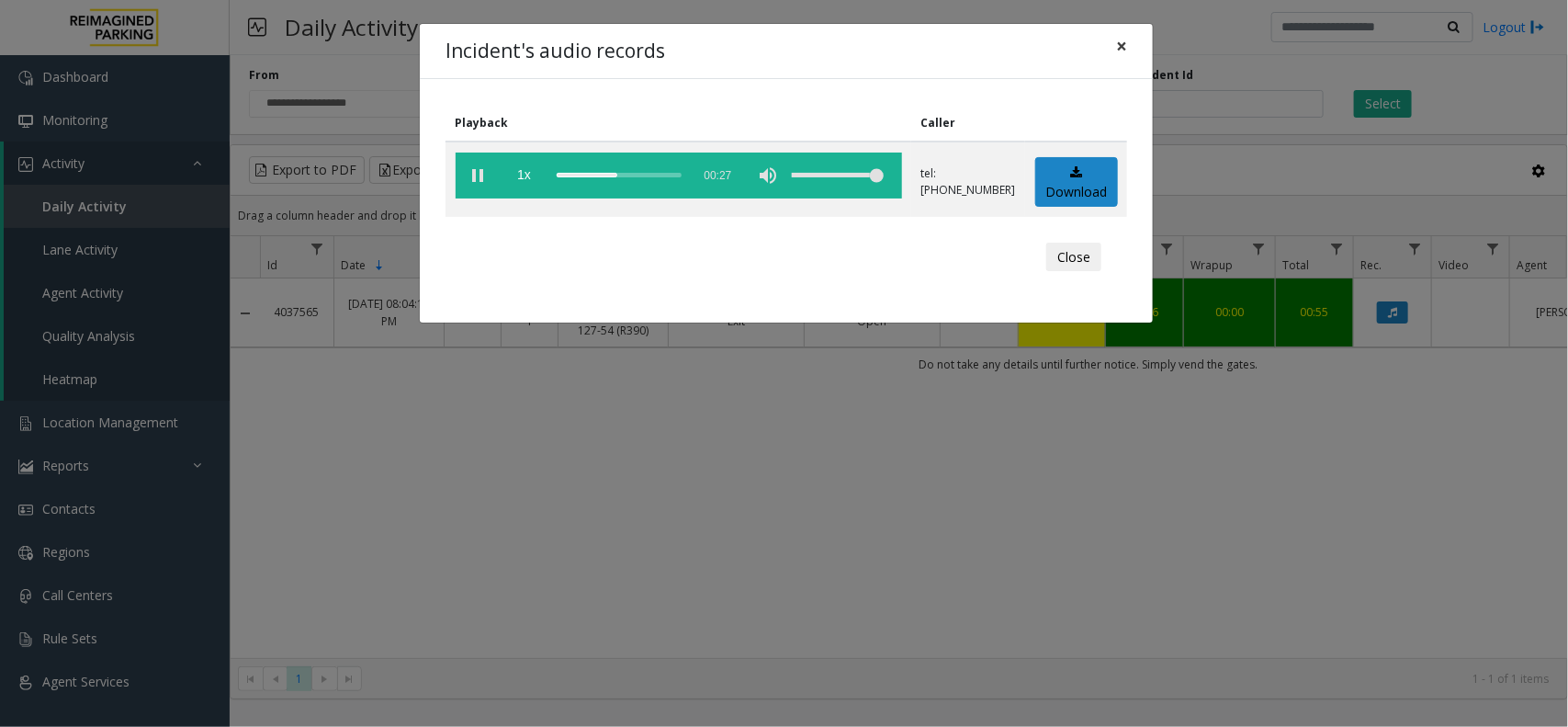 click on "×" 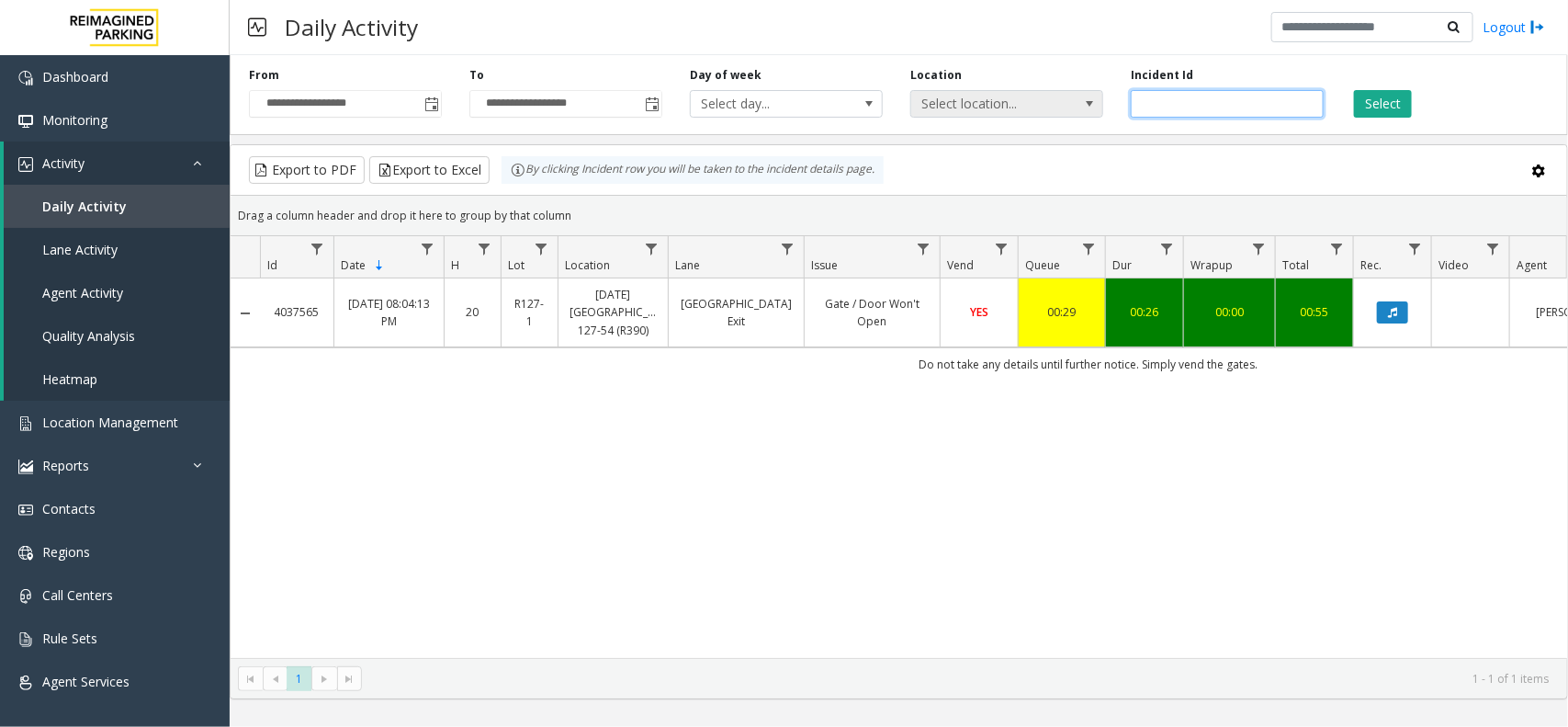 drag, startPoint x: 1204, startPoint y: 99, endPoint x: 1102, endPoint y: 111, distance: 102.70346 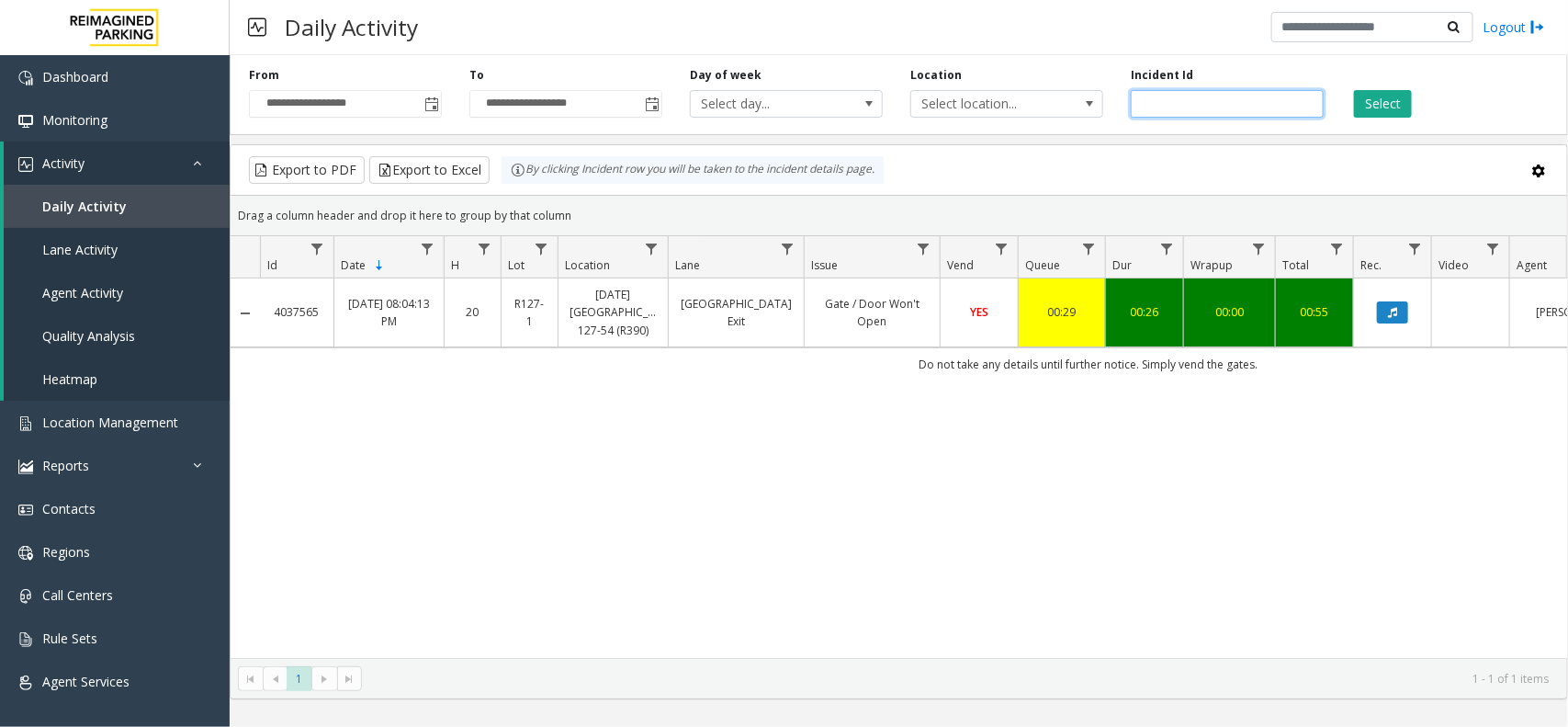 paste 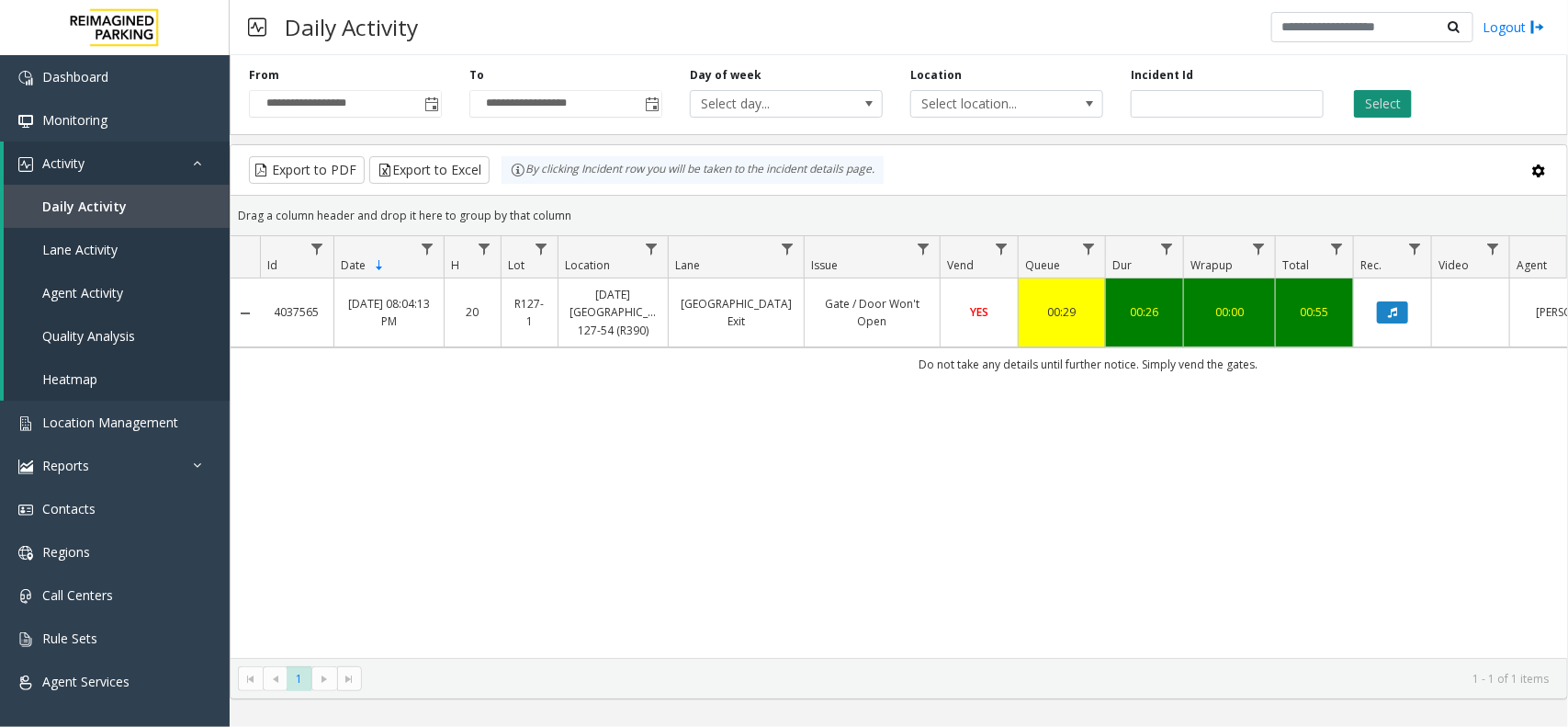 click on "Select" 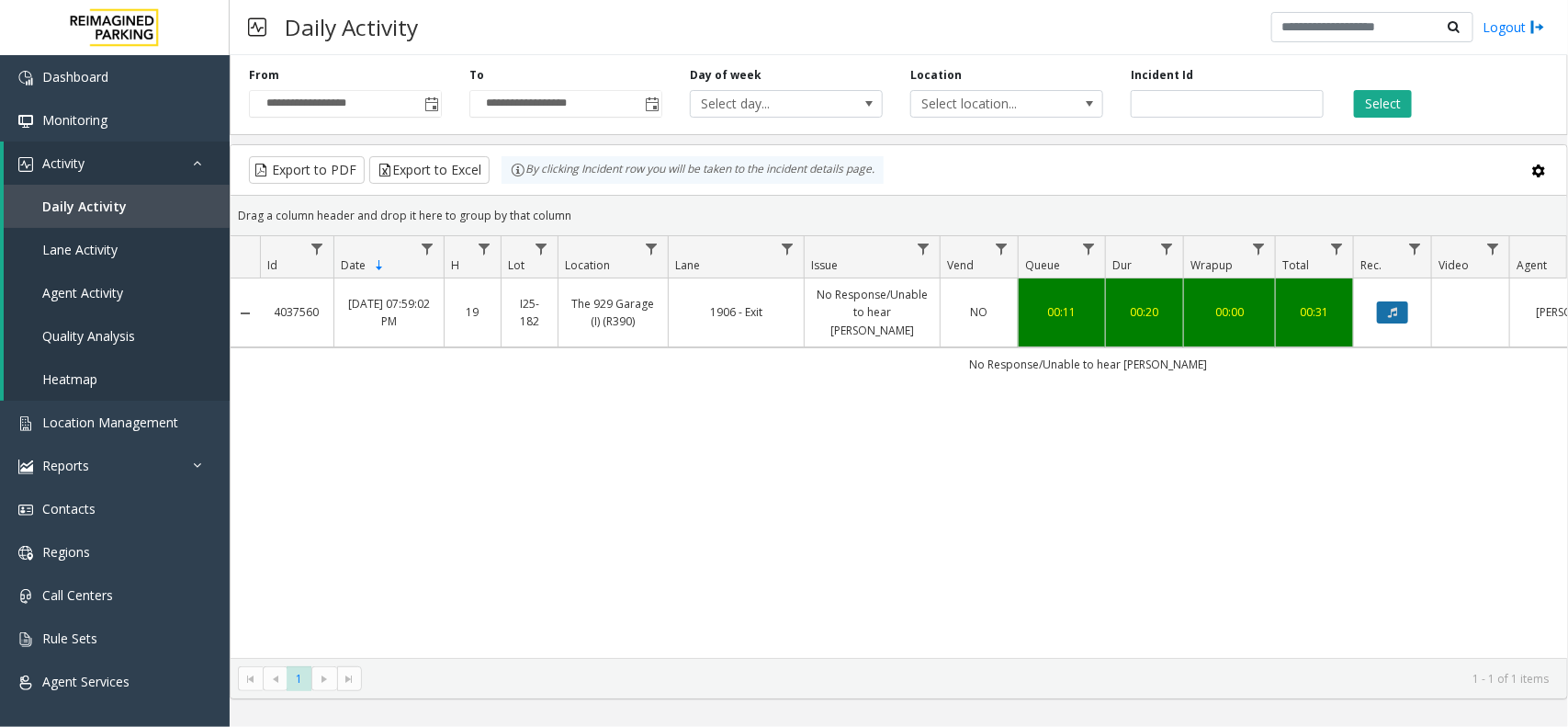 click 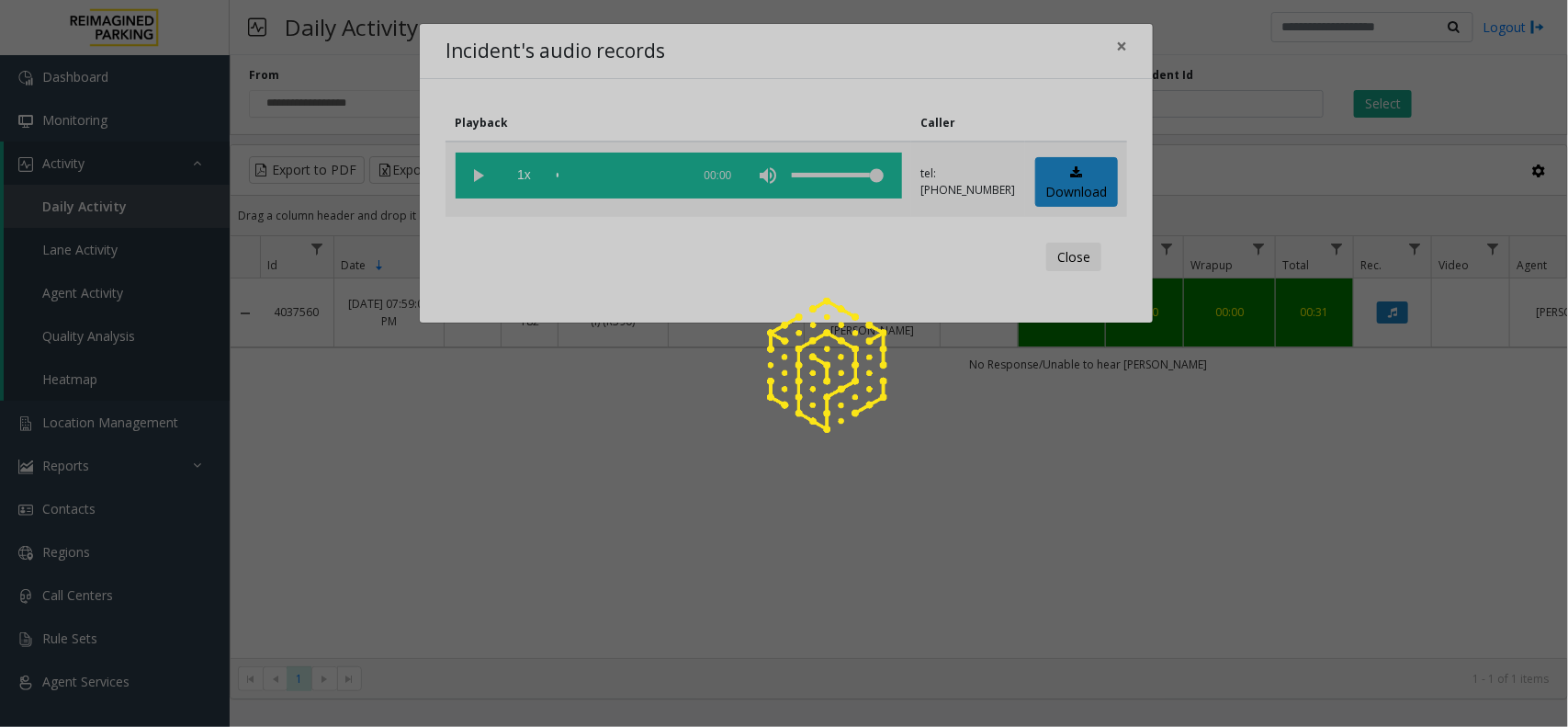 click 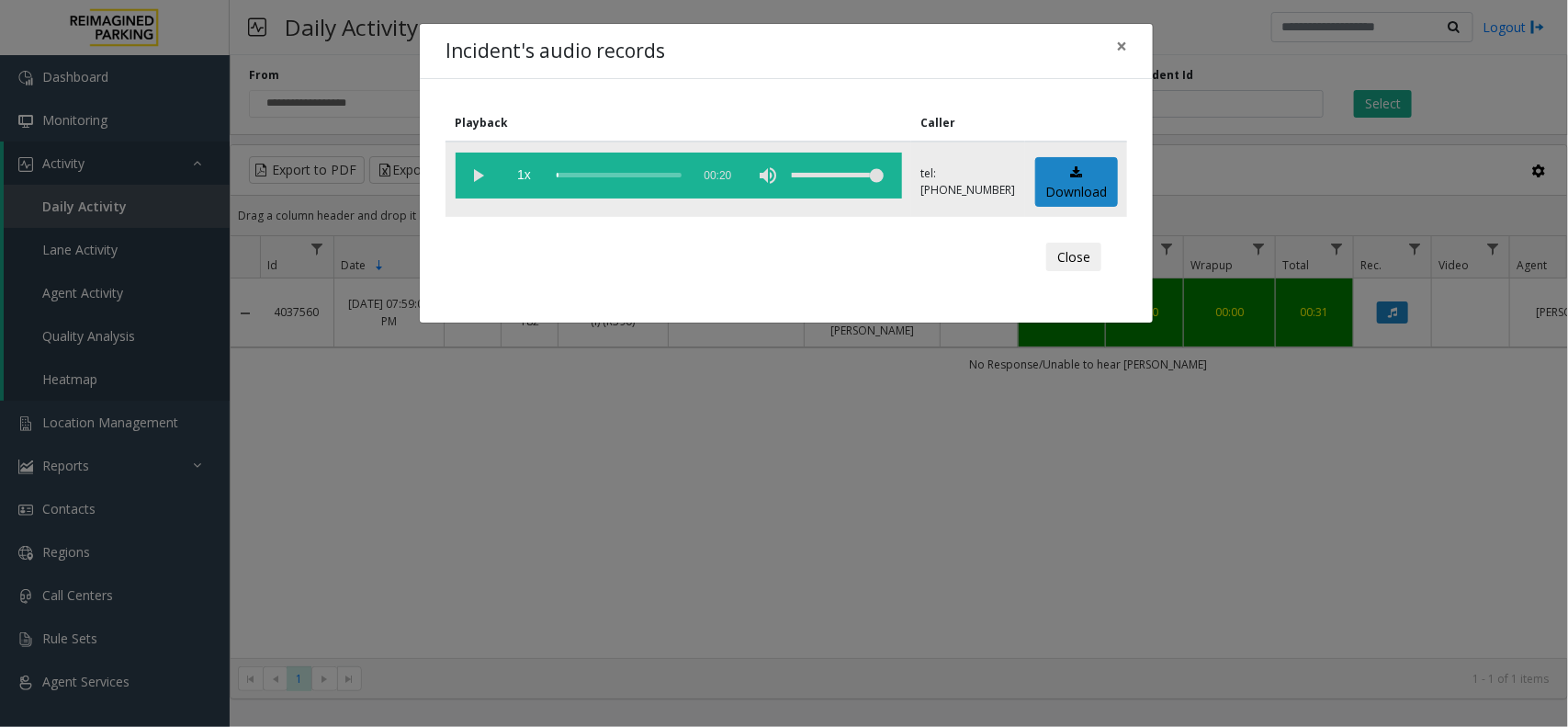 click 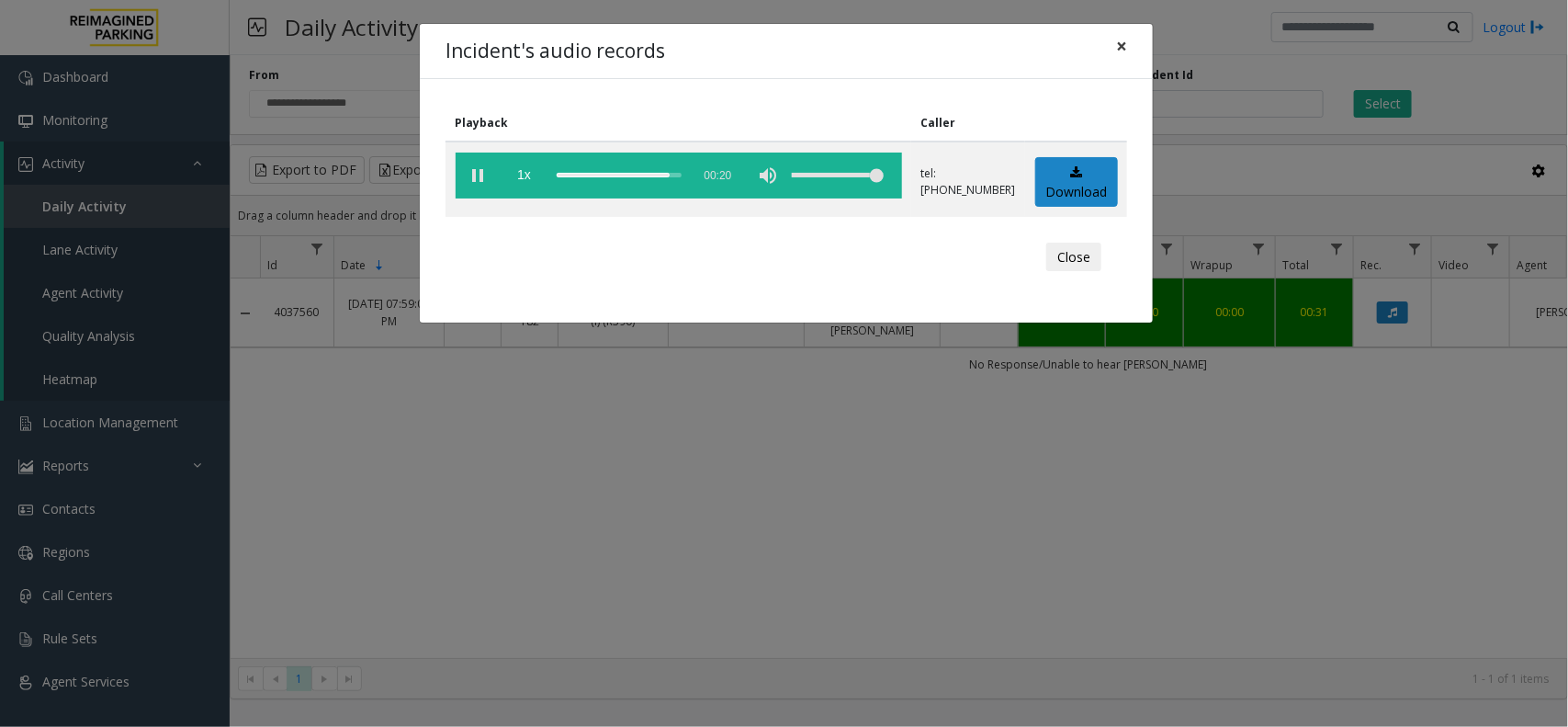 click on "×" 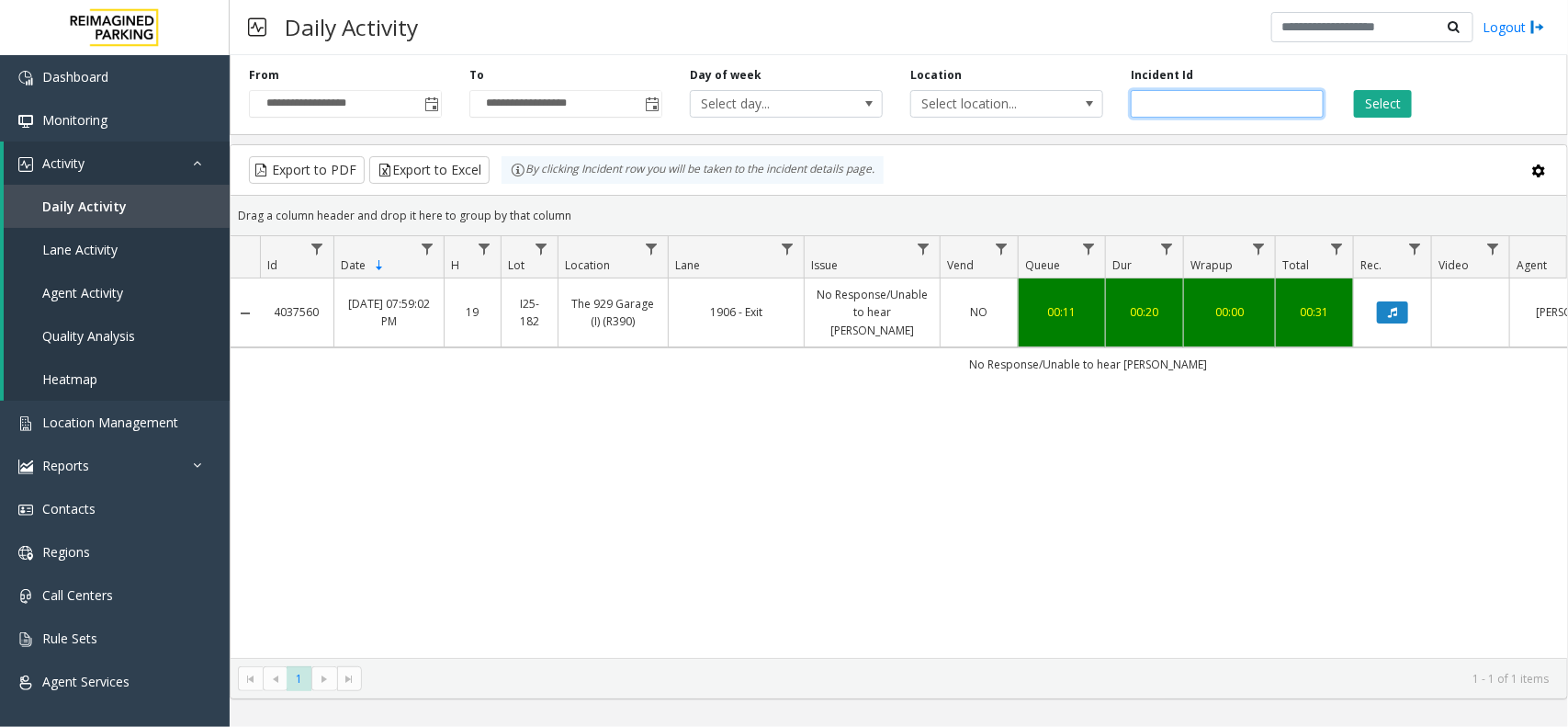 drag, startPoint x: 1213, startPoint y: 102, endPoint x: 1114, endPoint y: 108, distance: 99.18165 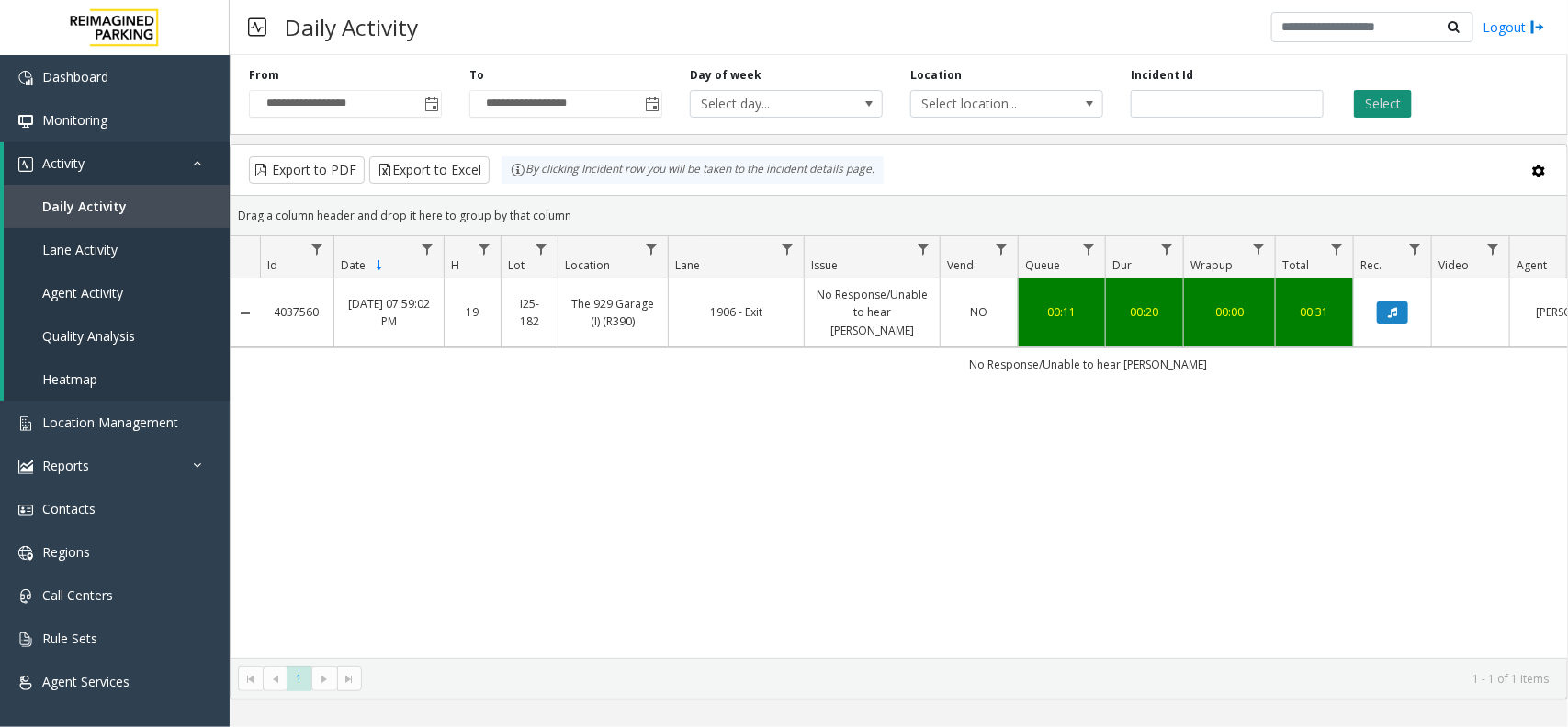 click on "Select" 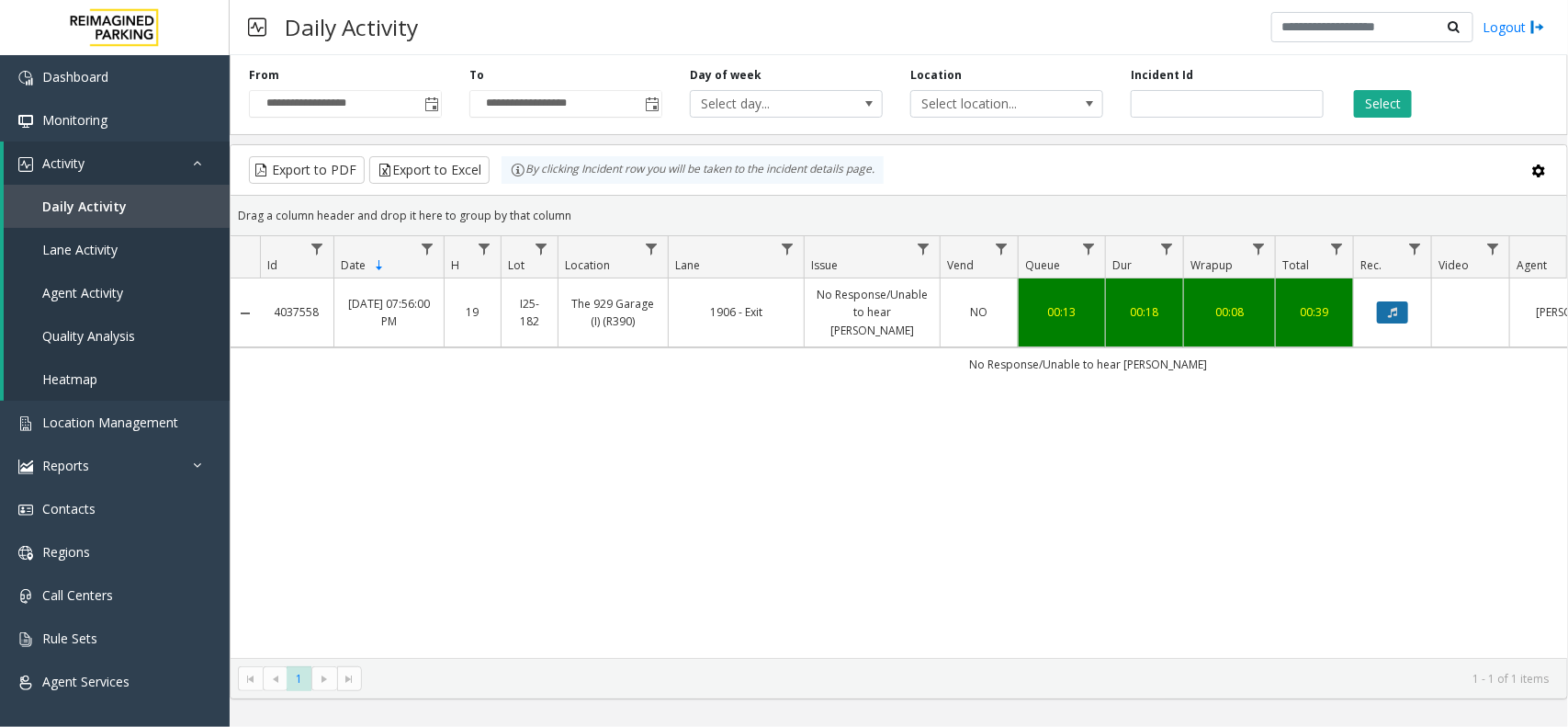 click 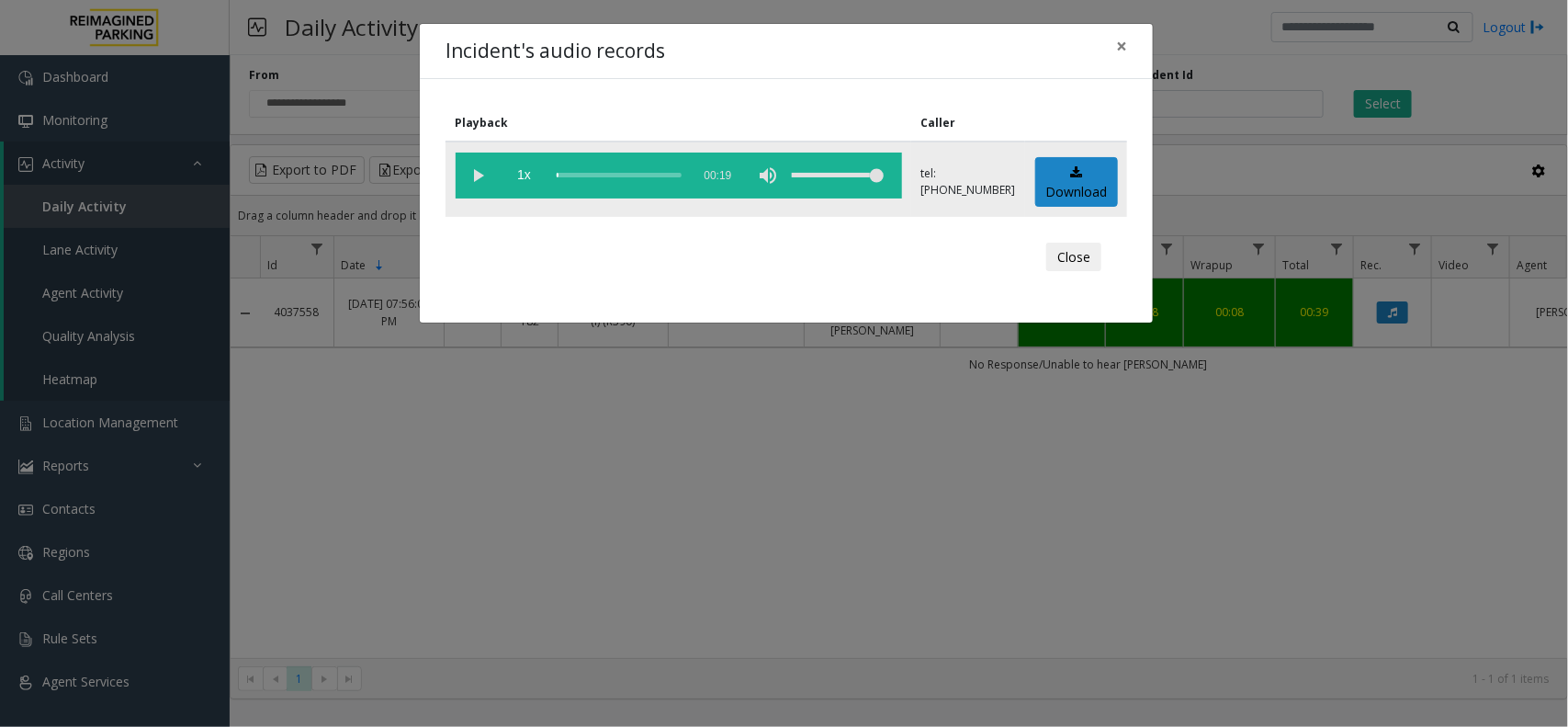 click 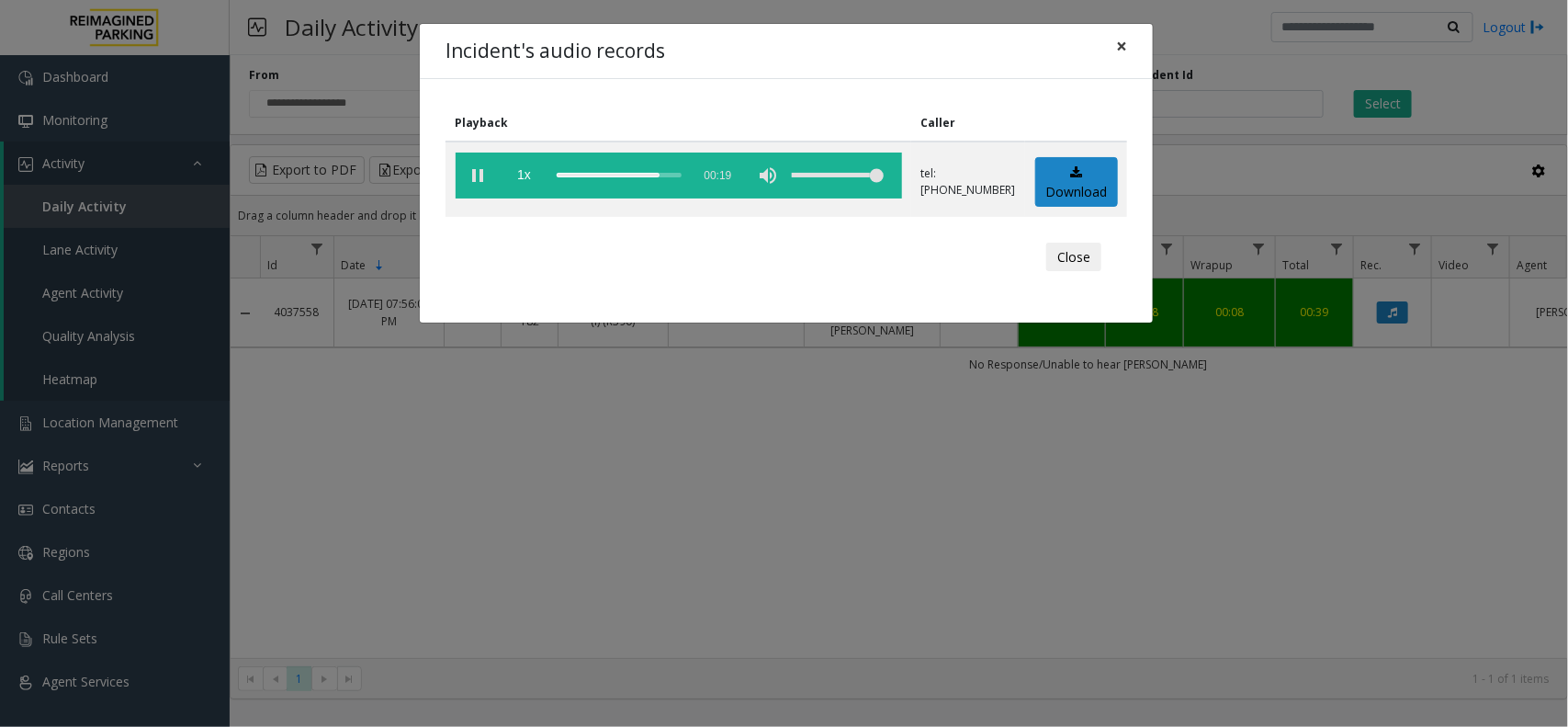 click on "×" 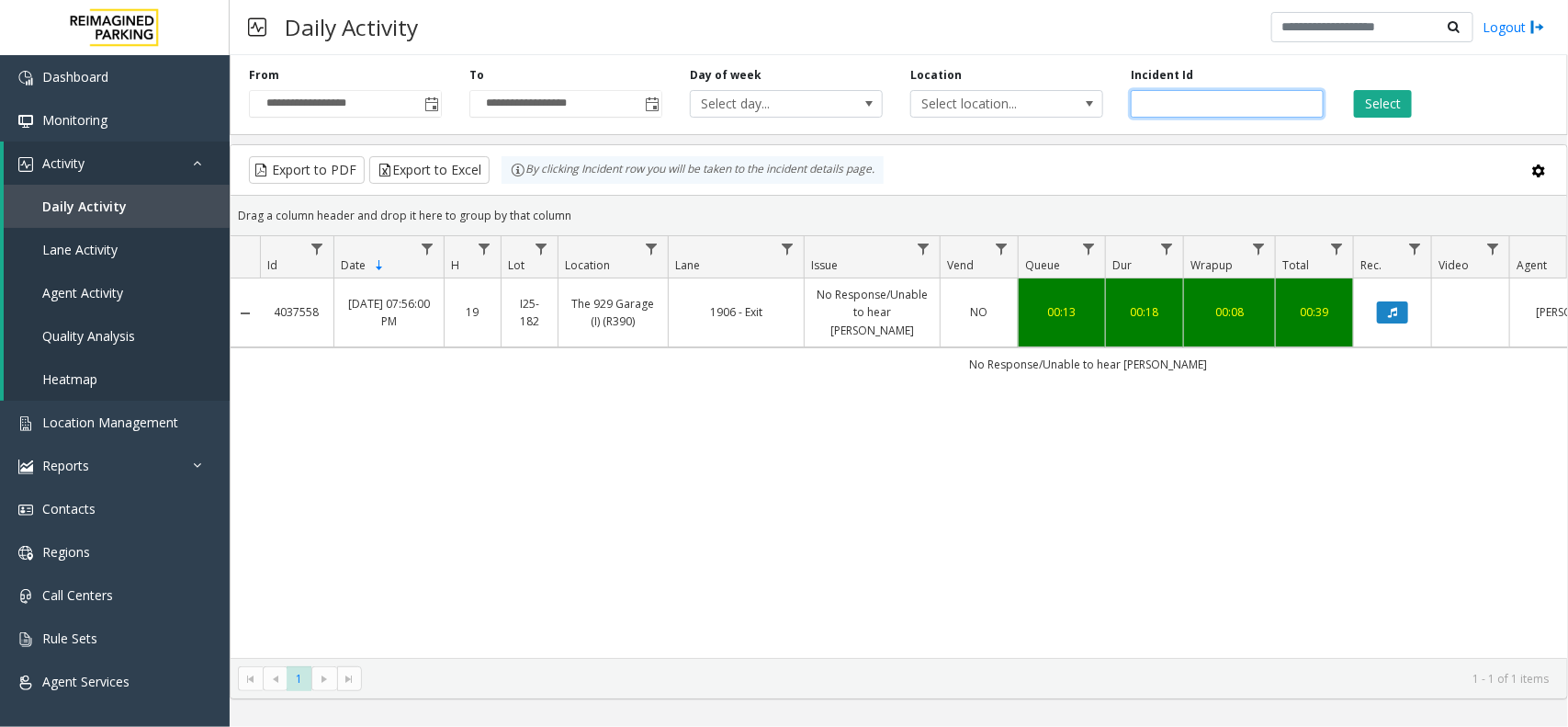 drag, startPoint x: 1233, startPoint y: 101, endPoint x: 1122, endPoint y: 101, distance: 111 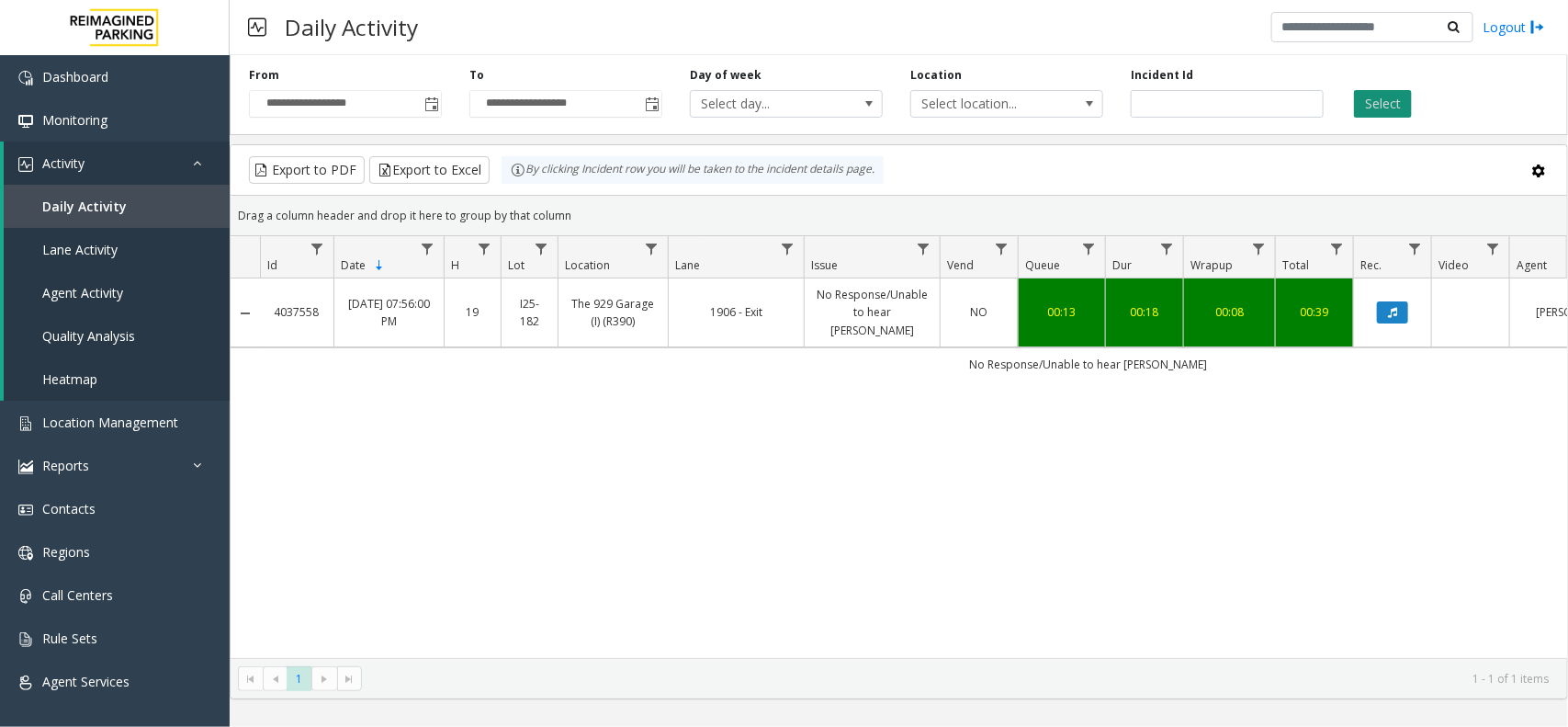 click on "Select" 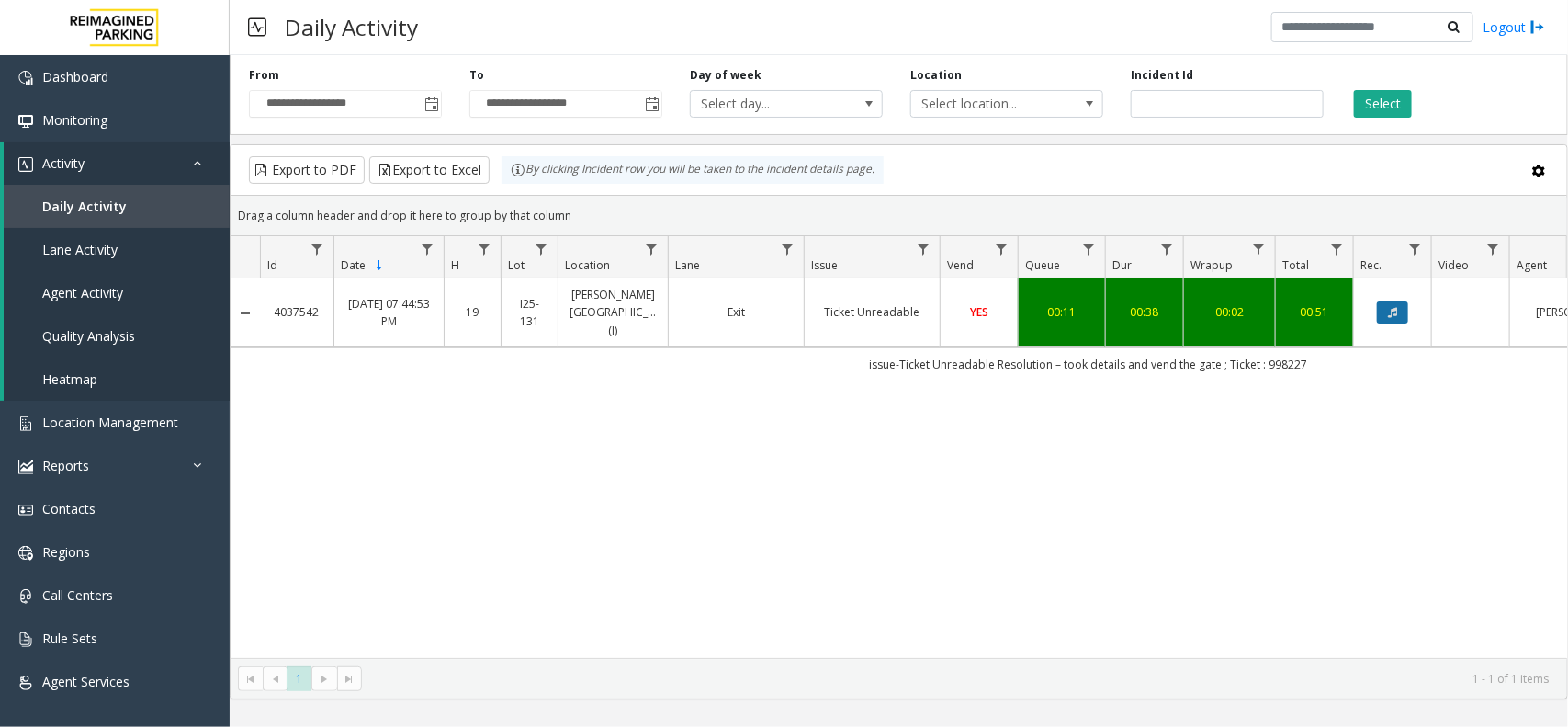 click 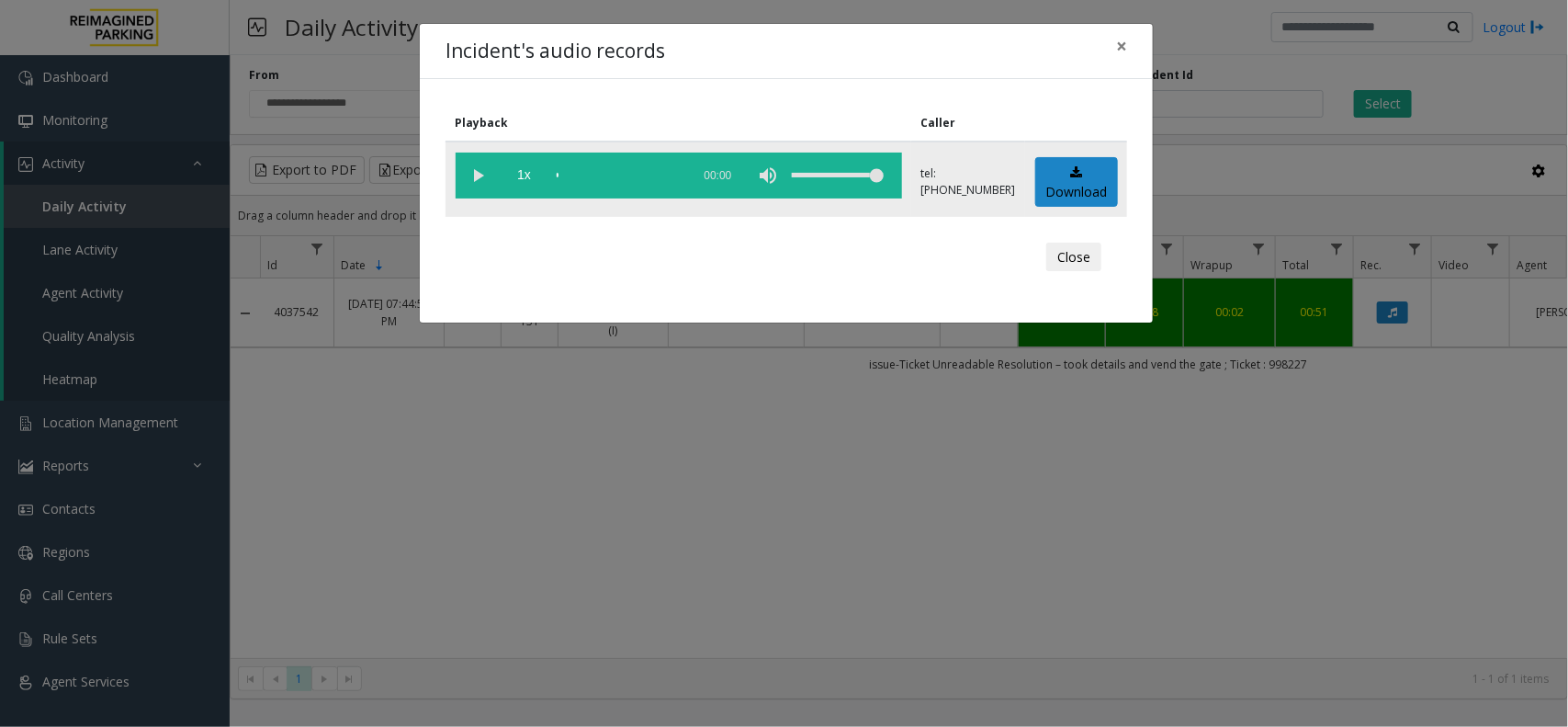 click 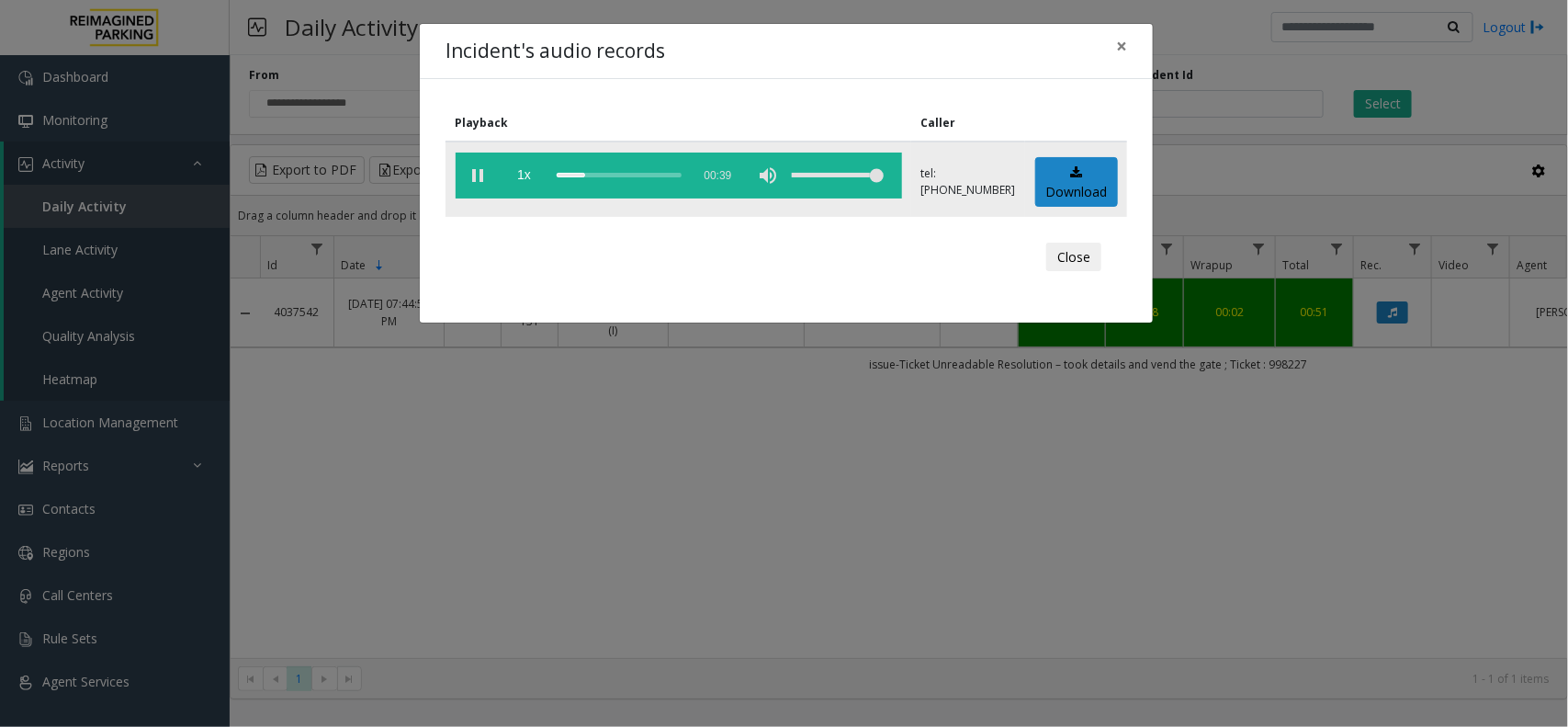 click 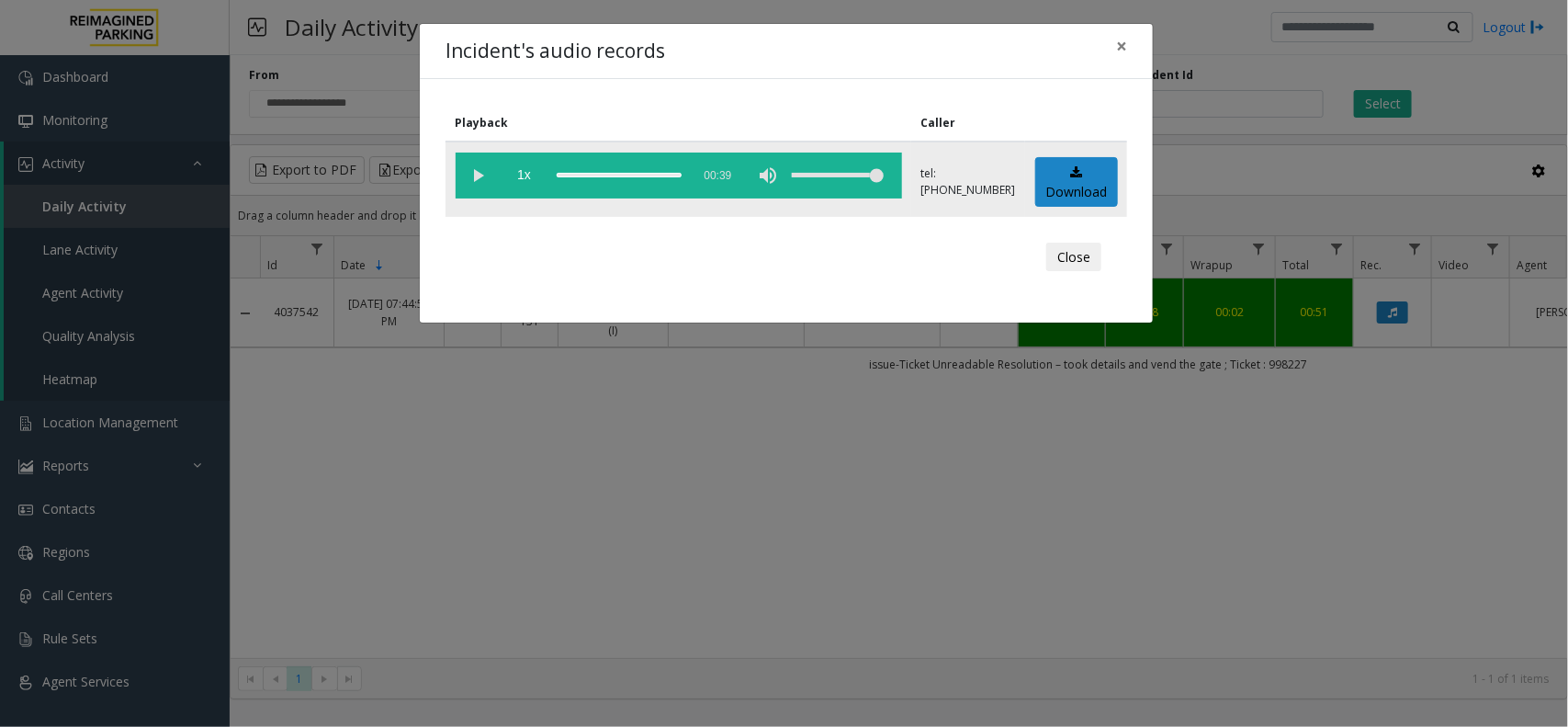click 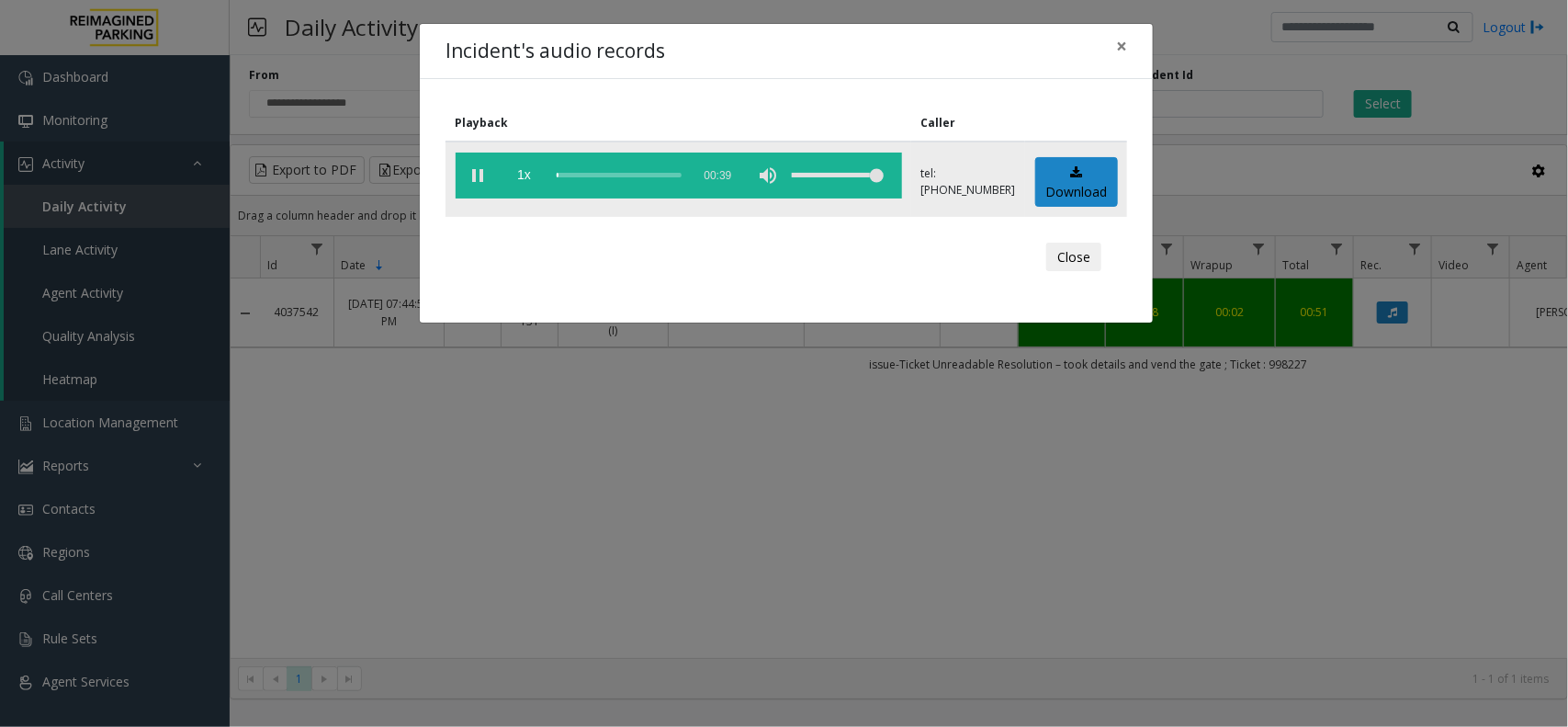 click 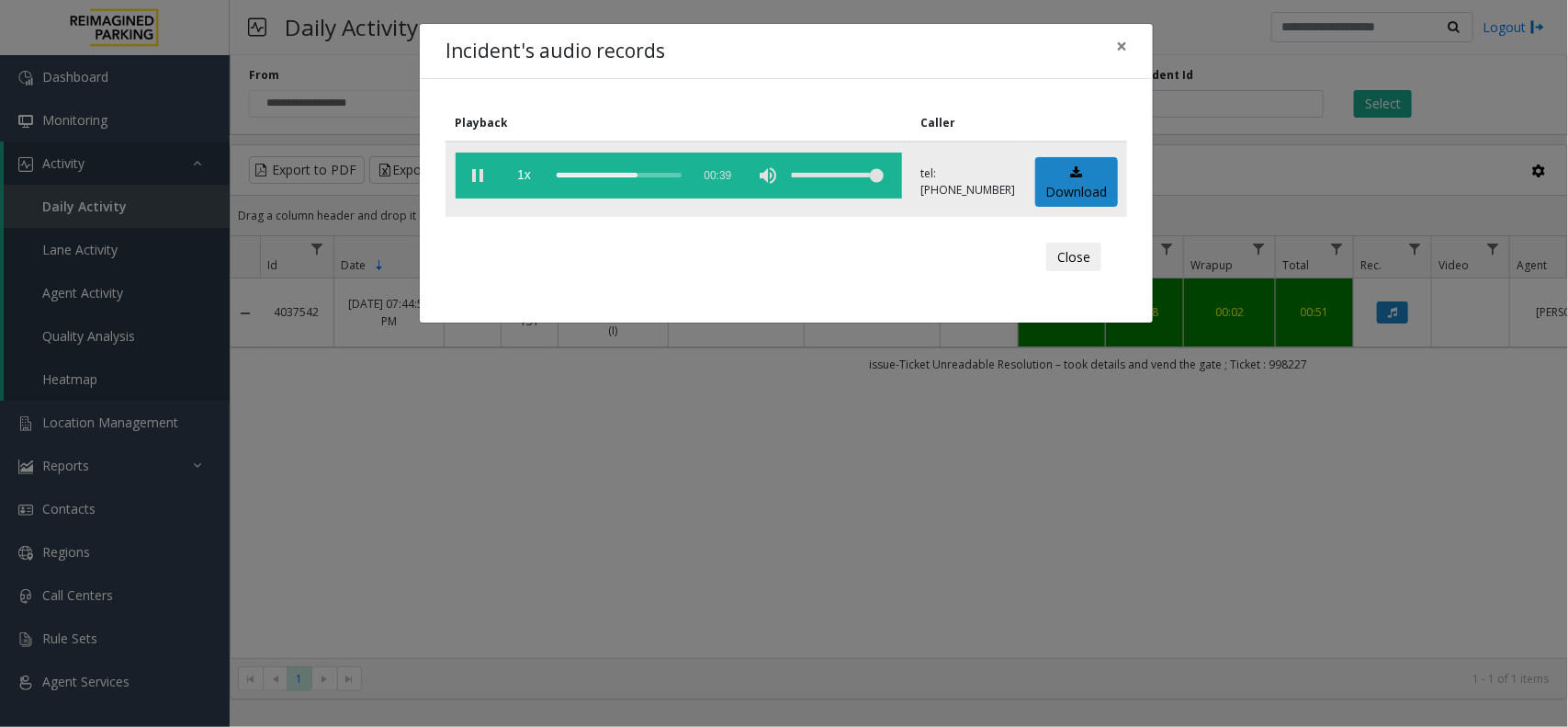 click 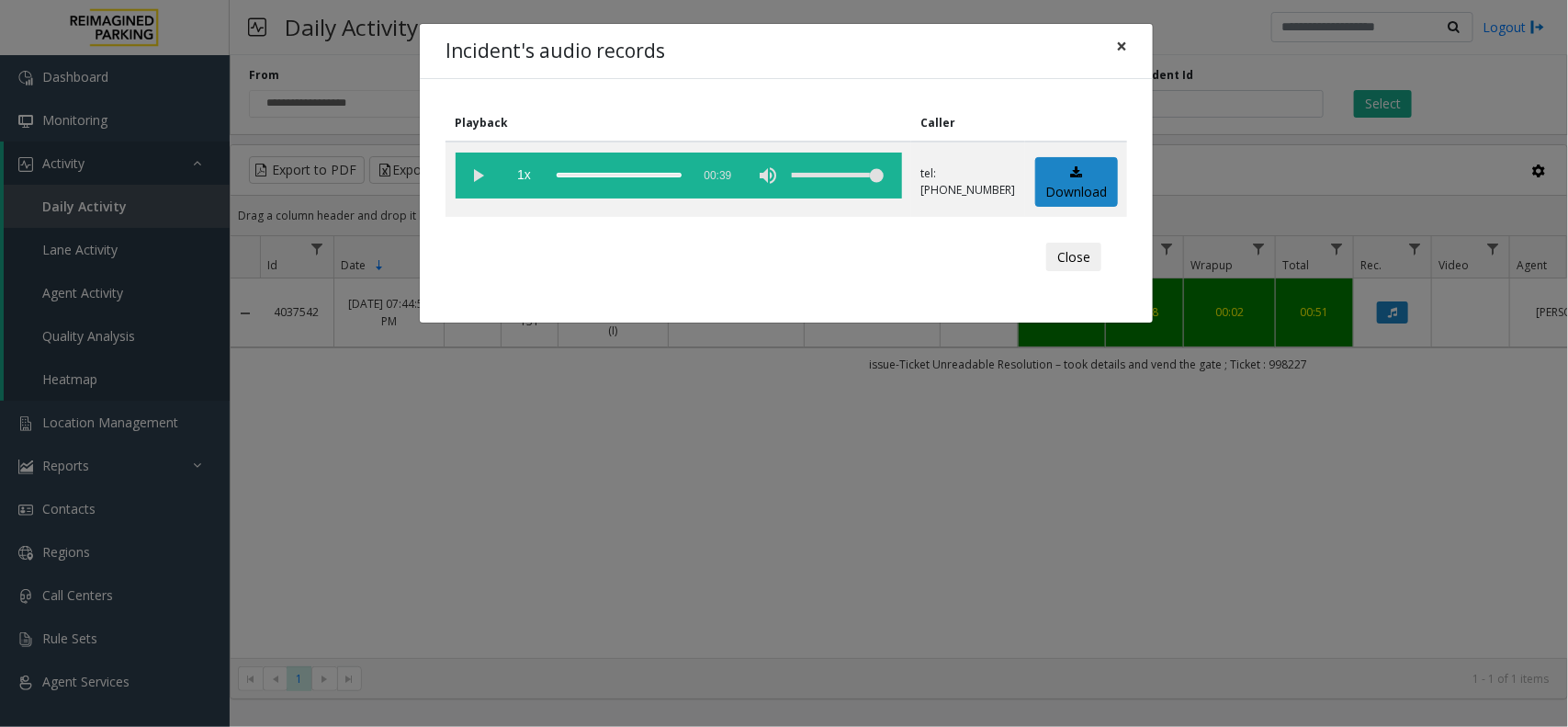 click on "×" 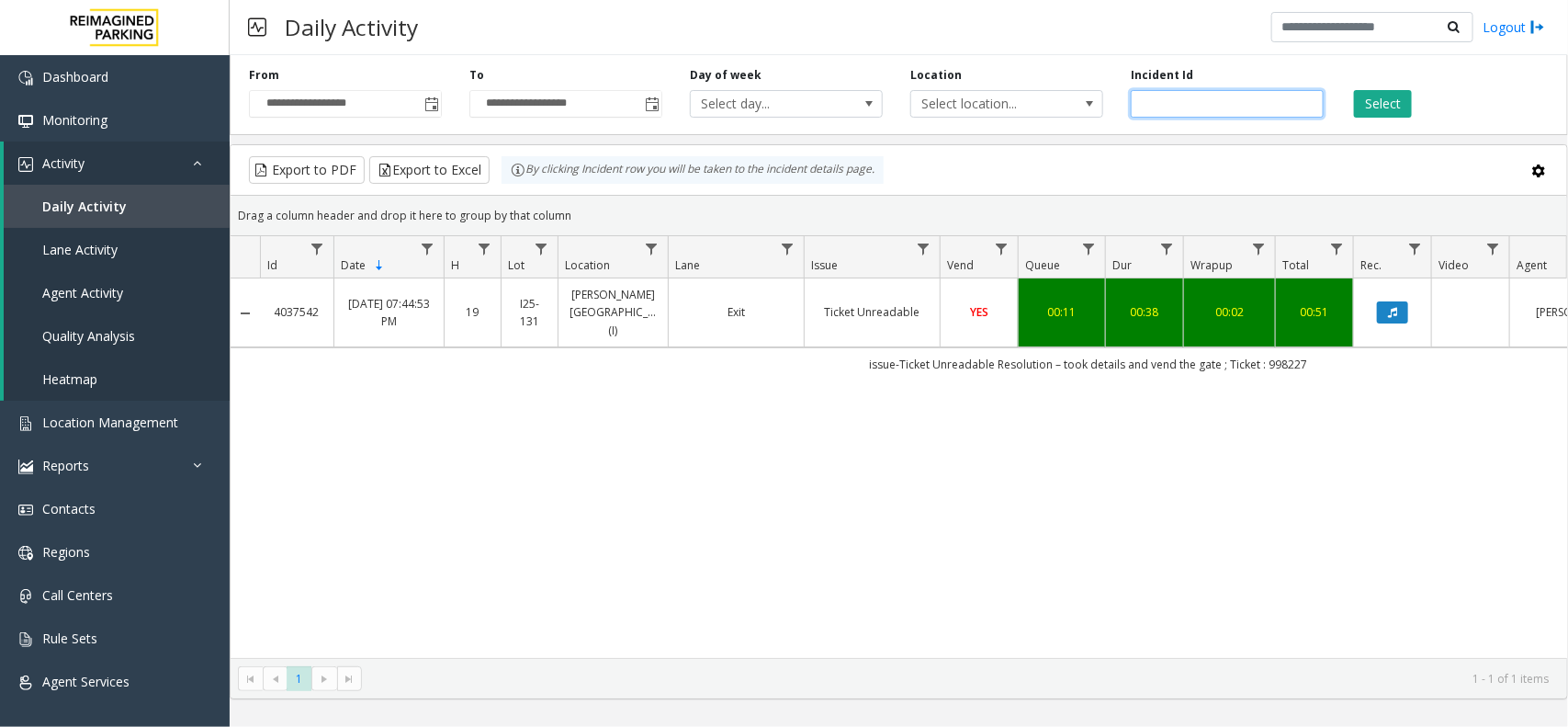 drag, startPoint x: 1208, startPoint y: 98, endPoint x: 1112, endPoint y: 98, distance: 96 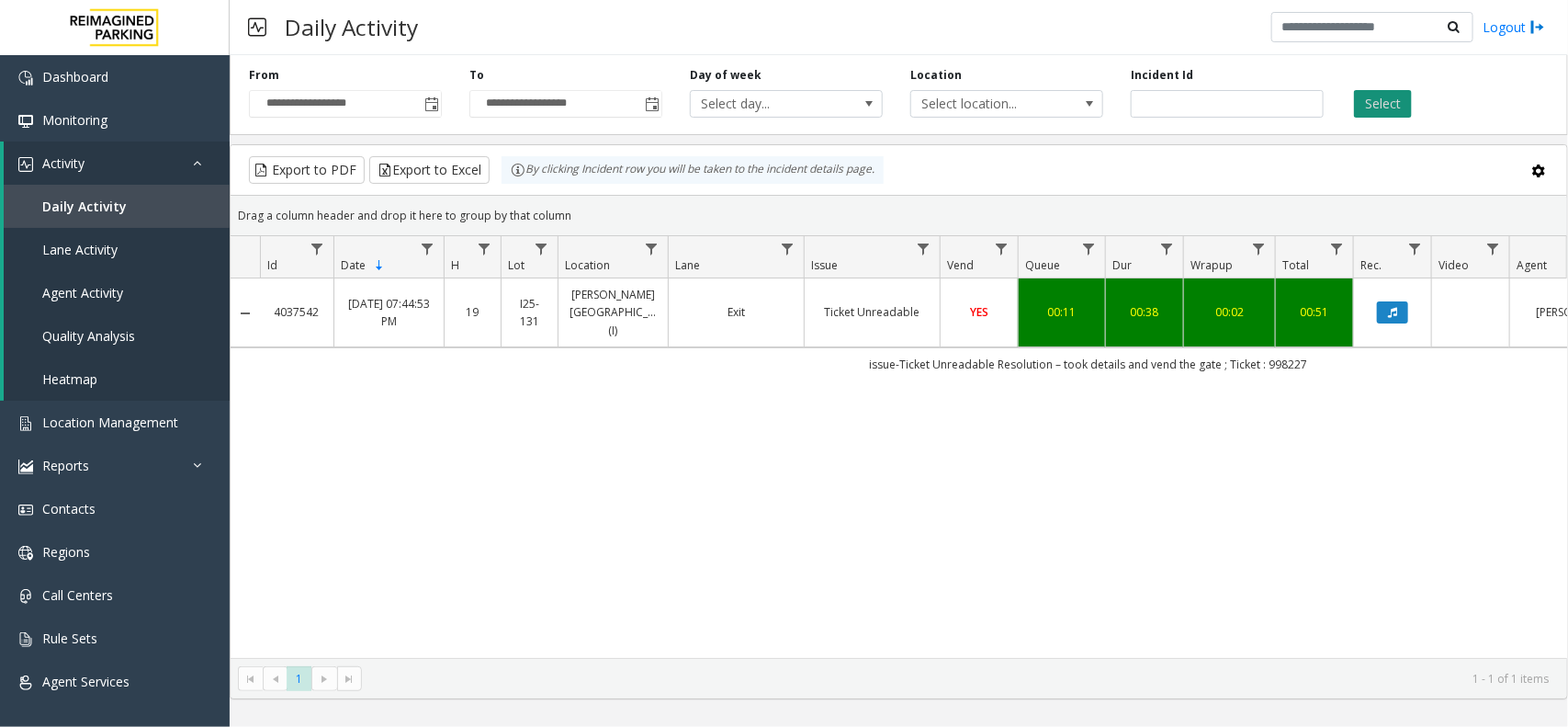 click on "Select" 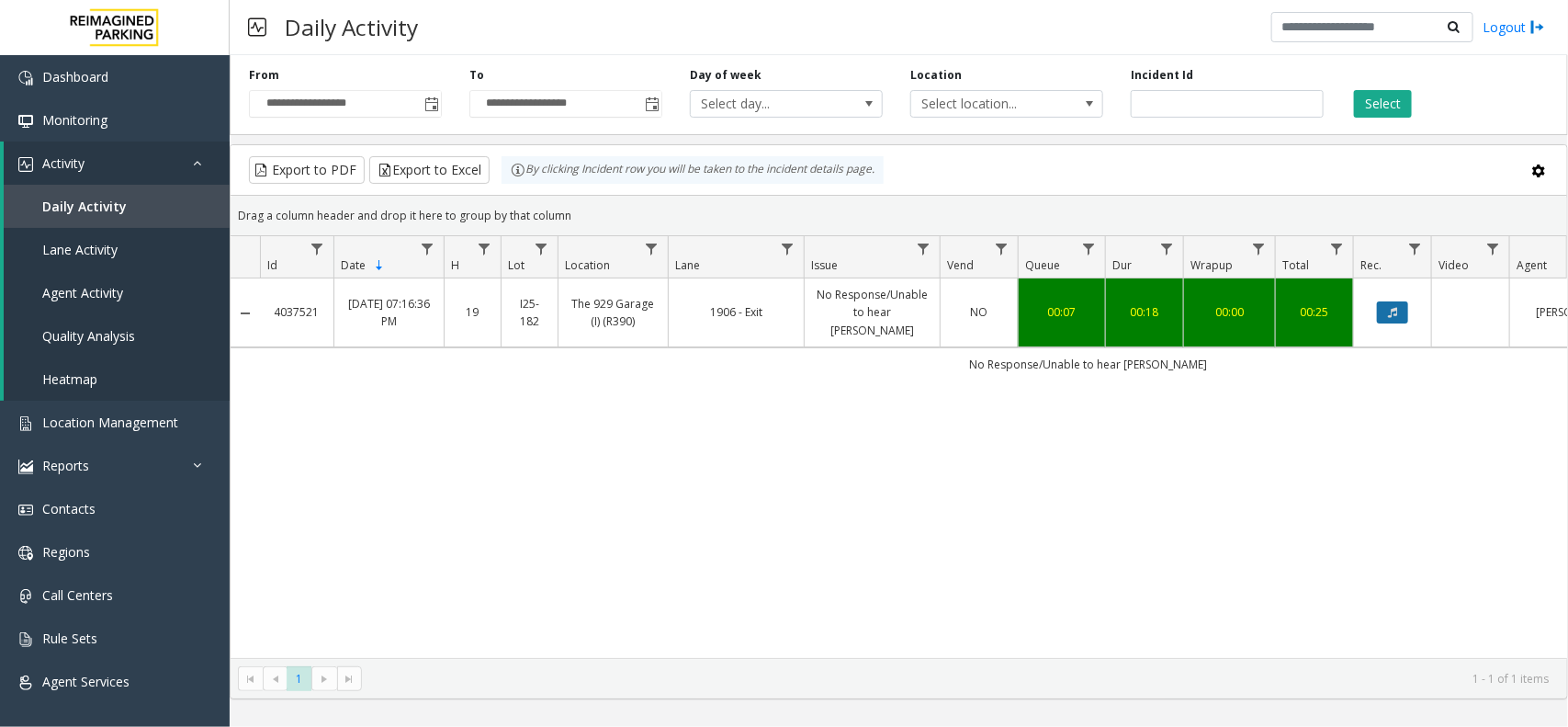 click 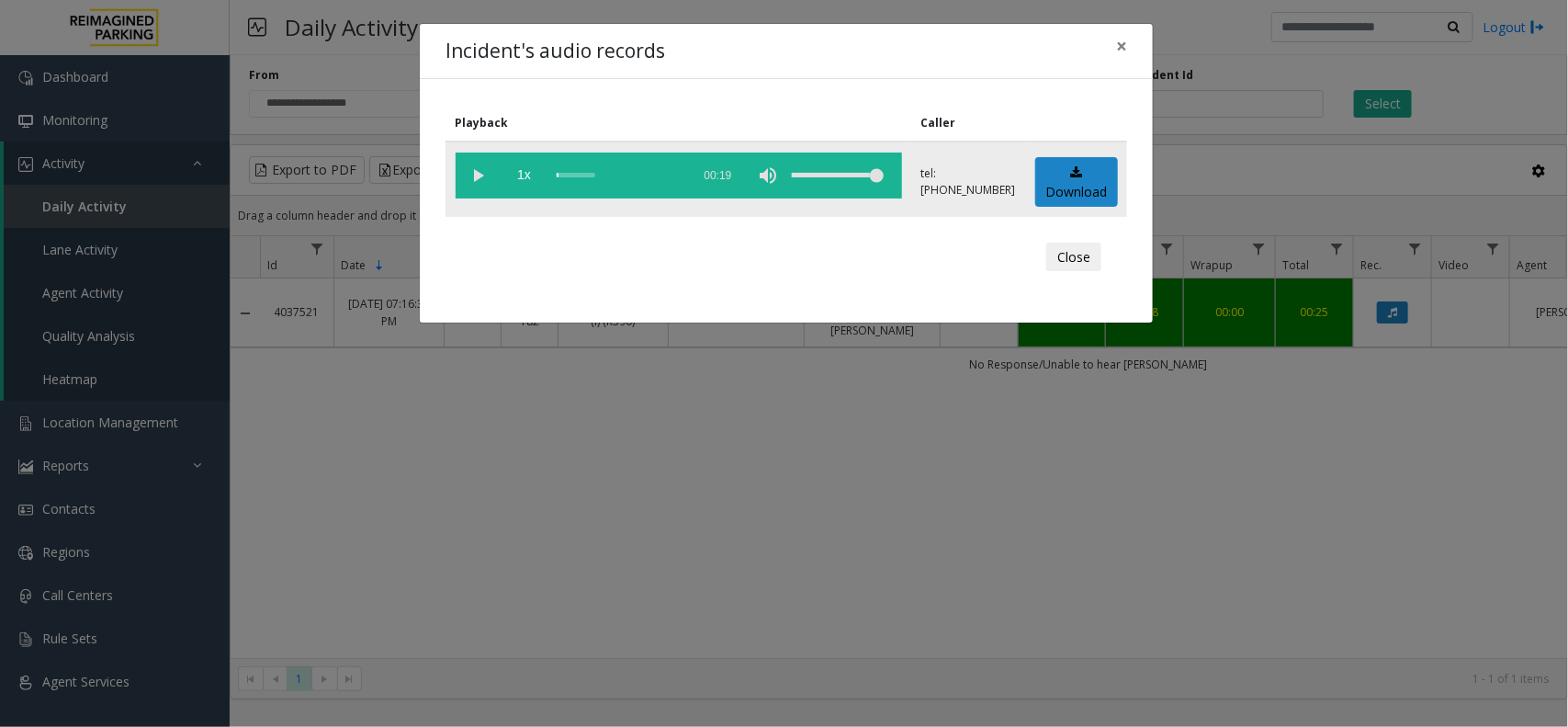 click 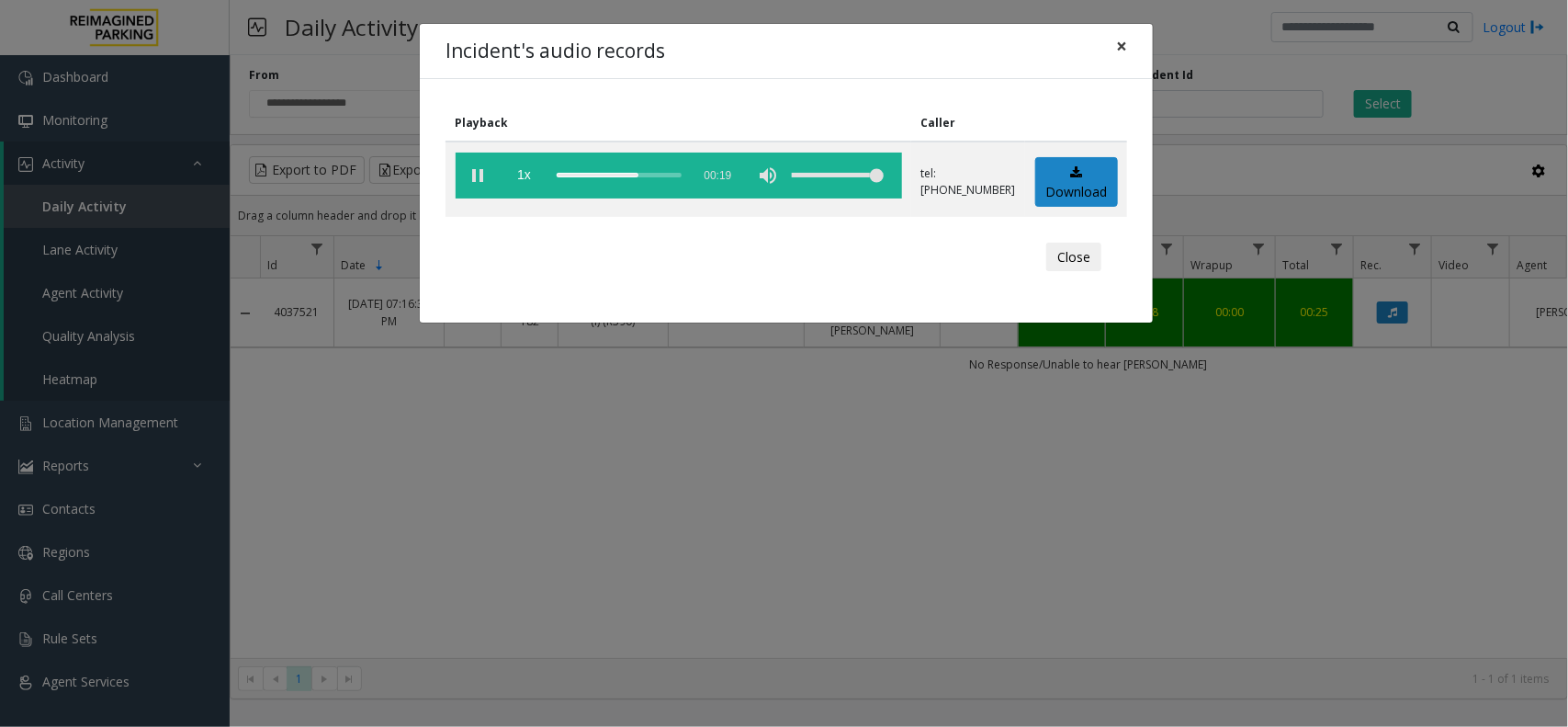 click on "×" 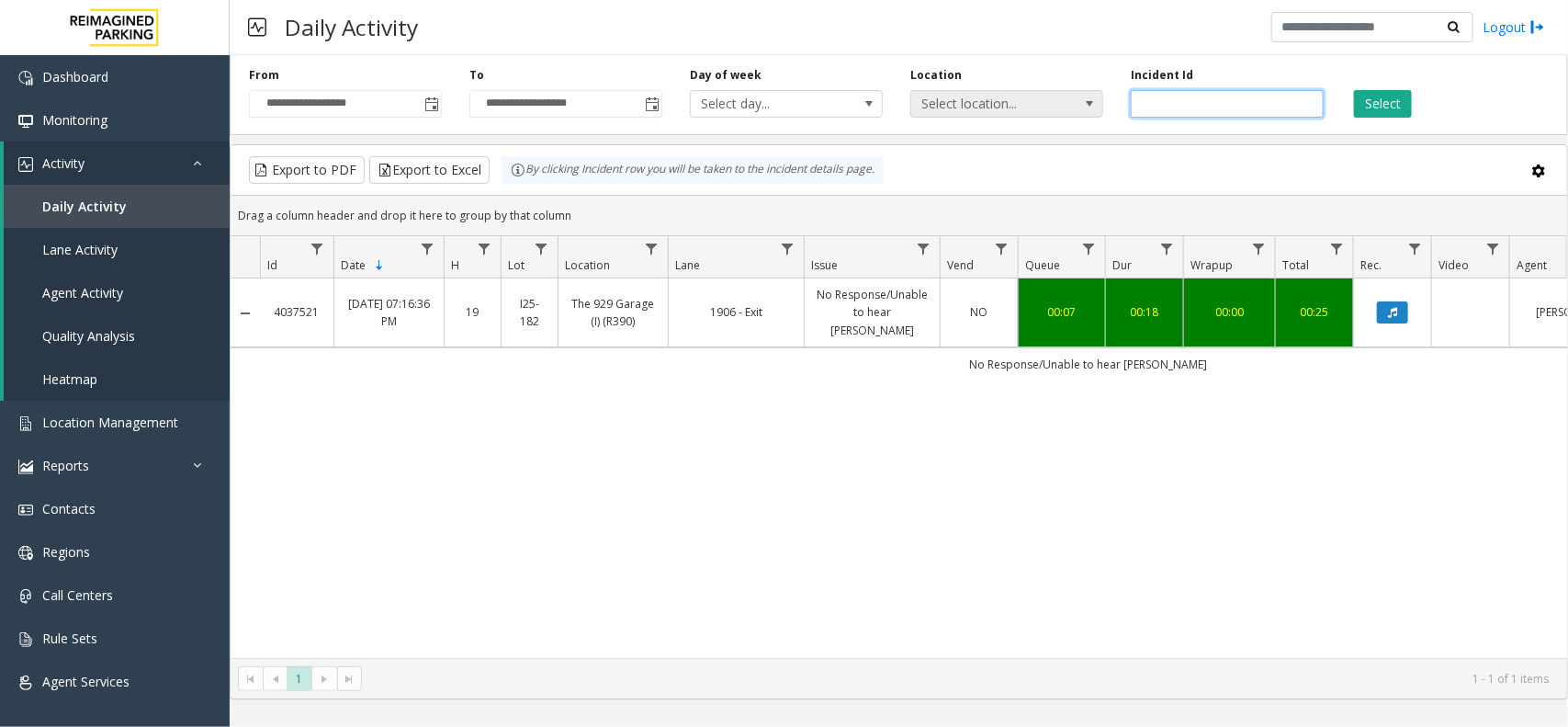 drag, startPoint x: 1220, startPoint y: 104, endPoint x: 1070, endPoint y: 104, distance: 150 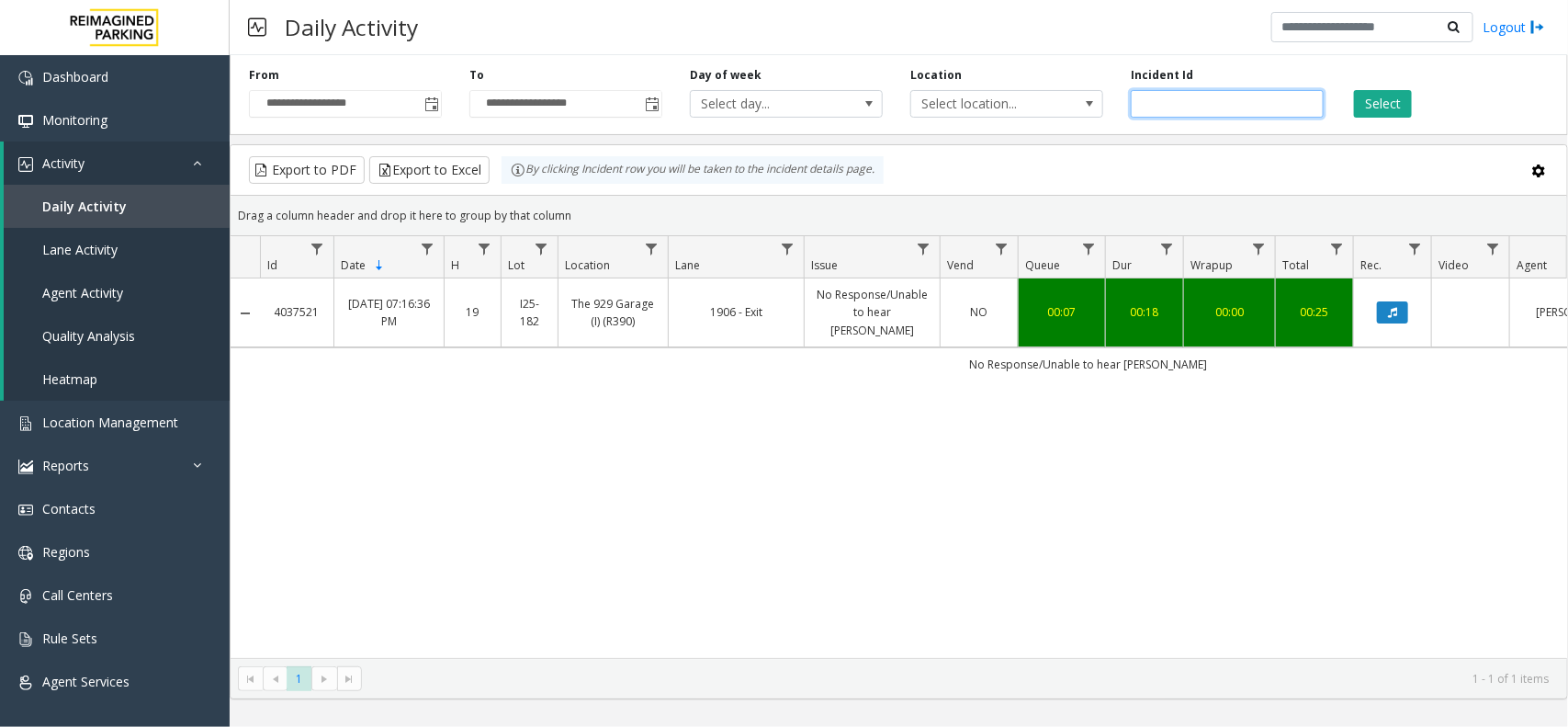 paste 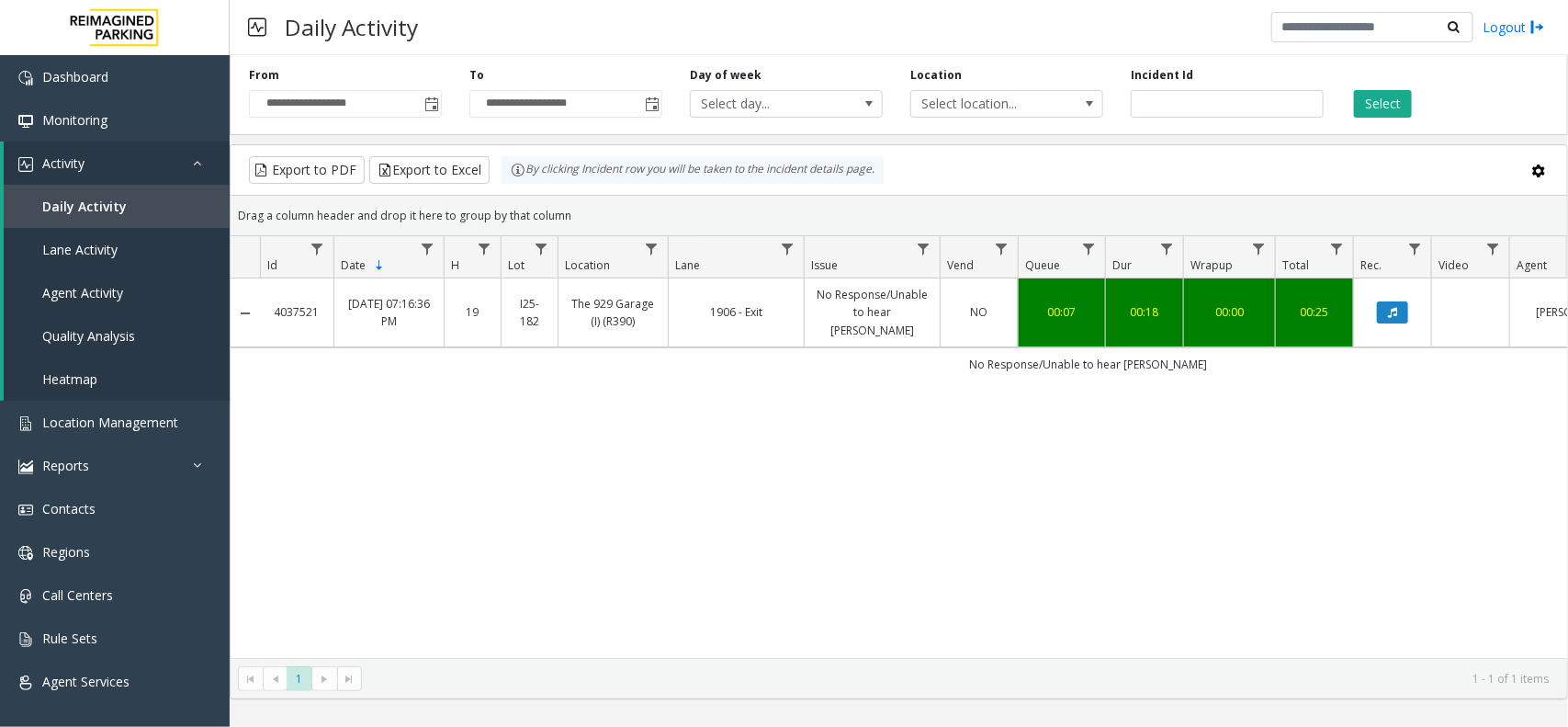 click on "Select" 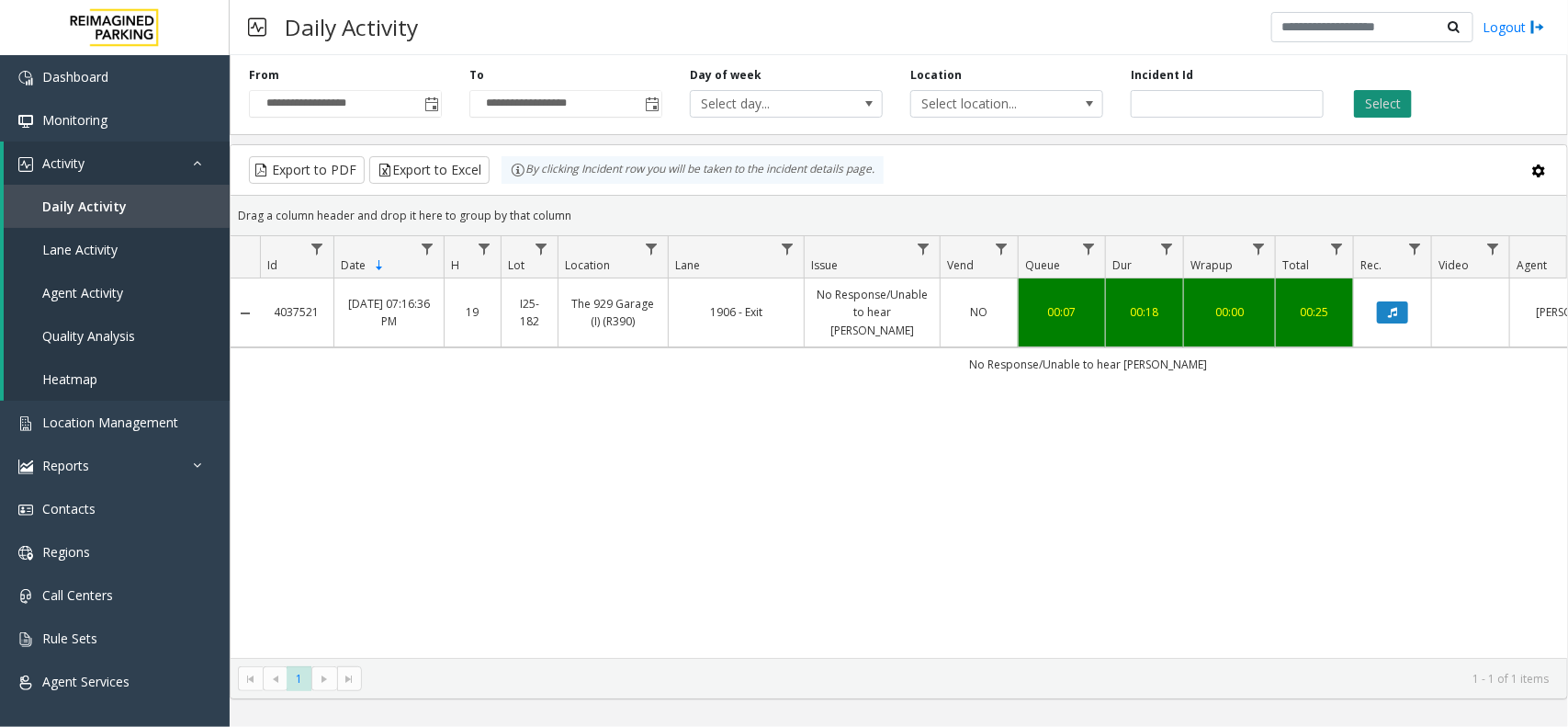 click on "Select" 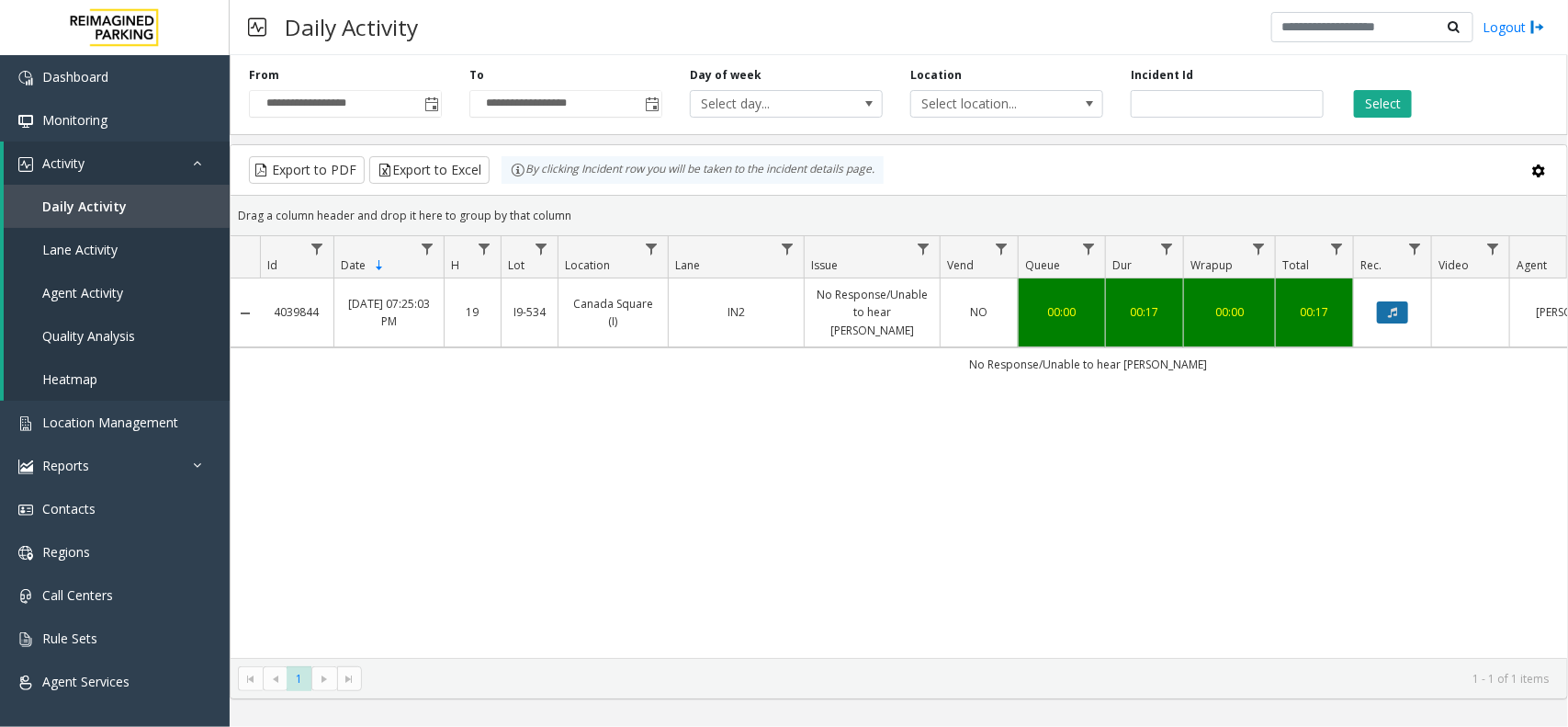 click 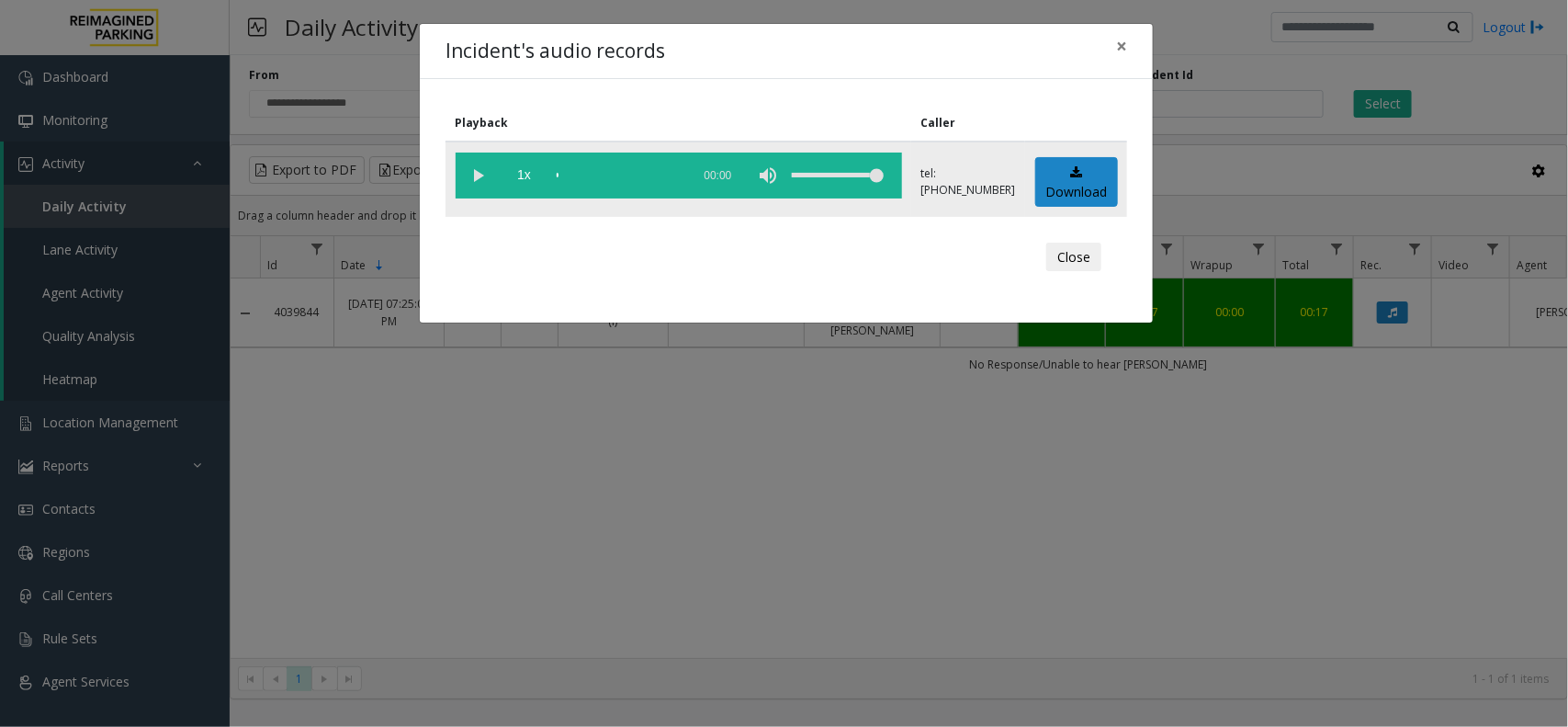 click 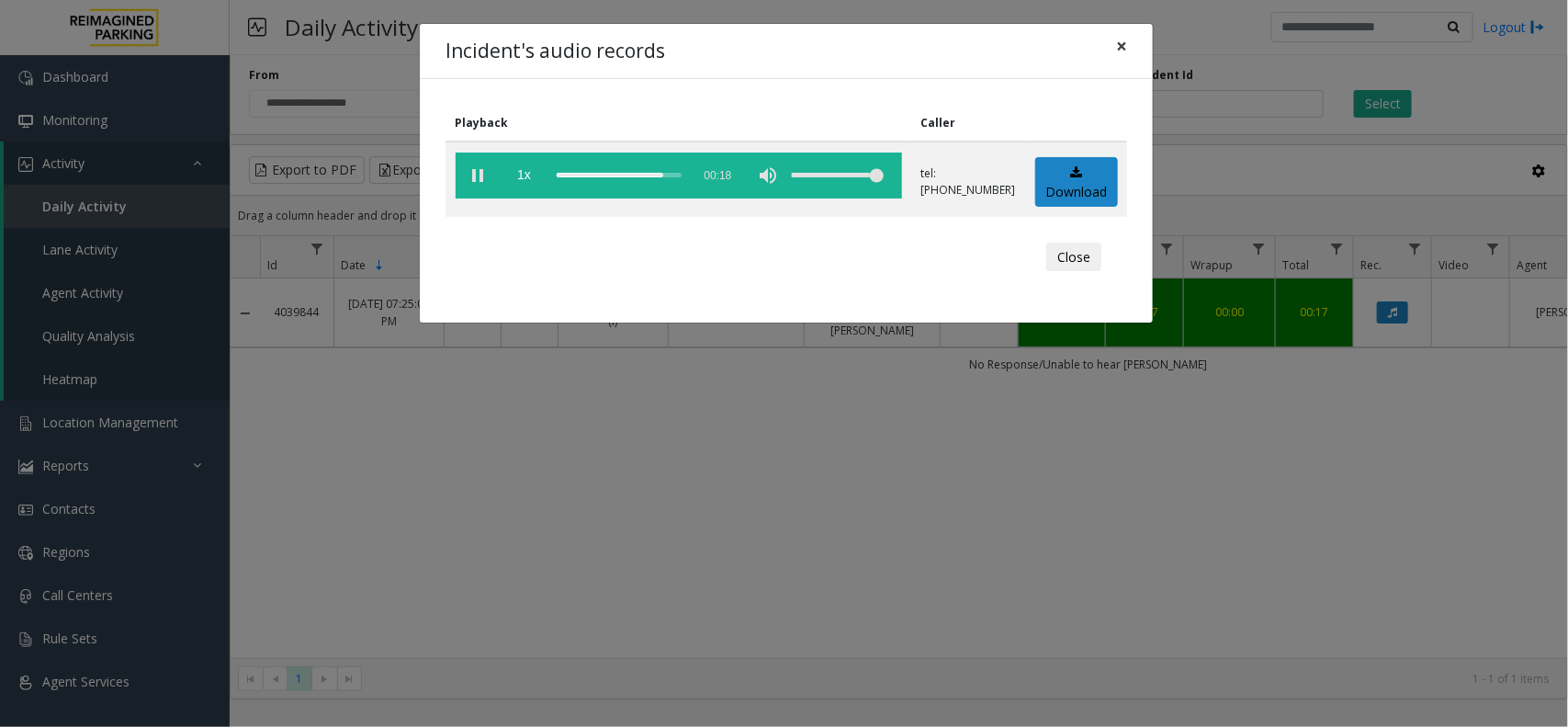 click on "×" 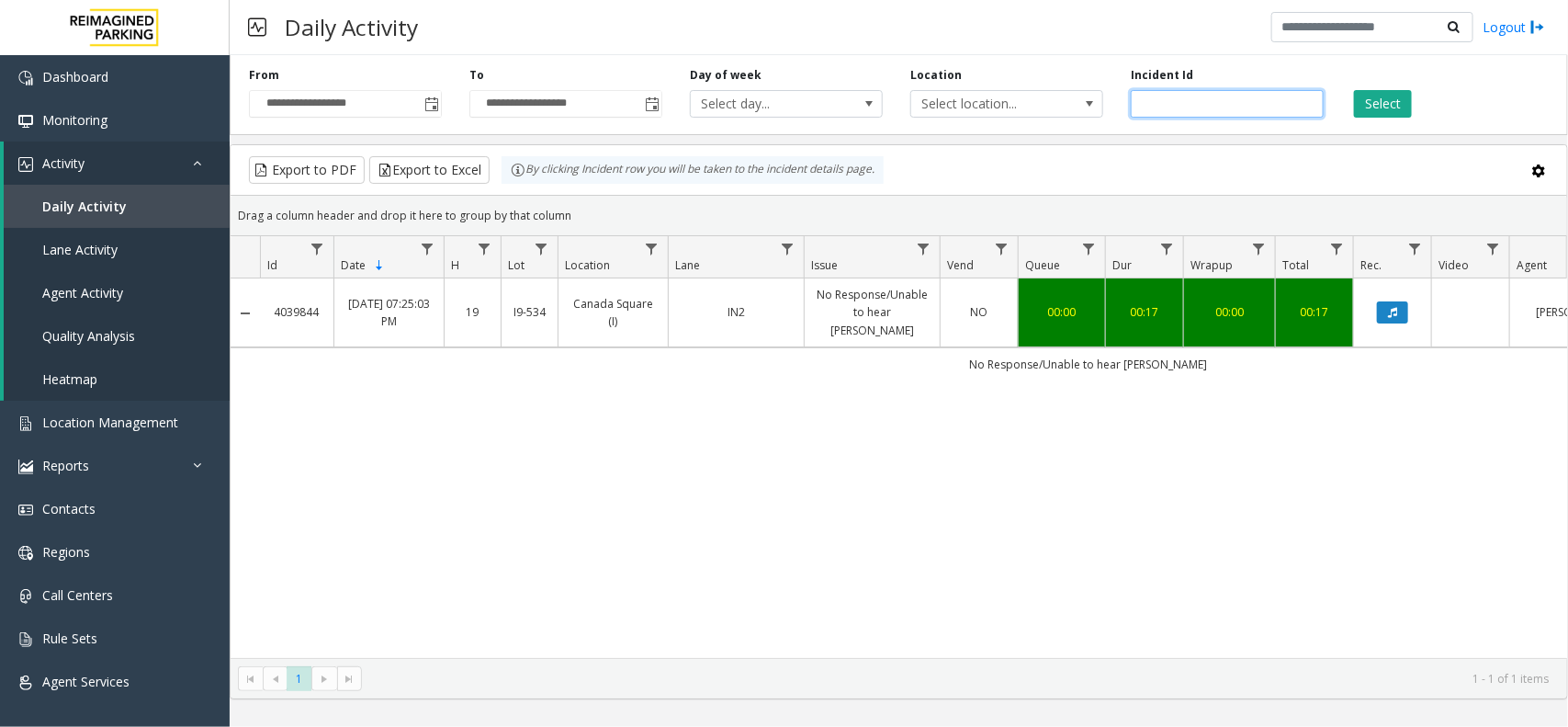drag, startPoint x: 1234, startPoint y: 107, endPoint x: 1141, endPoint y: 107, distance: 93 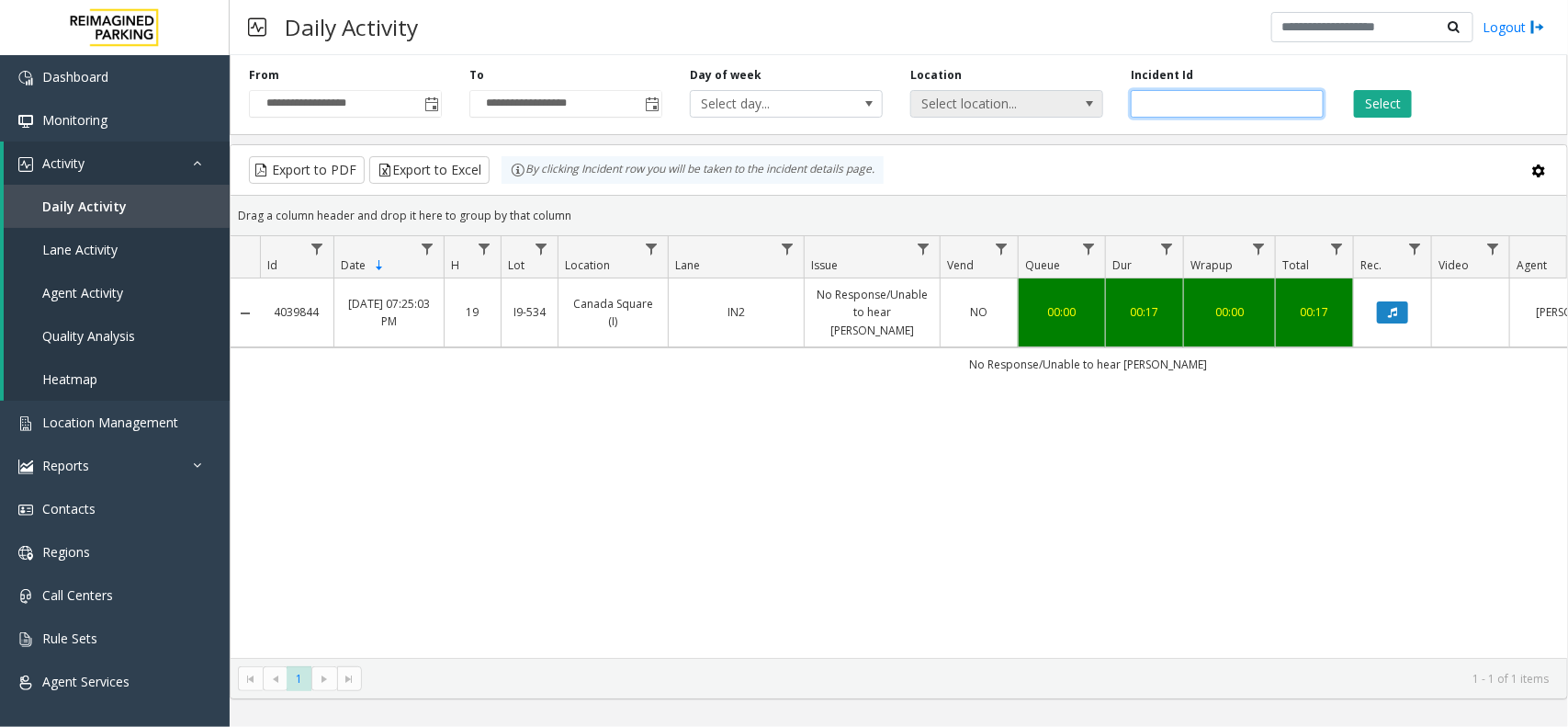paste 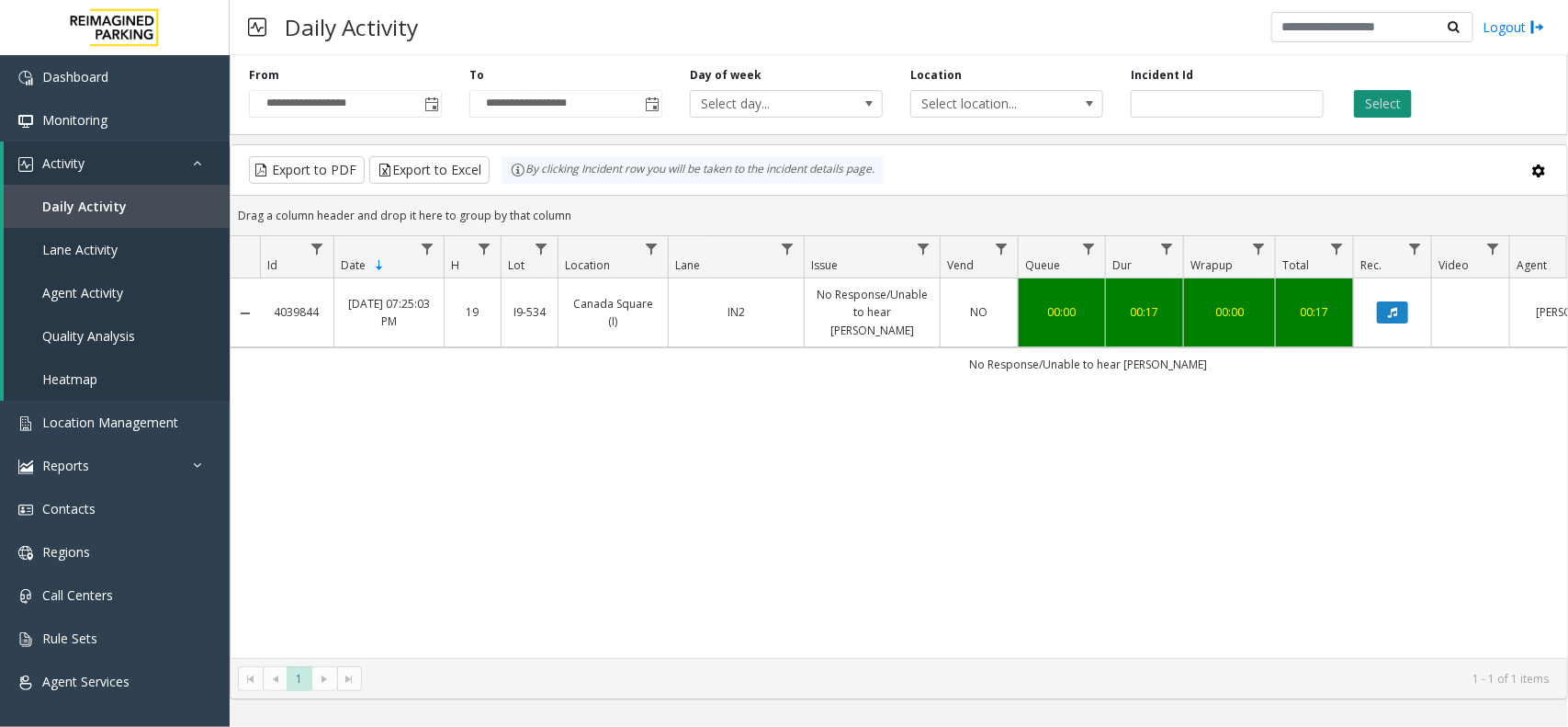click on "Select" 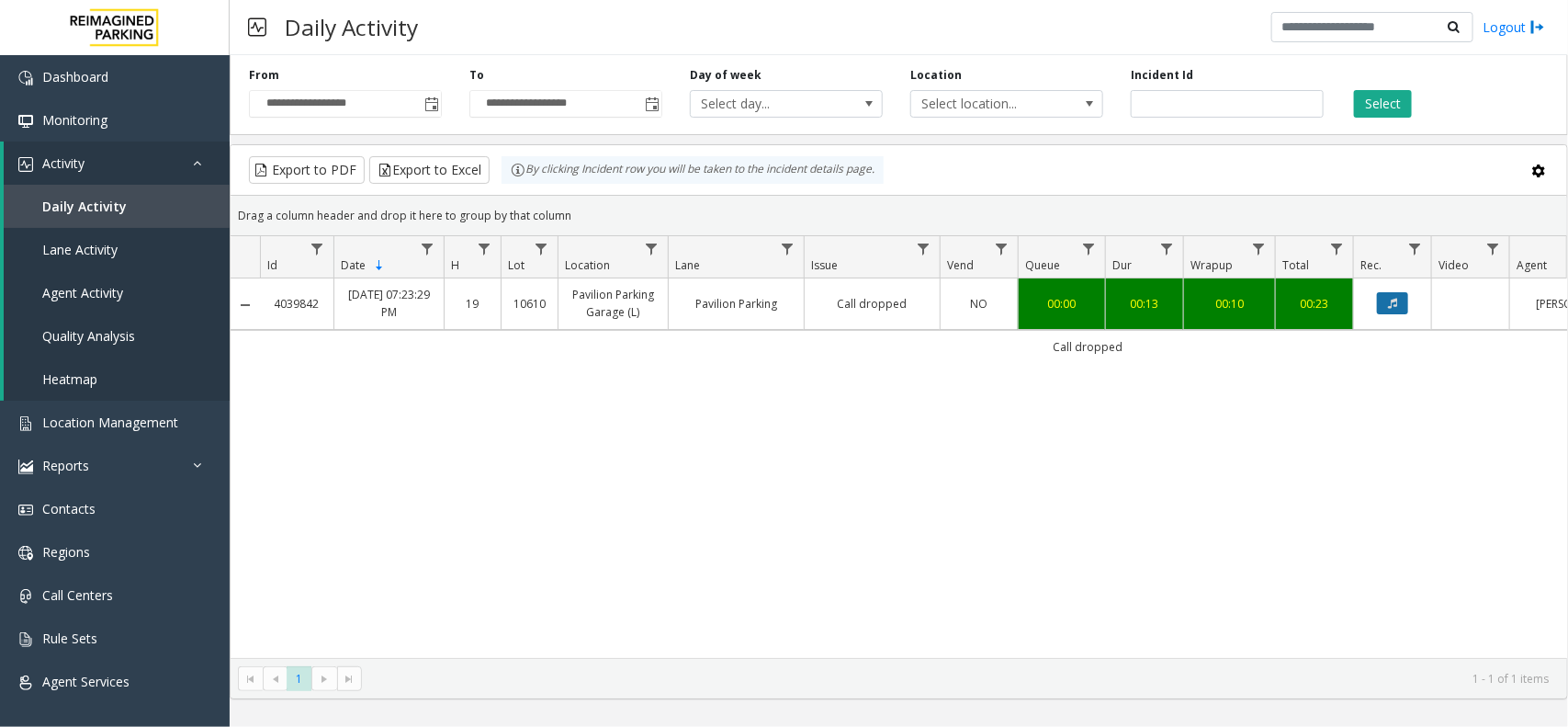 click 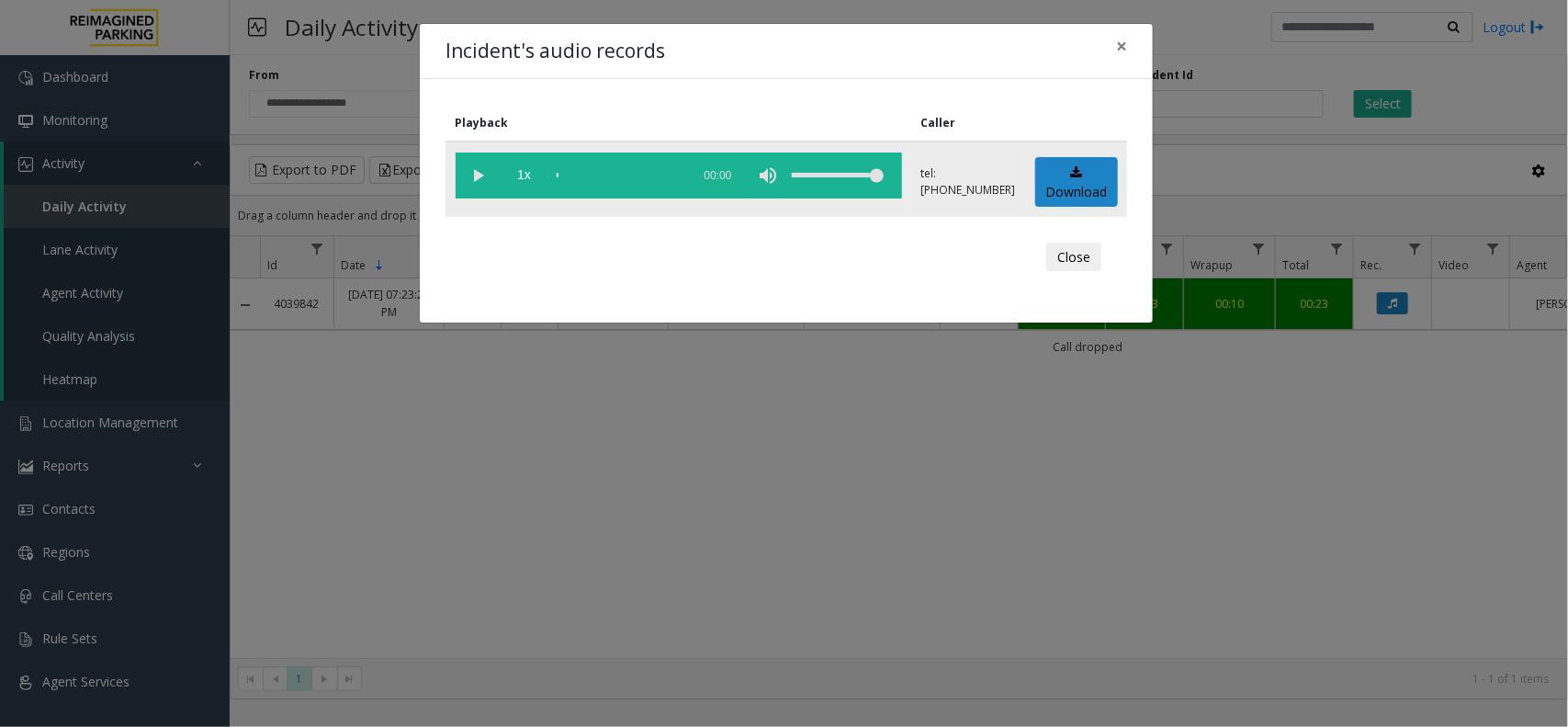 click 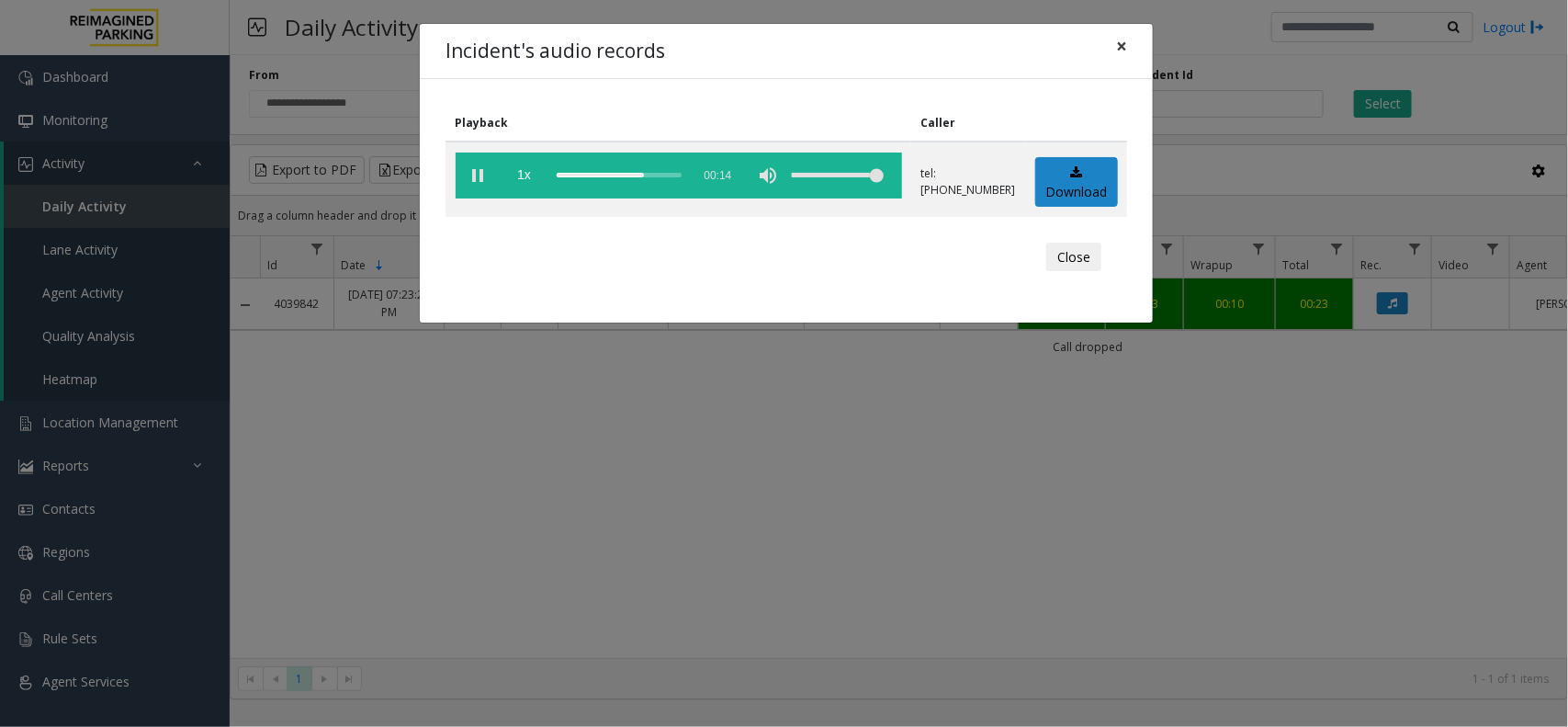 click on "×" 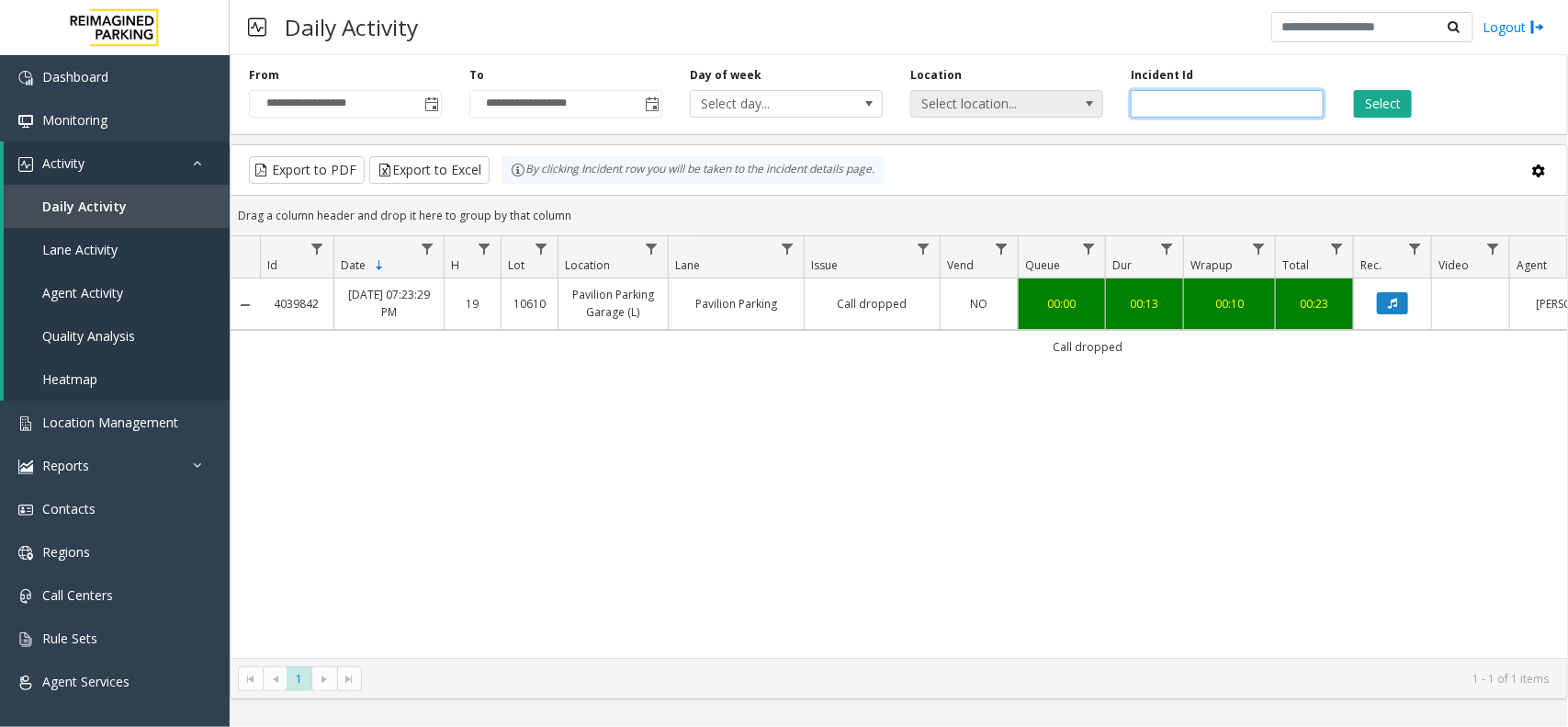 drag, startPoint x: 1243, startPoint y: 104, endPoint x: 1081, endPoint y: 104, distance: 162 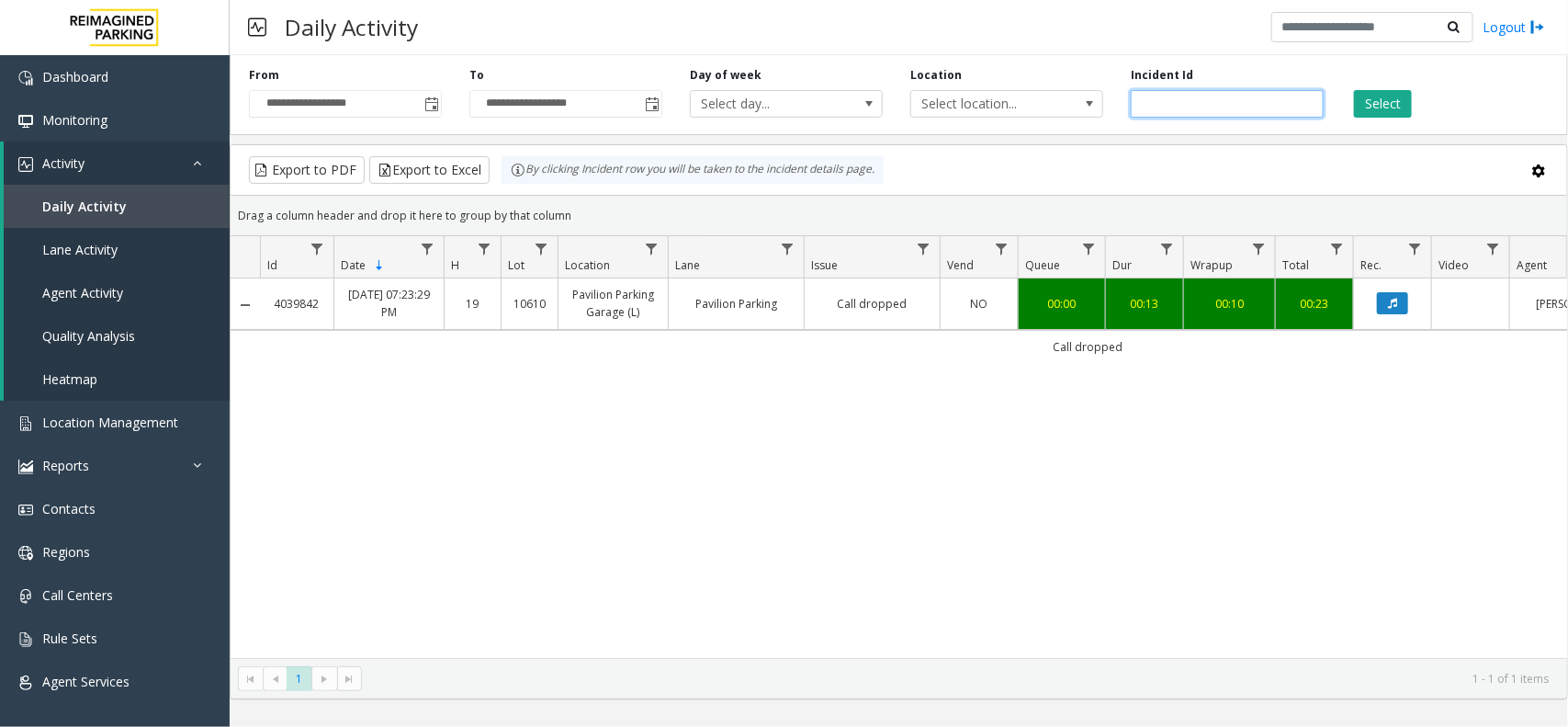 paste 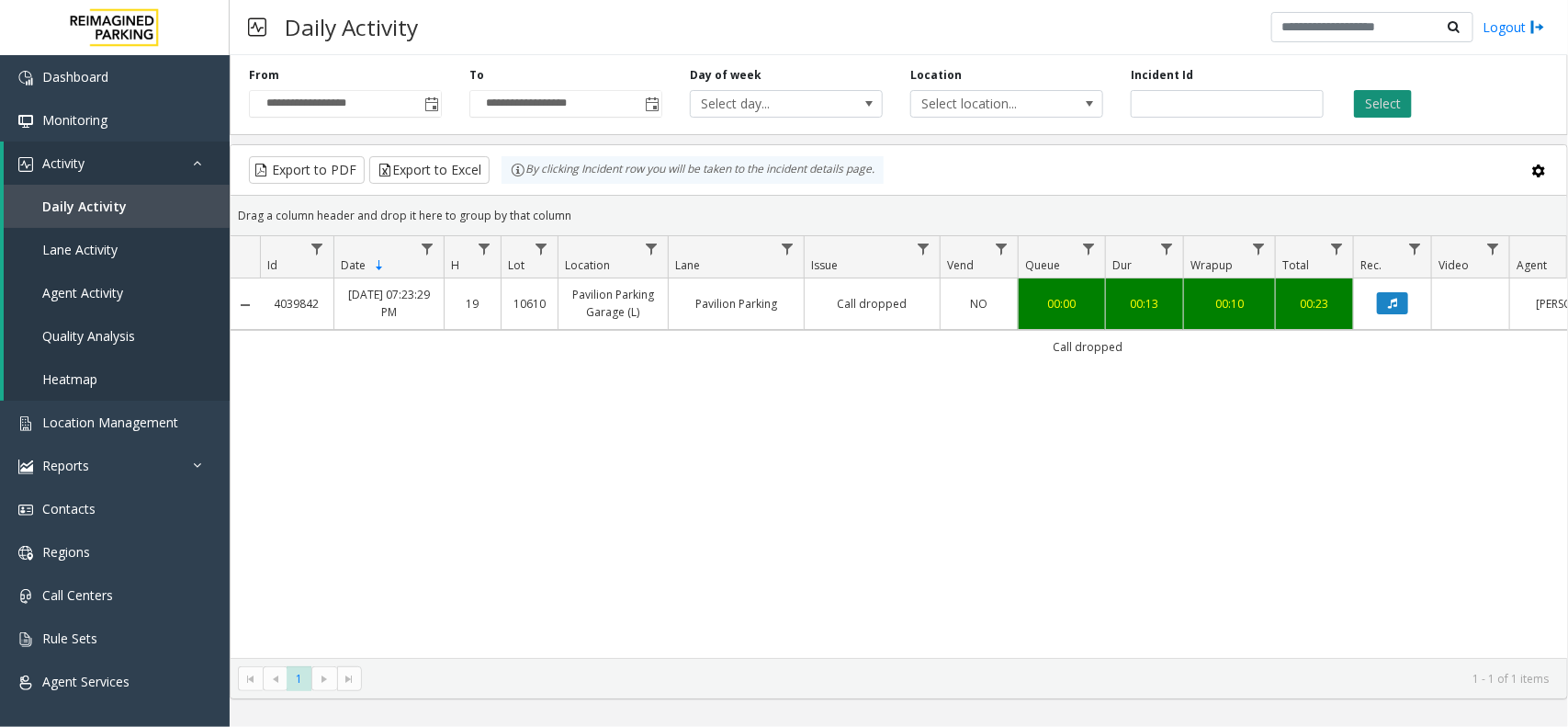 click on "Select" 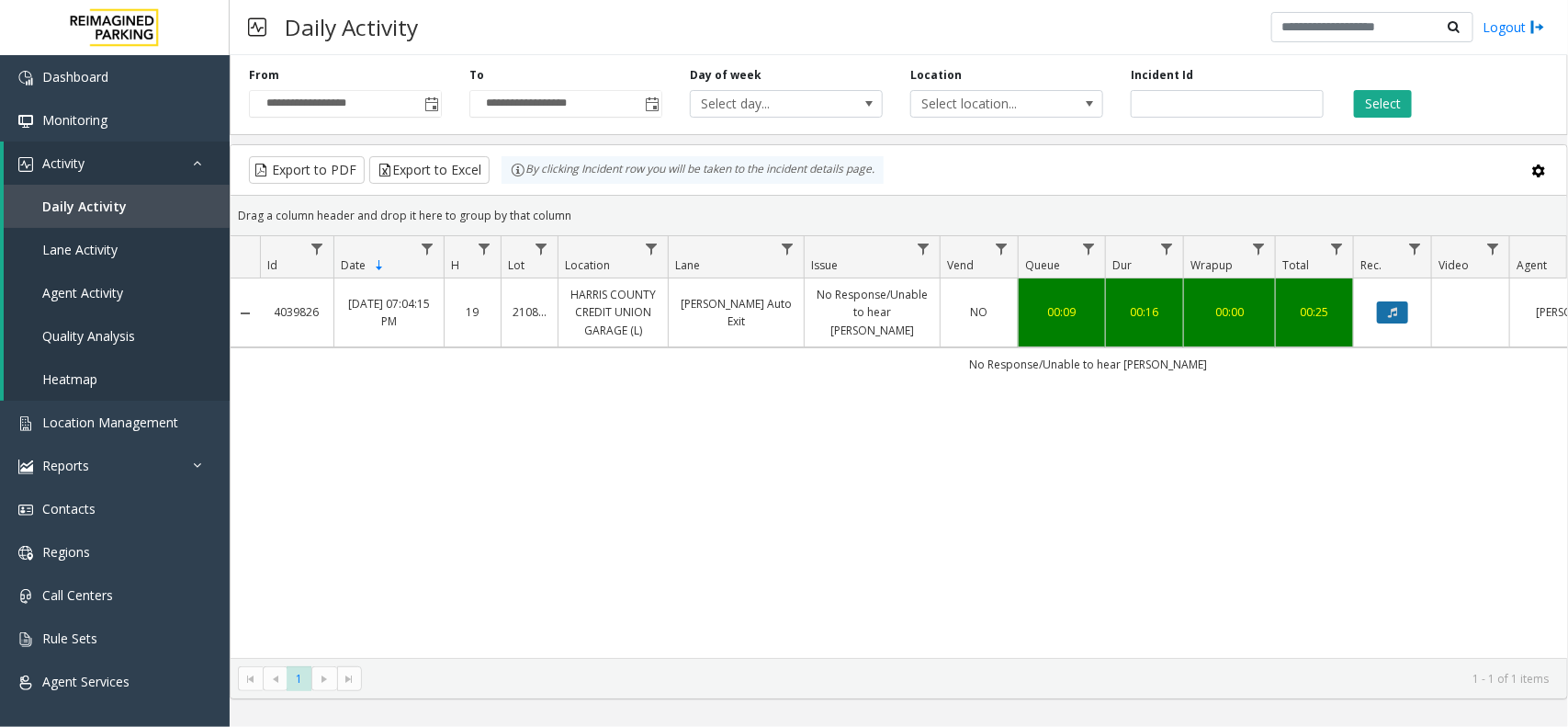 click 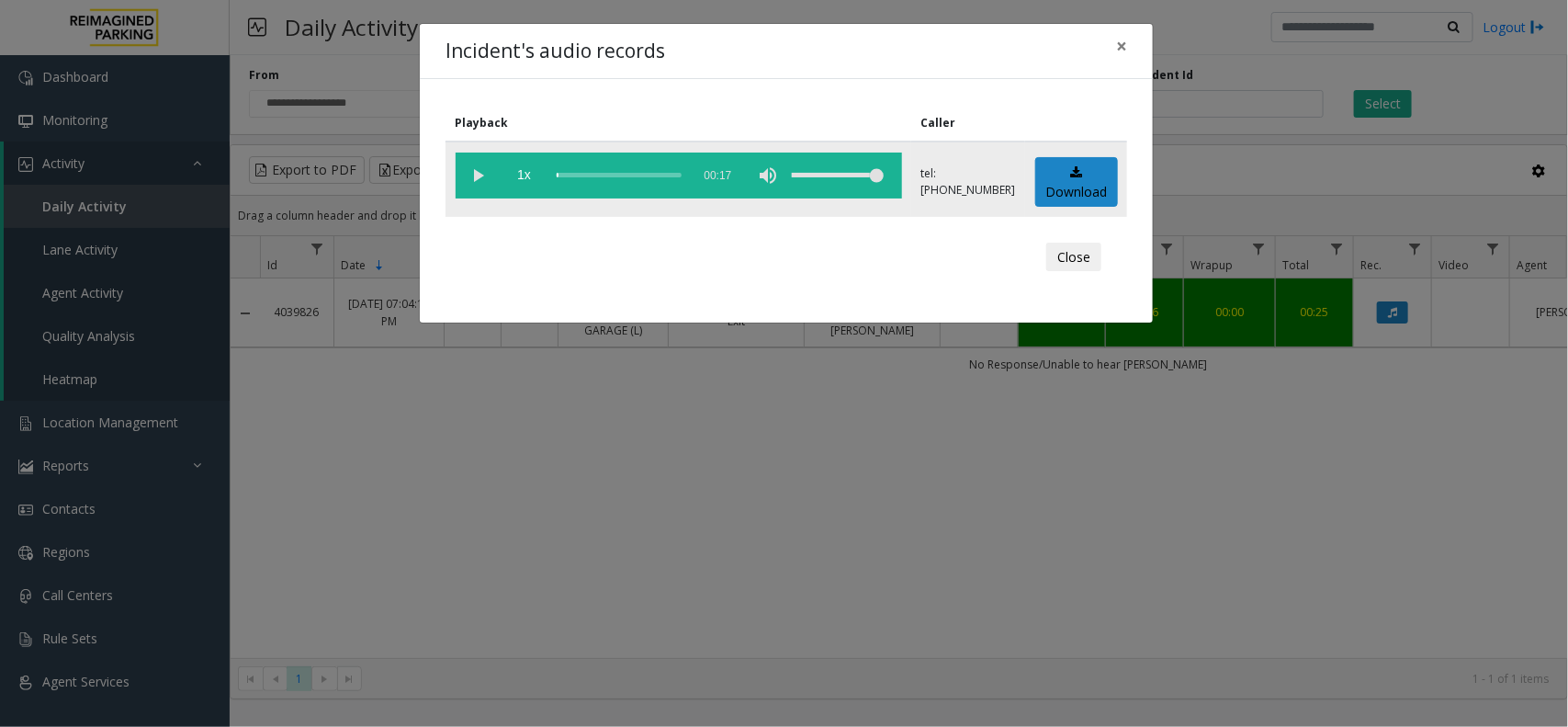 click 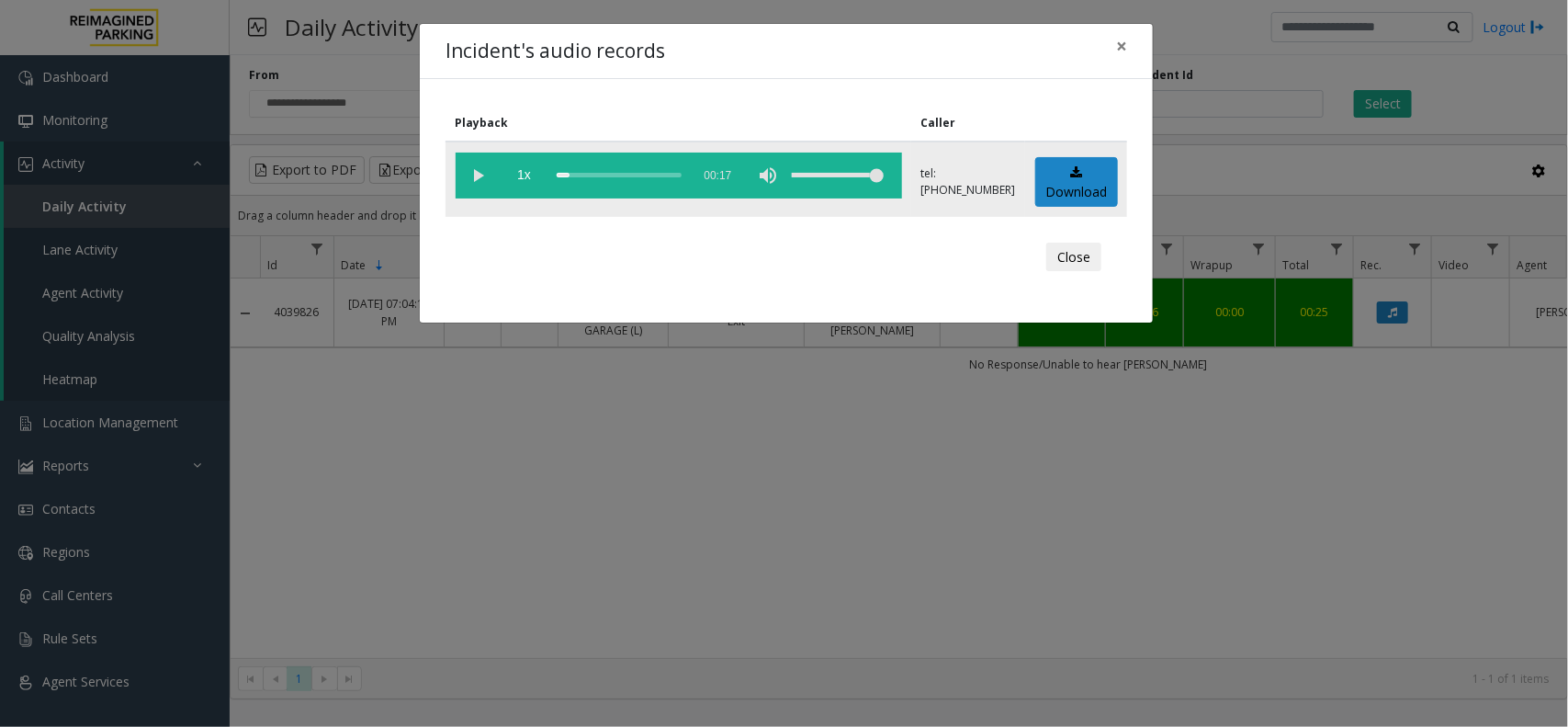 drag, startPoint x: 598, startPoint y: 175, endPoint x: 570, endPoint y: 175, distance: 28 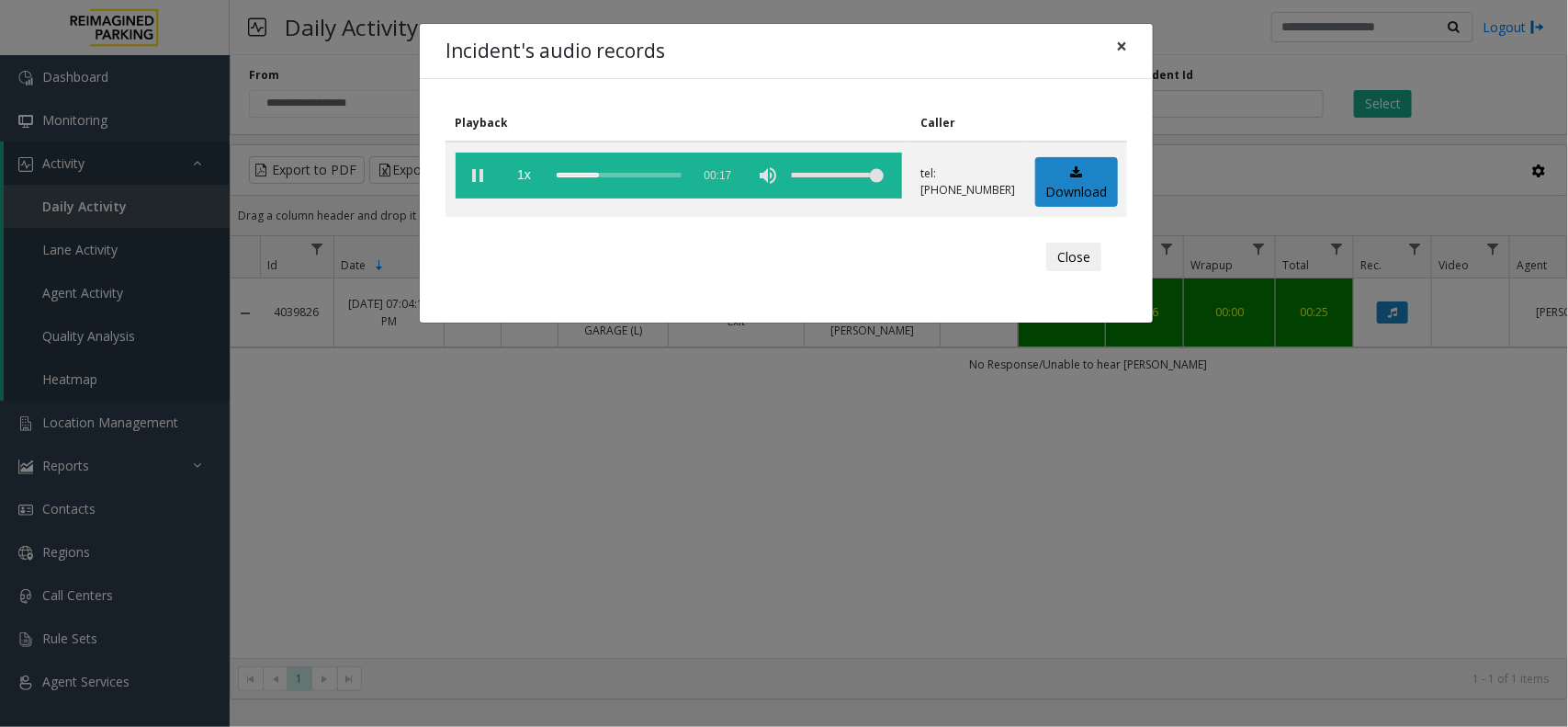 click on "×" 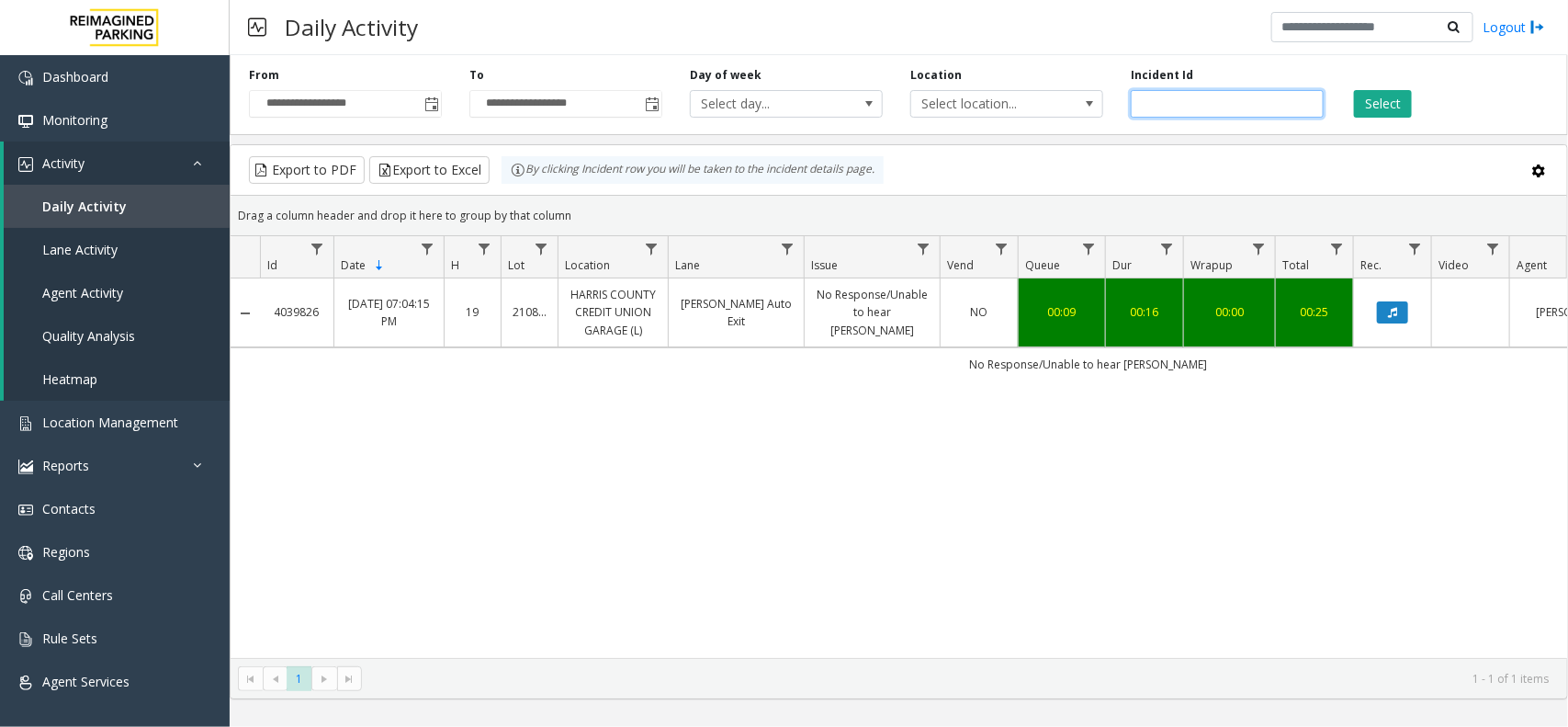 drag, startPoint x: 1160, startPoint y: 113, endPoint x: 1048, endPoint y: 131, distance: 113.43721 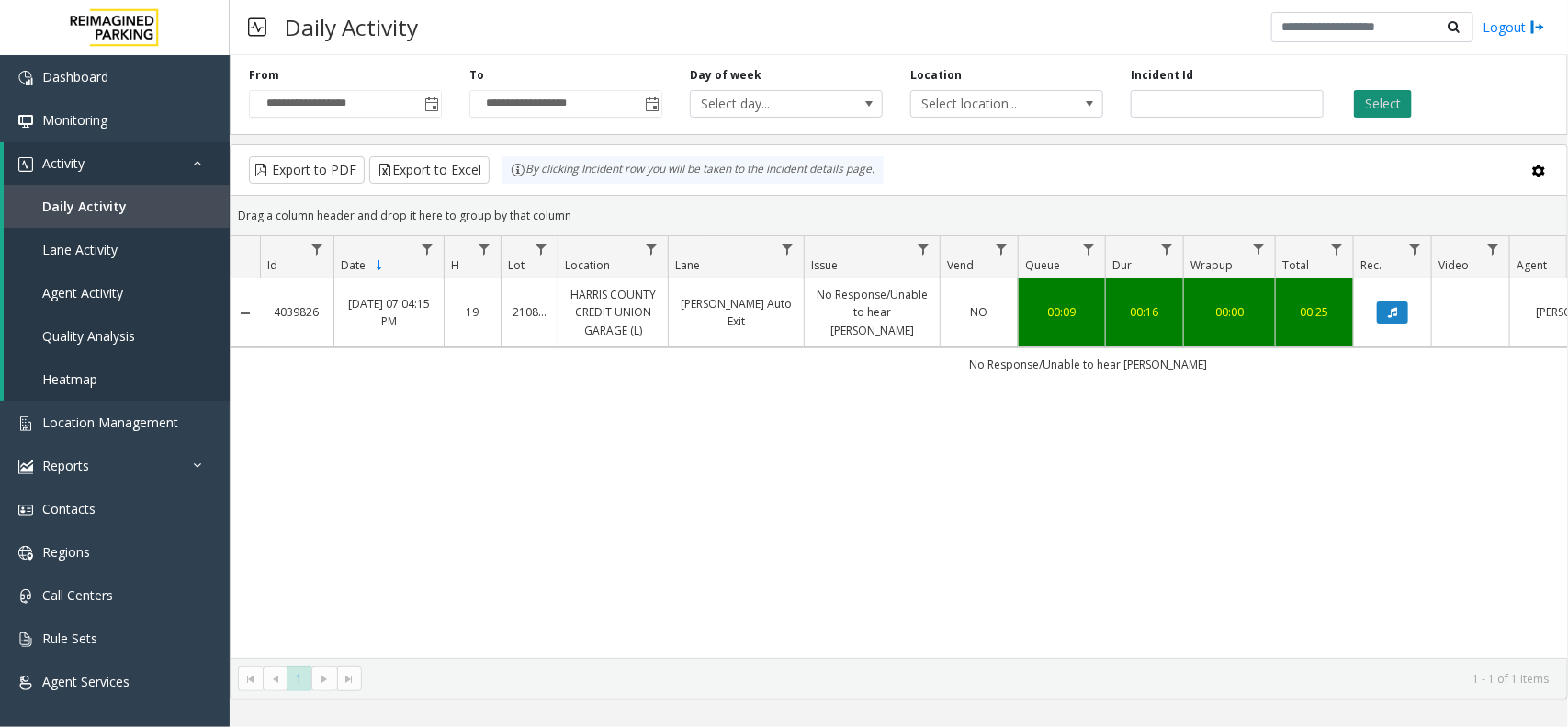 click on "Select" 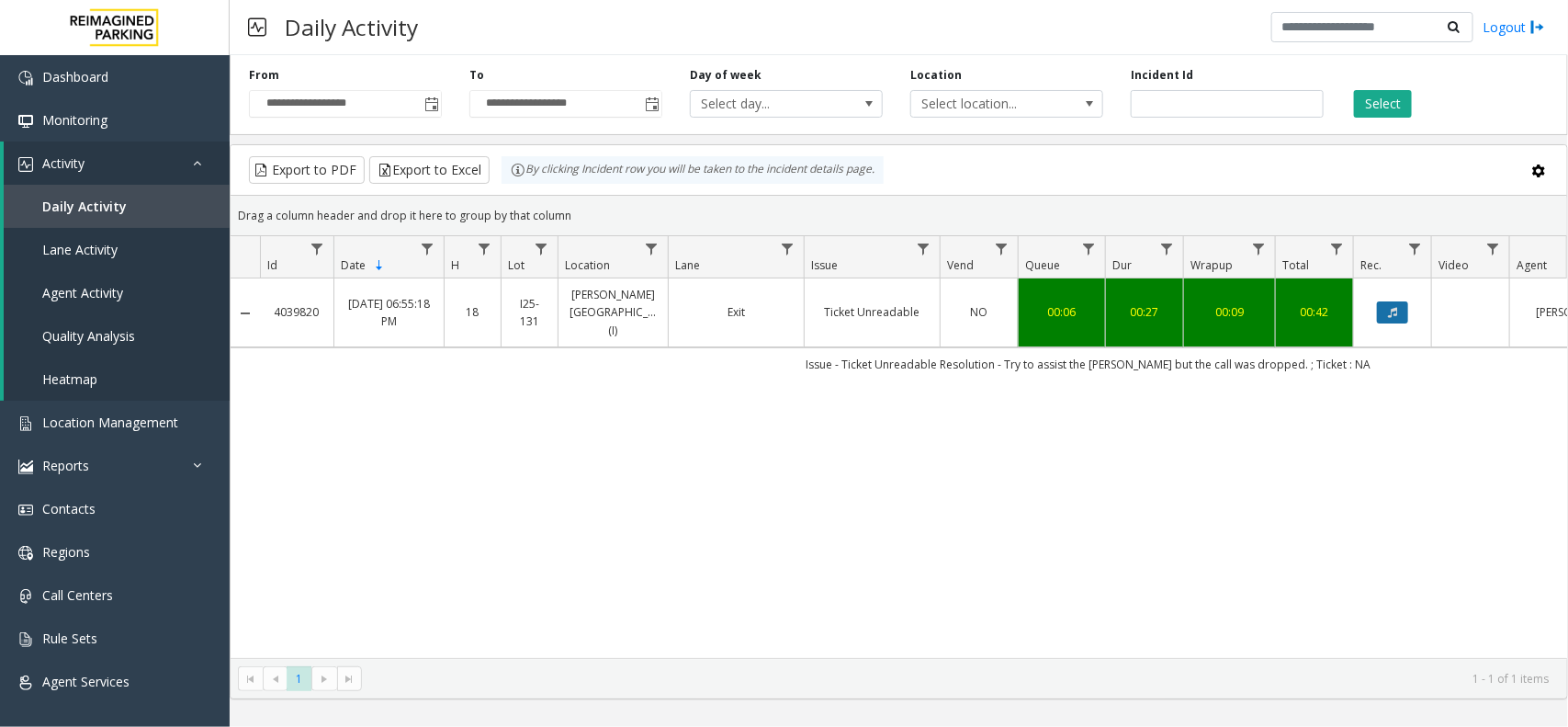 click 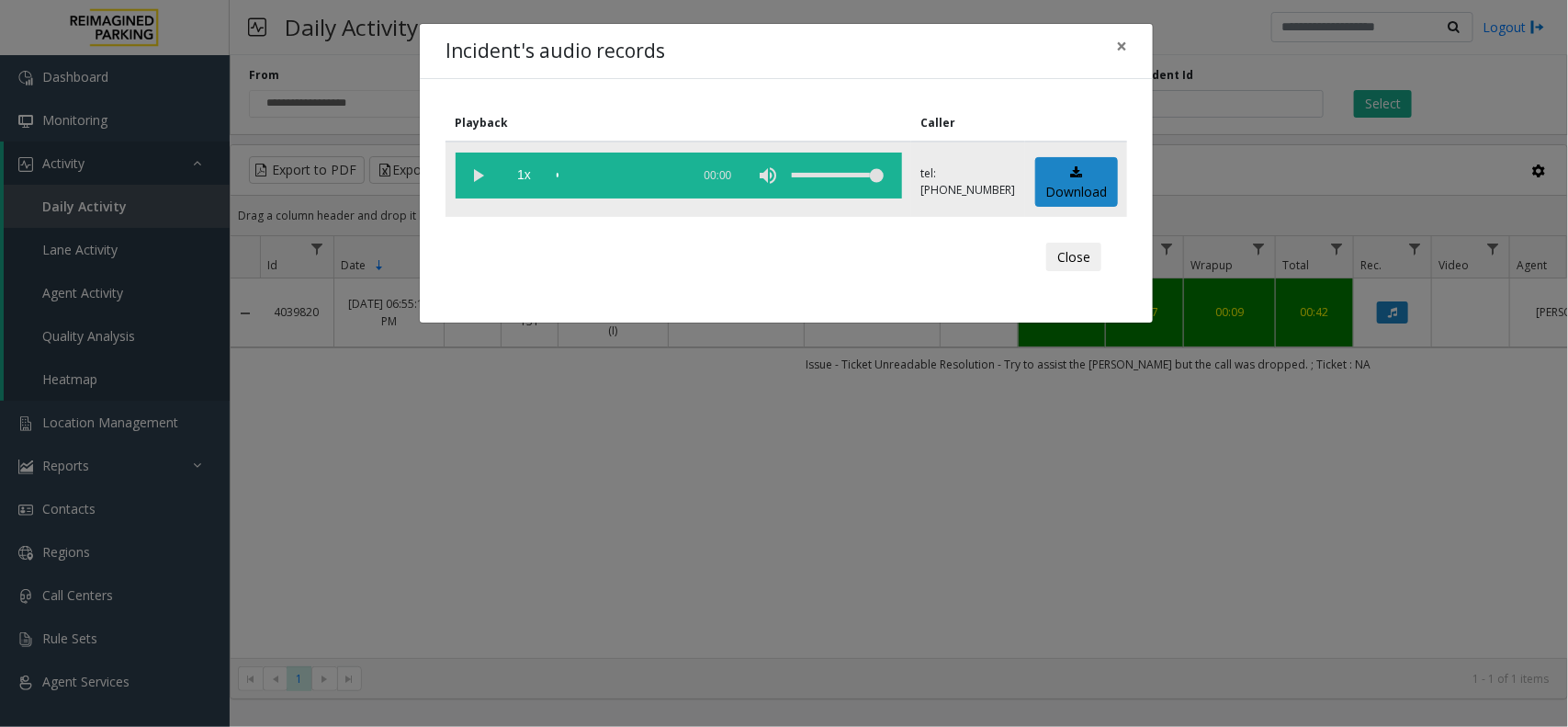 click 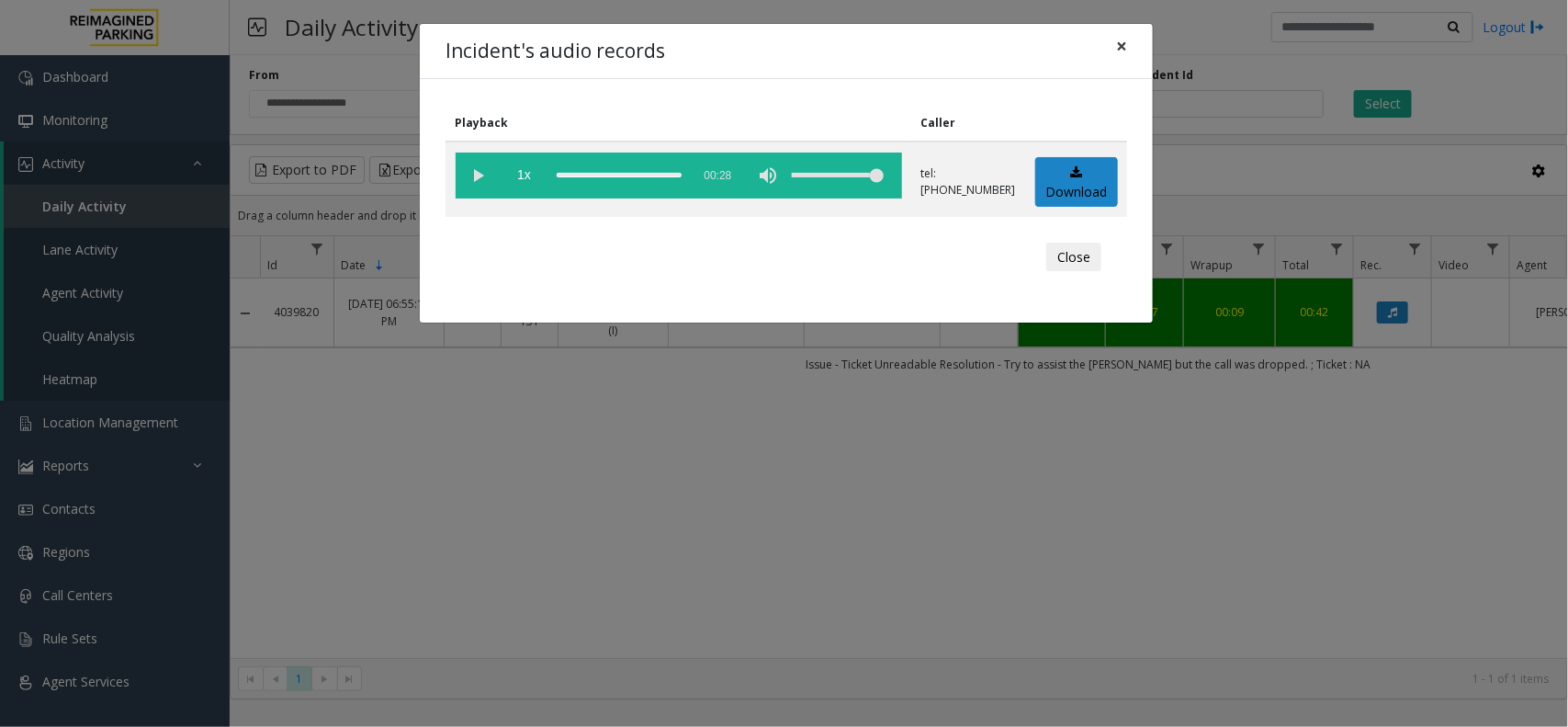 click on "×" 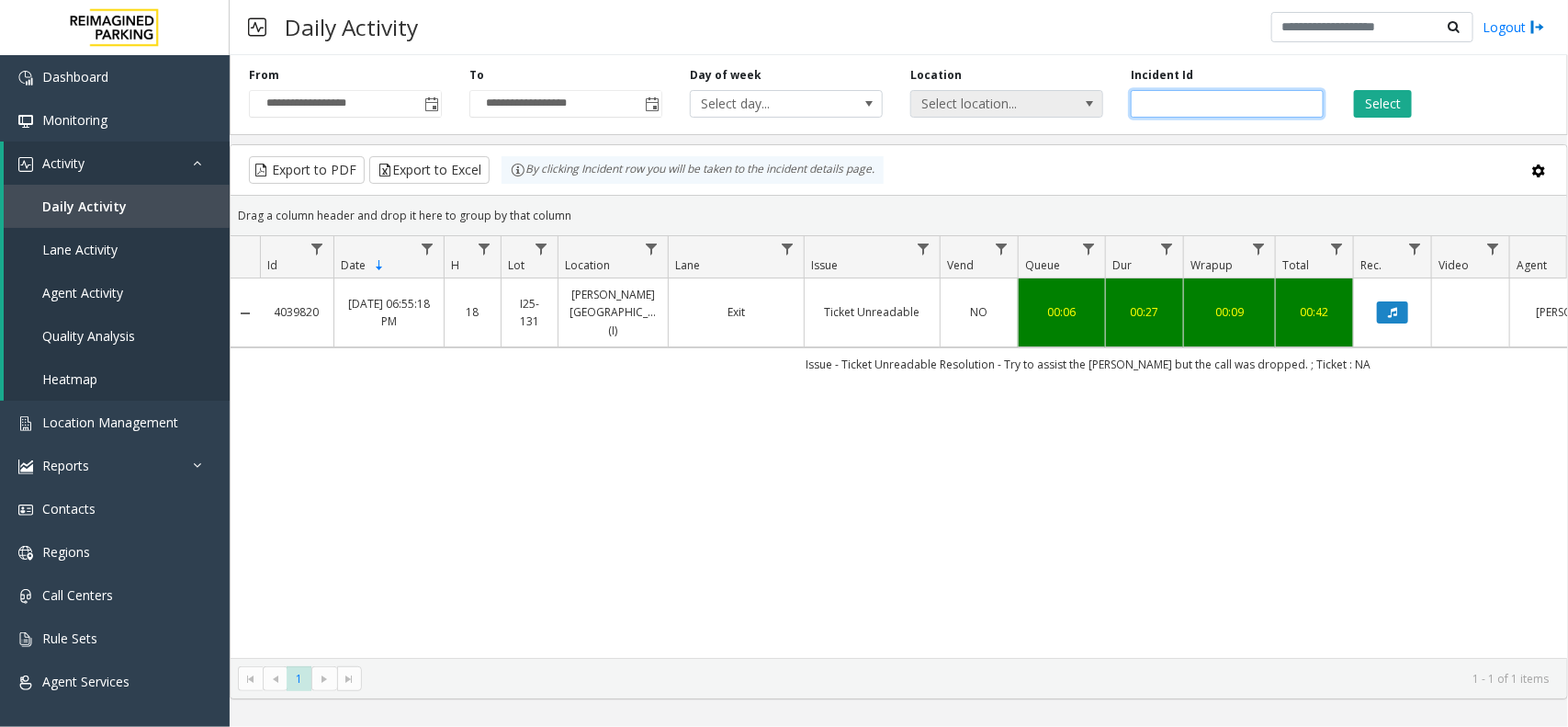 drag, startPoint x: 1237, startPoint y: 98, endPoint x: 1047, endPoint y: 103, distance: 190.06578 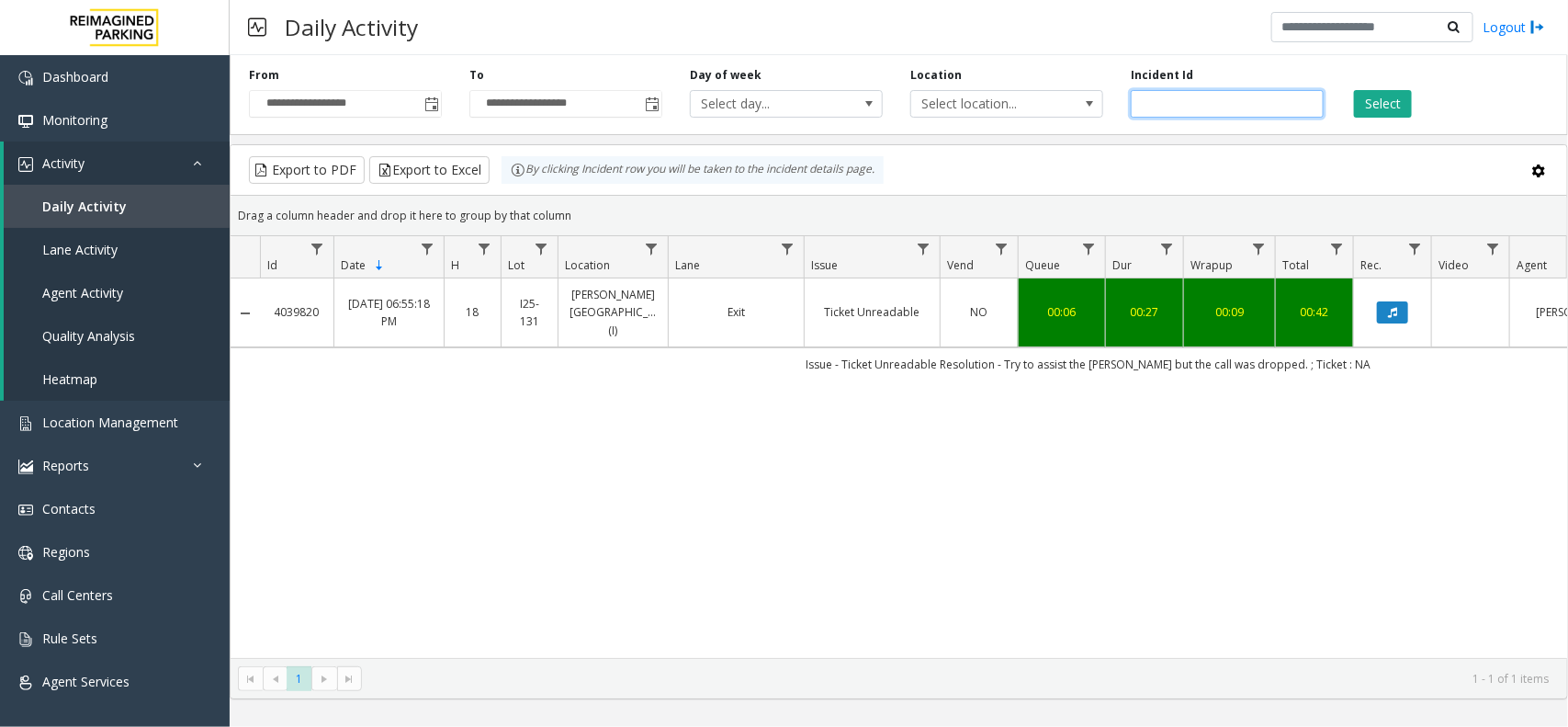 paste 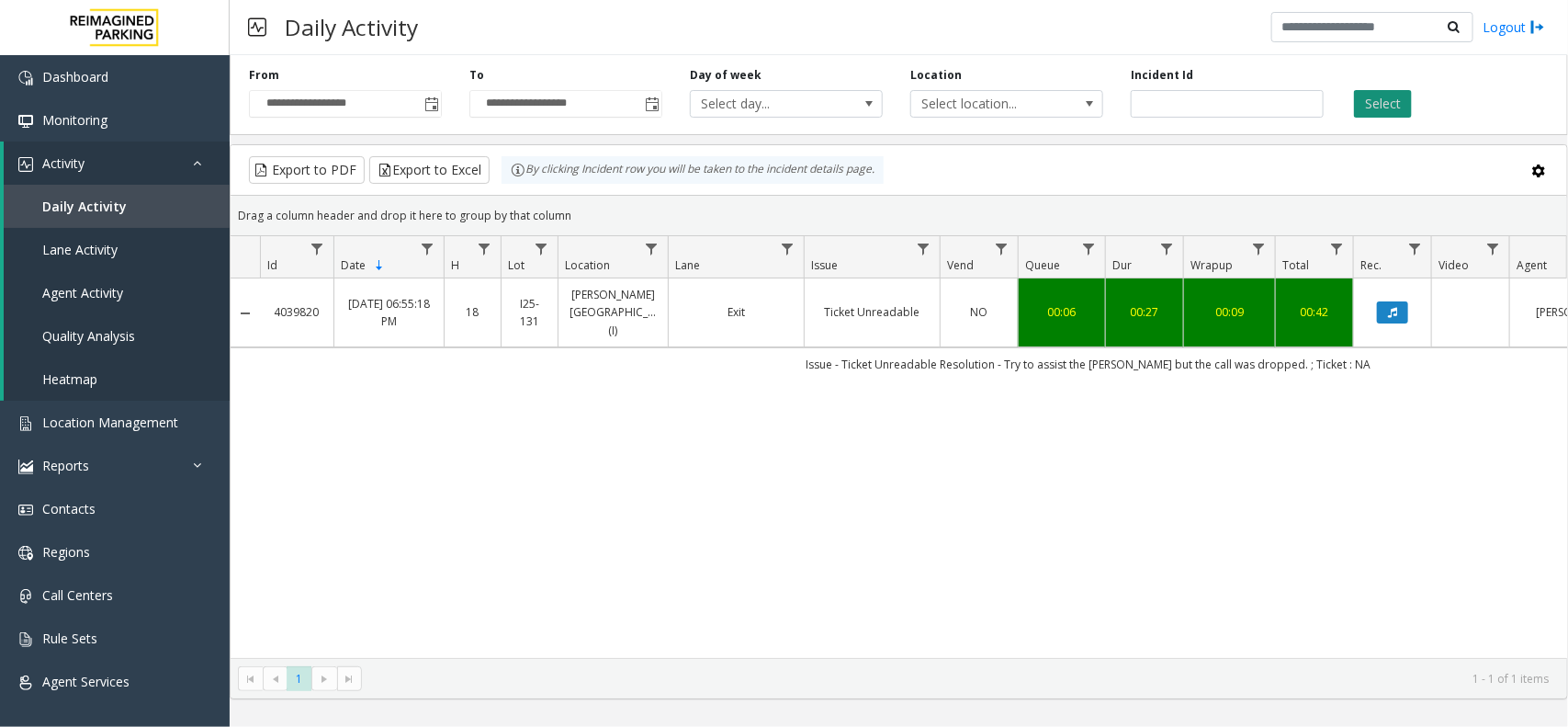 click on "Select" 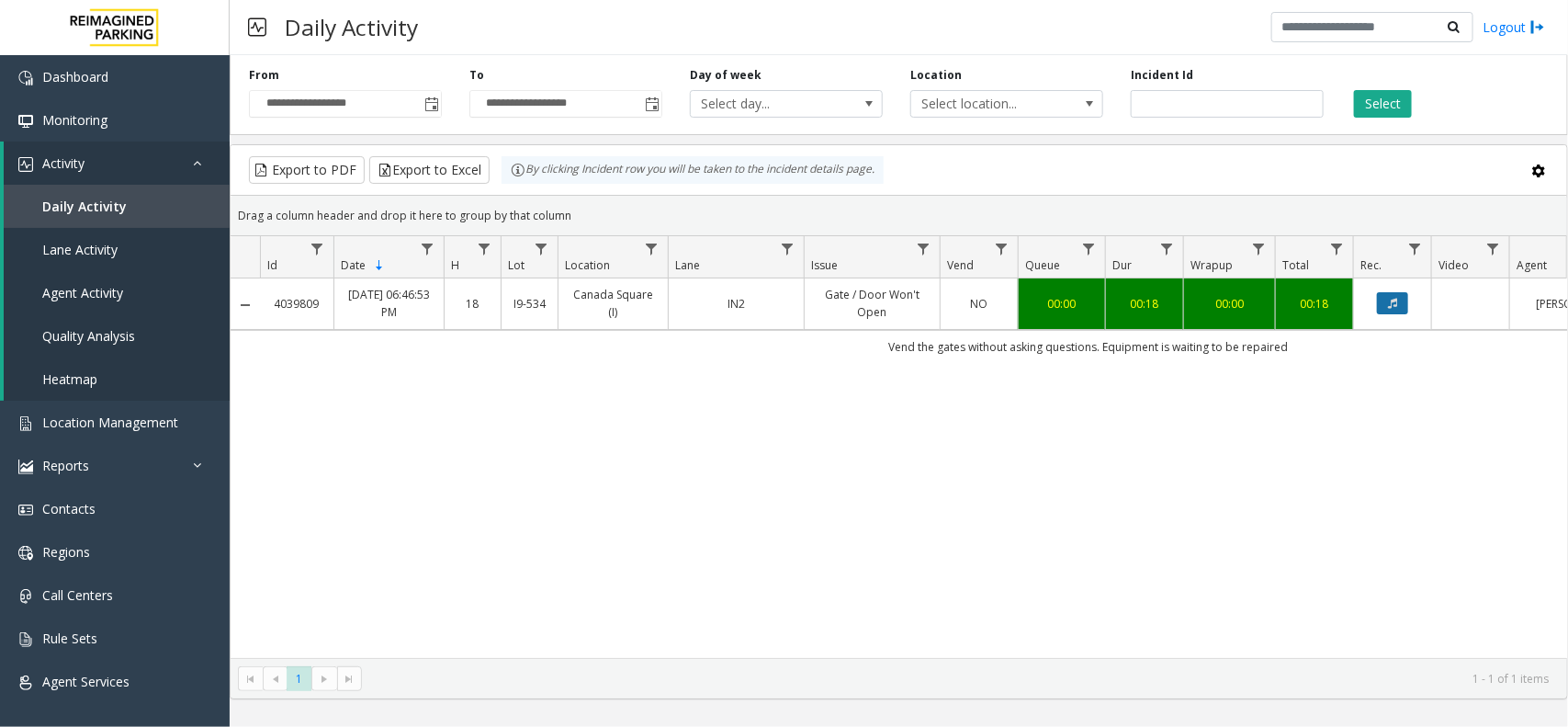 click 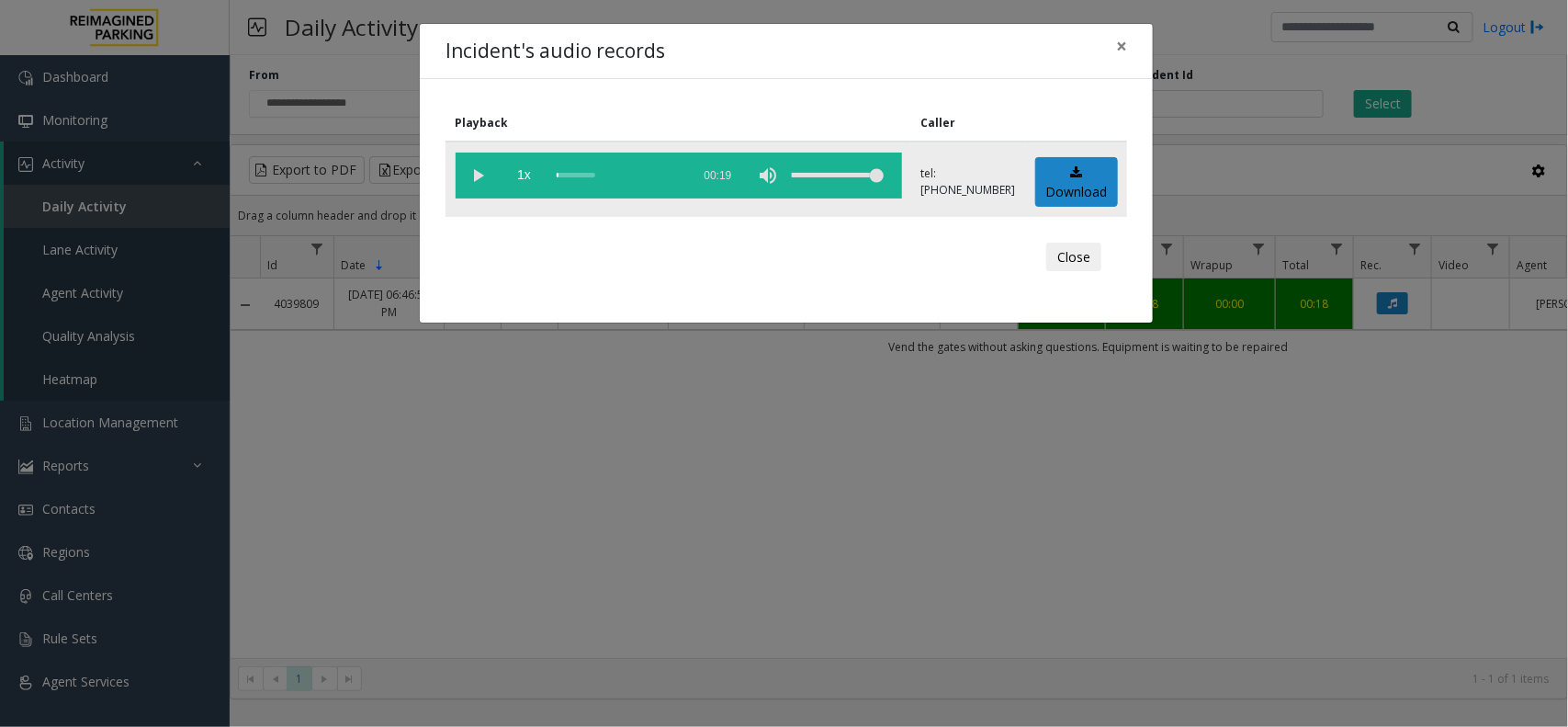click 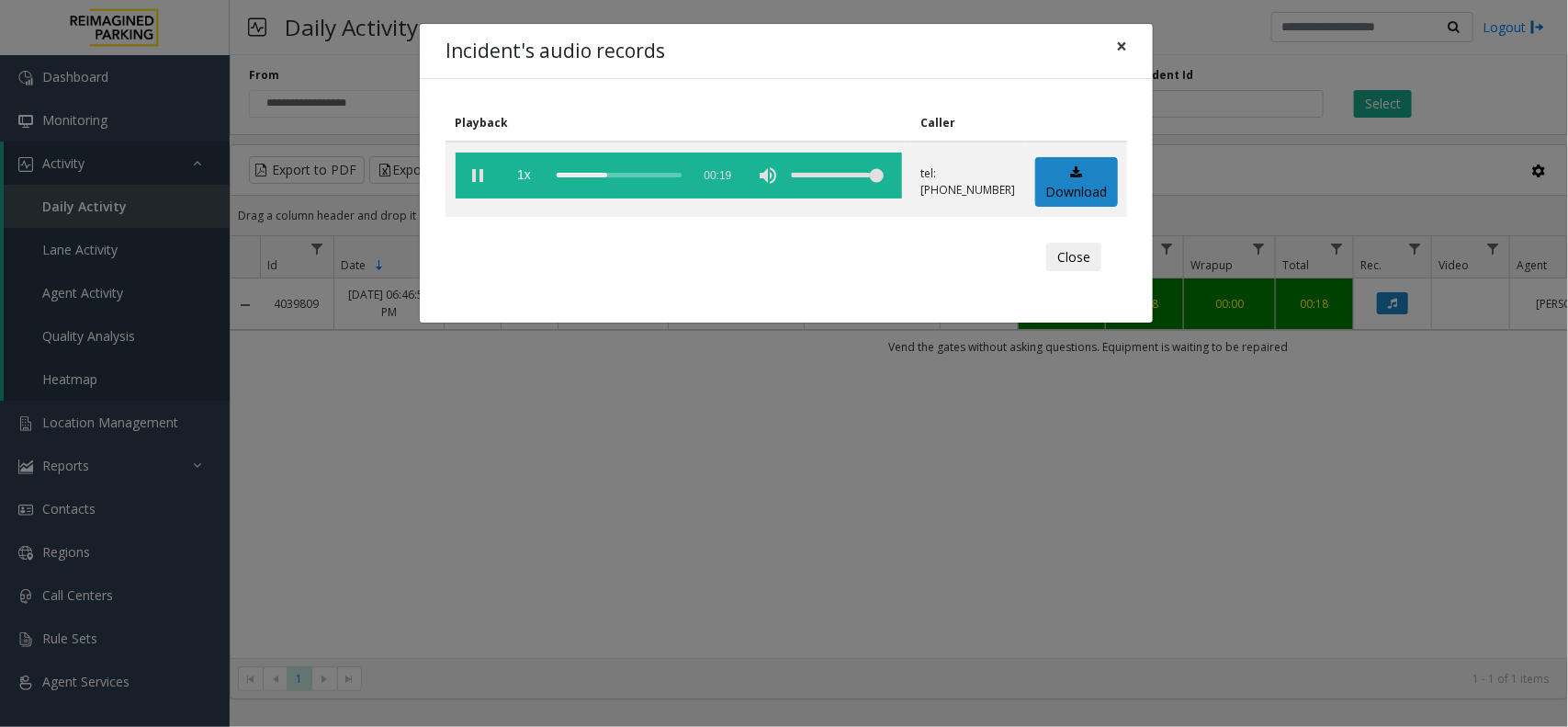 click on "×" 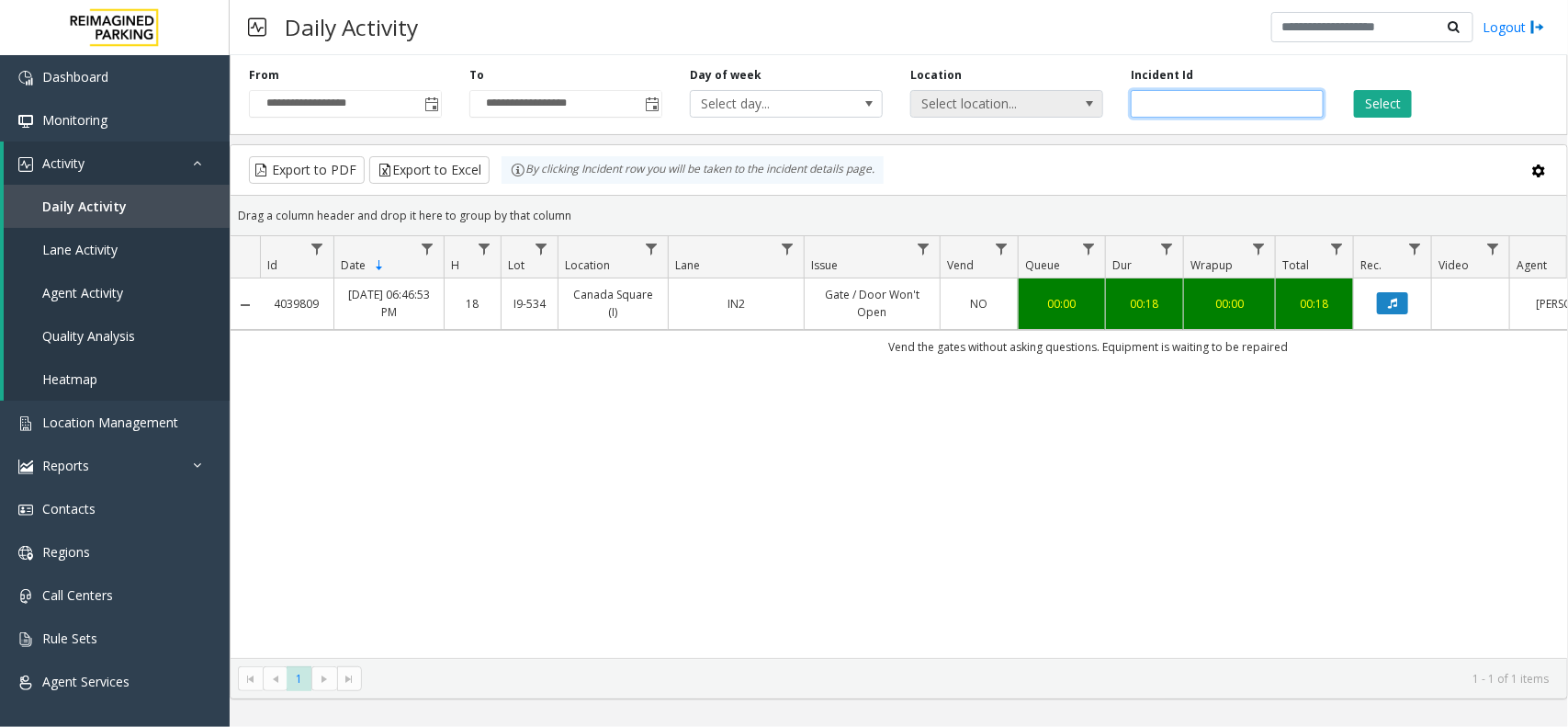 drag, startPoint x: 1218, startPoint y: 104, endPoint x: 1049, endPoint y: 90, distance: 169.5789 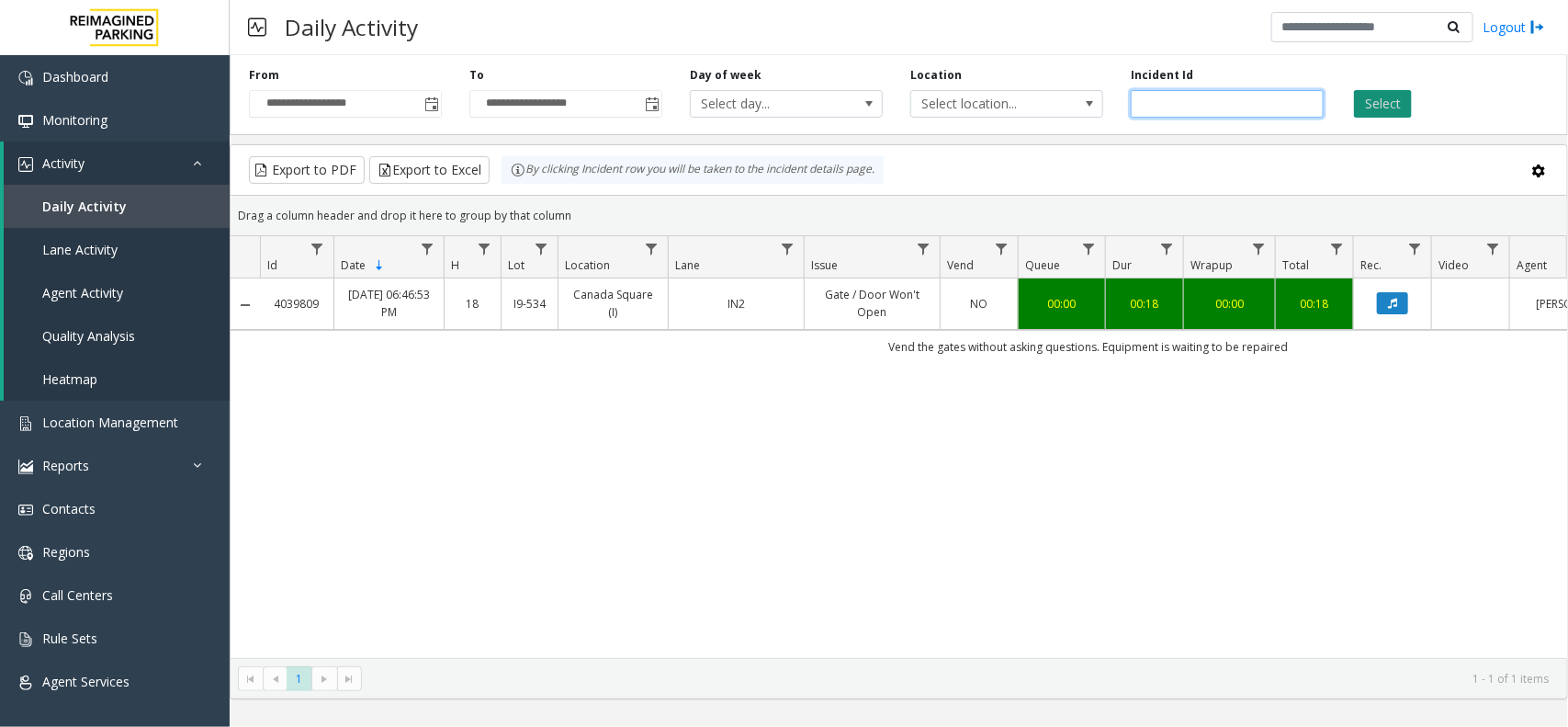 paste 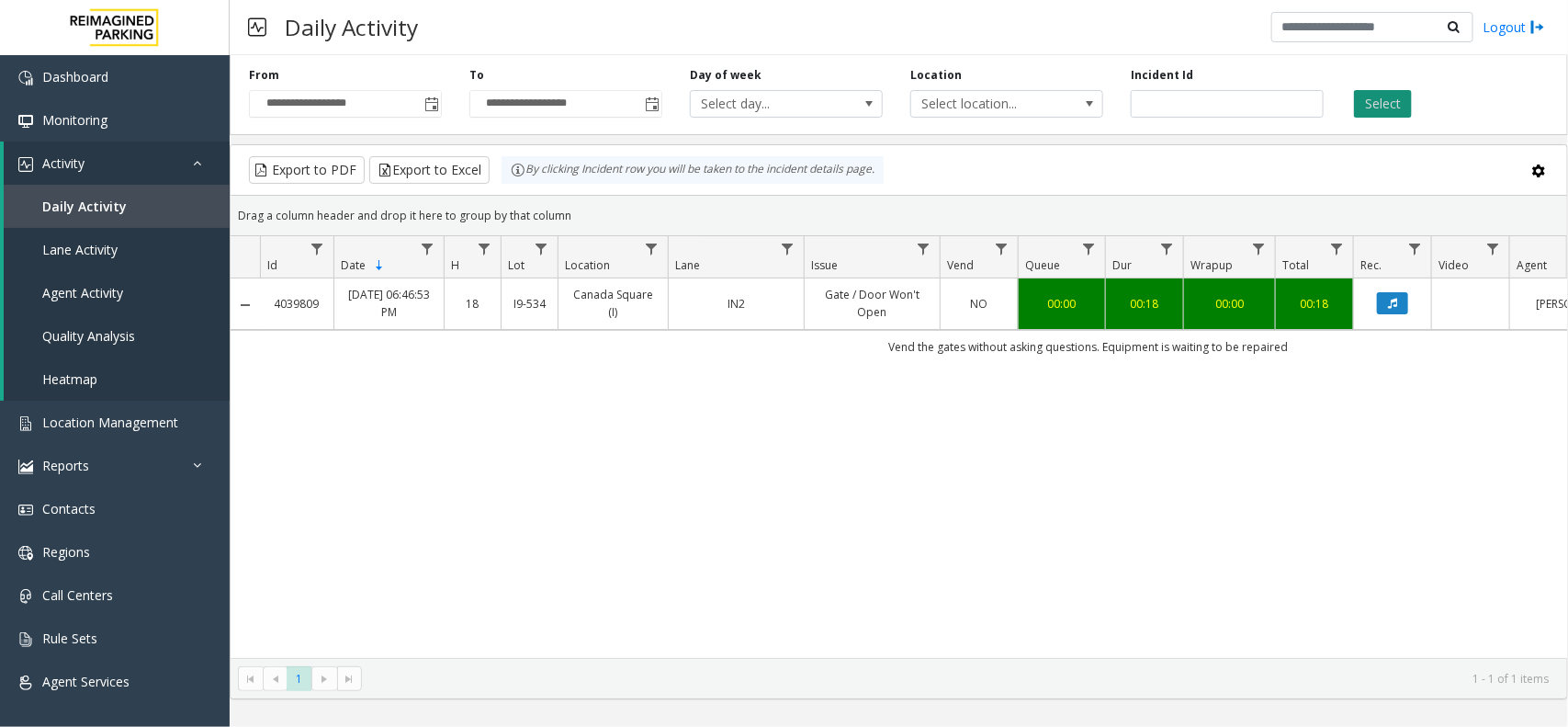 click on "Select" 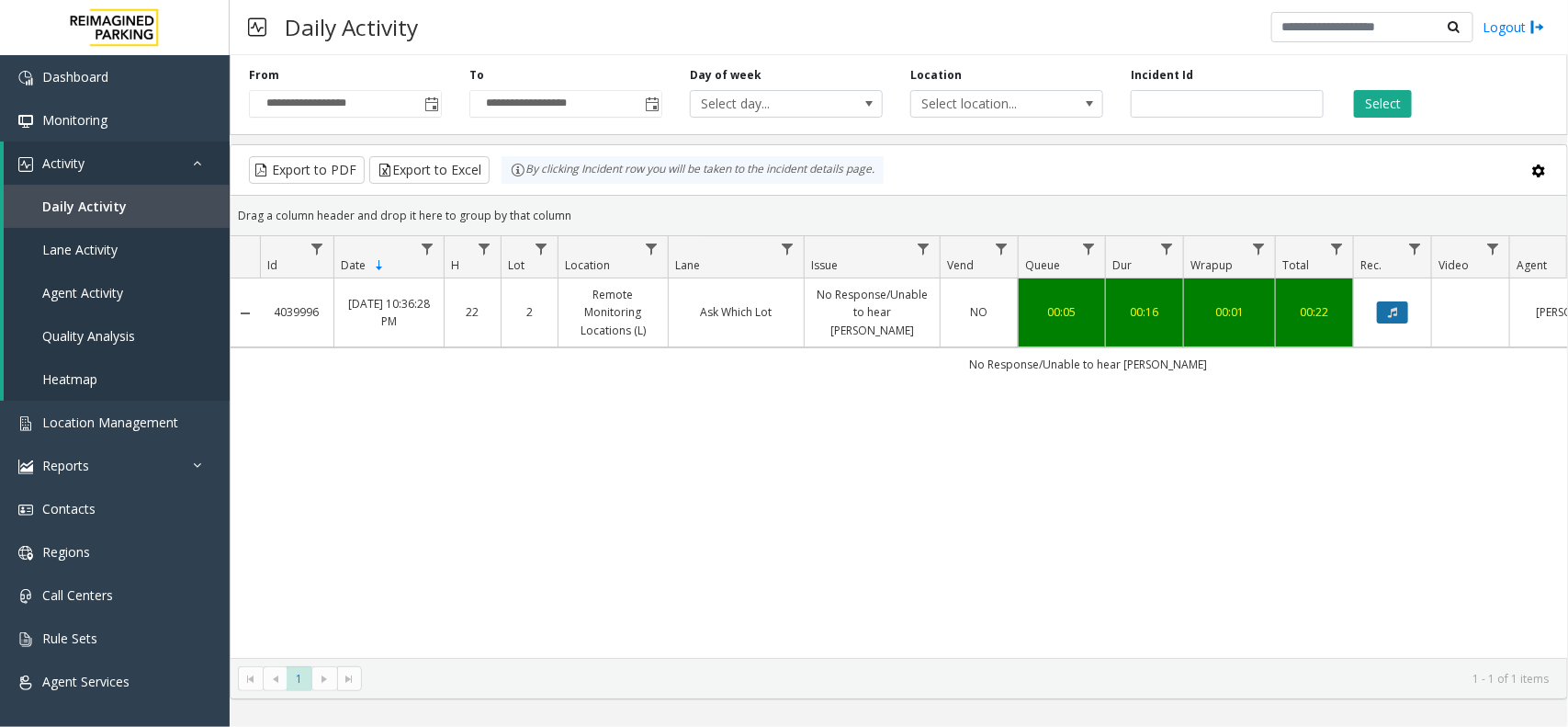 click 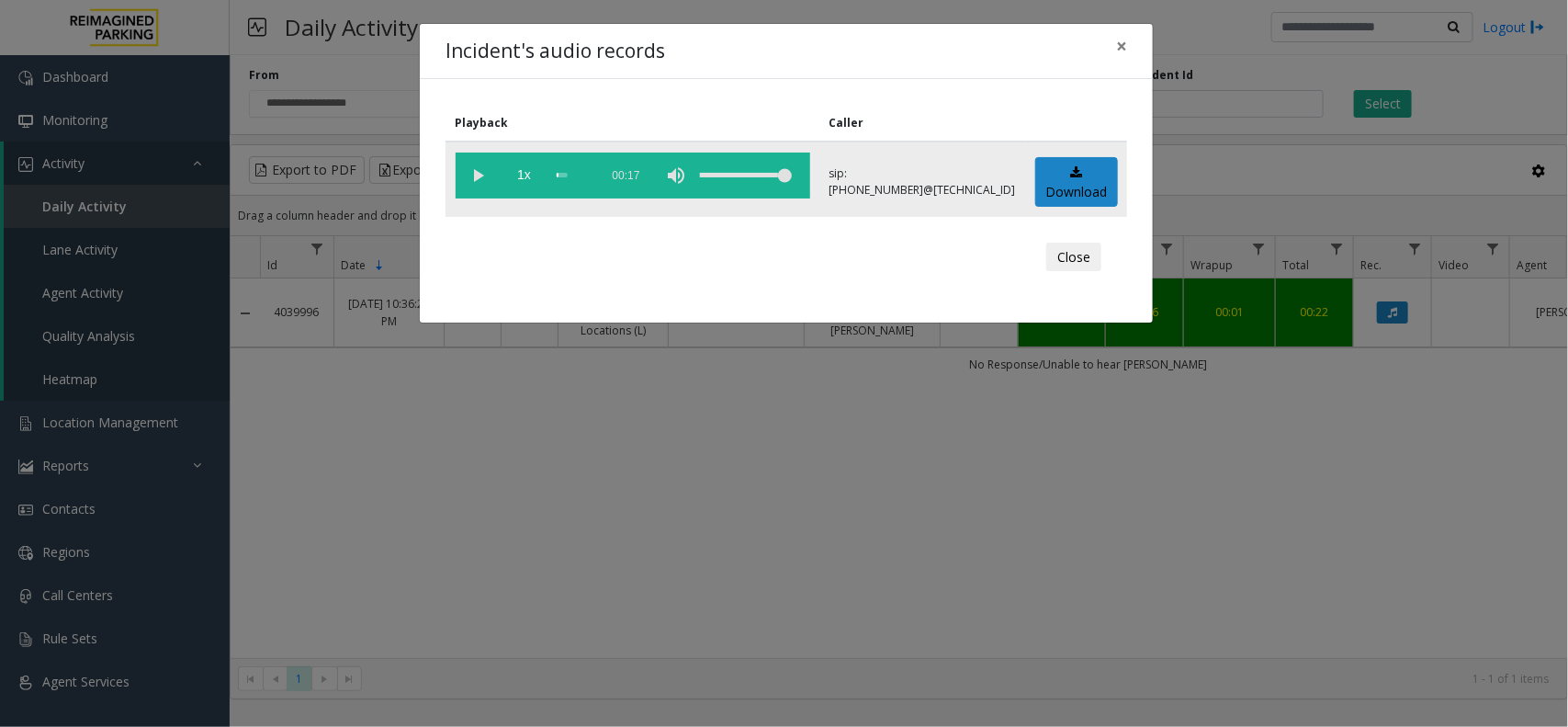 click 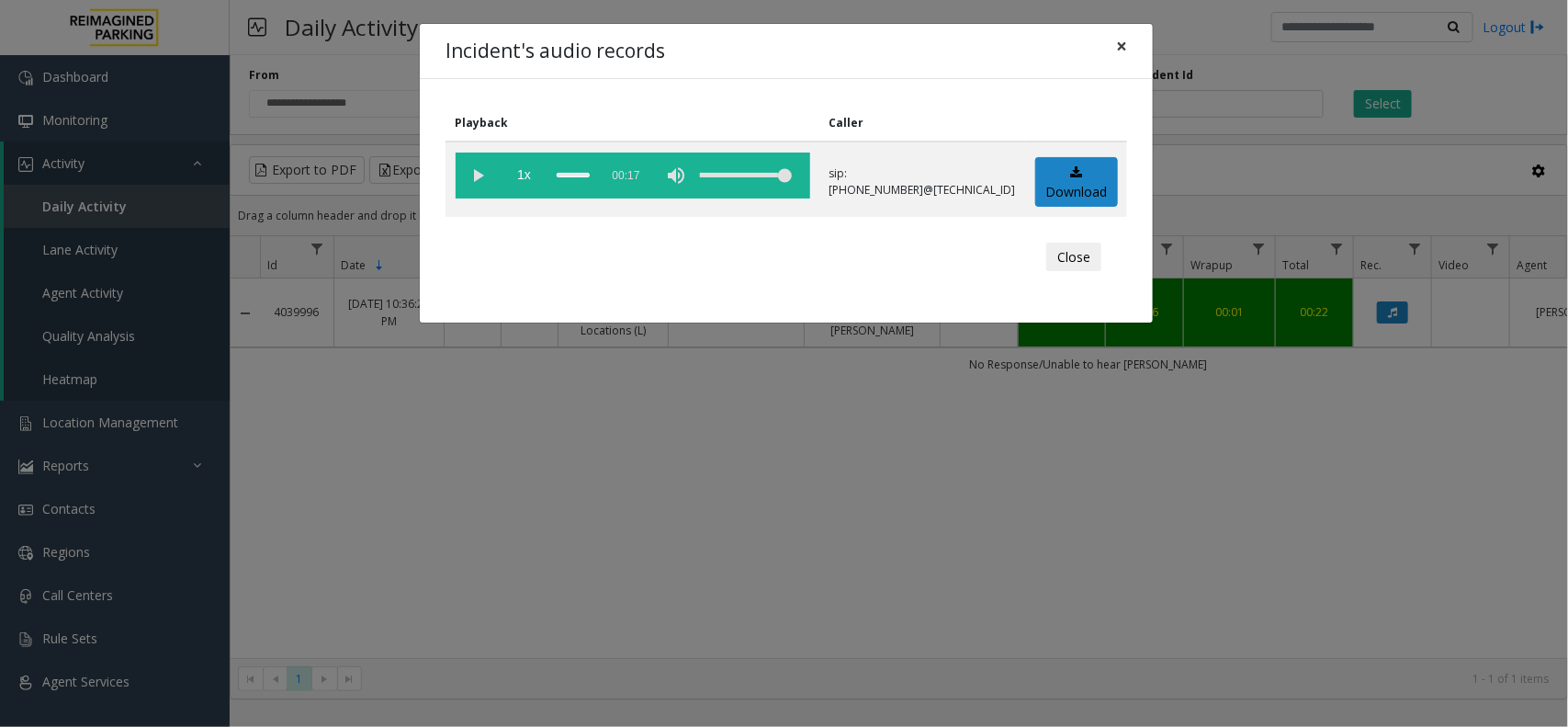 click on "×" 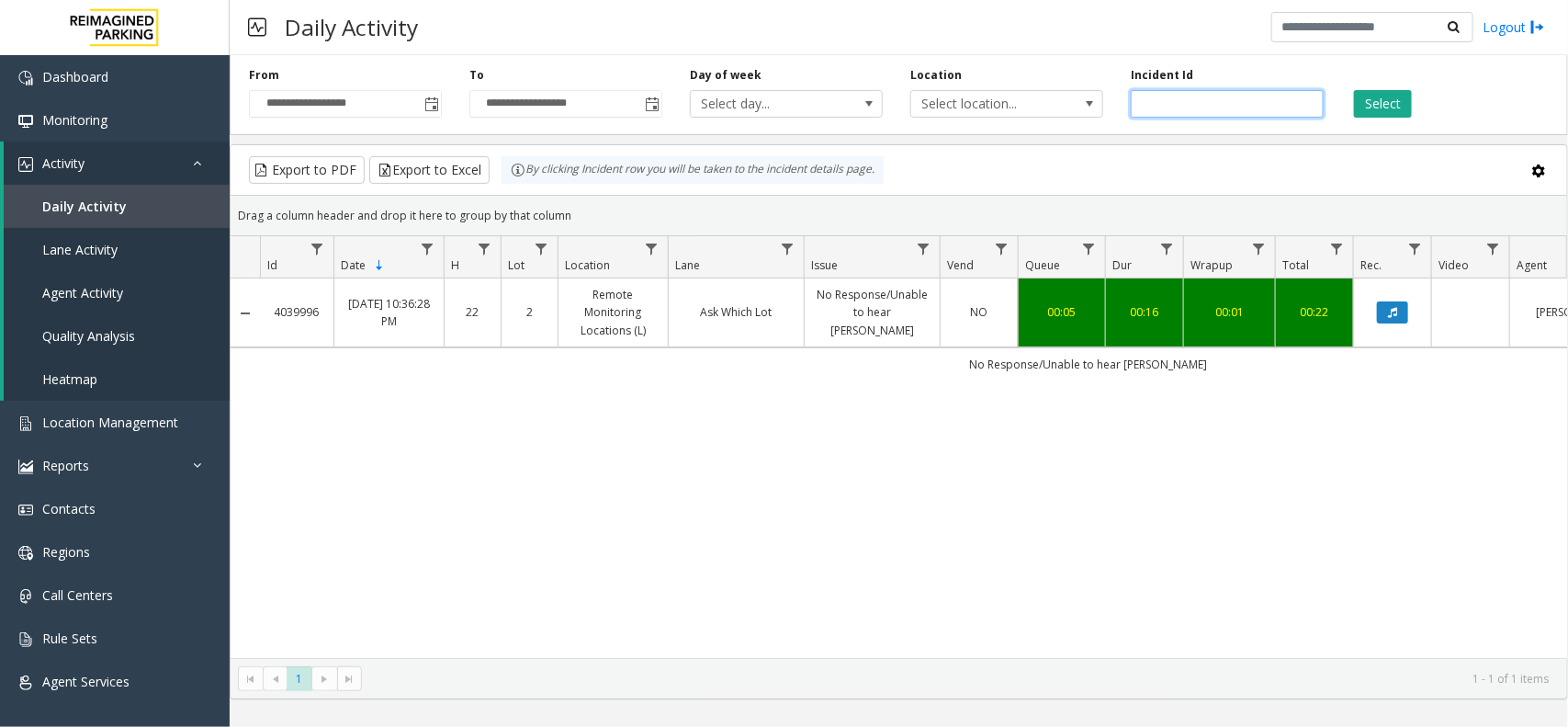 drag, startPoint x: 1229, startPoint y: 102, endPoint x: 1012, endPoint y: 131, distance: 218.9292 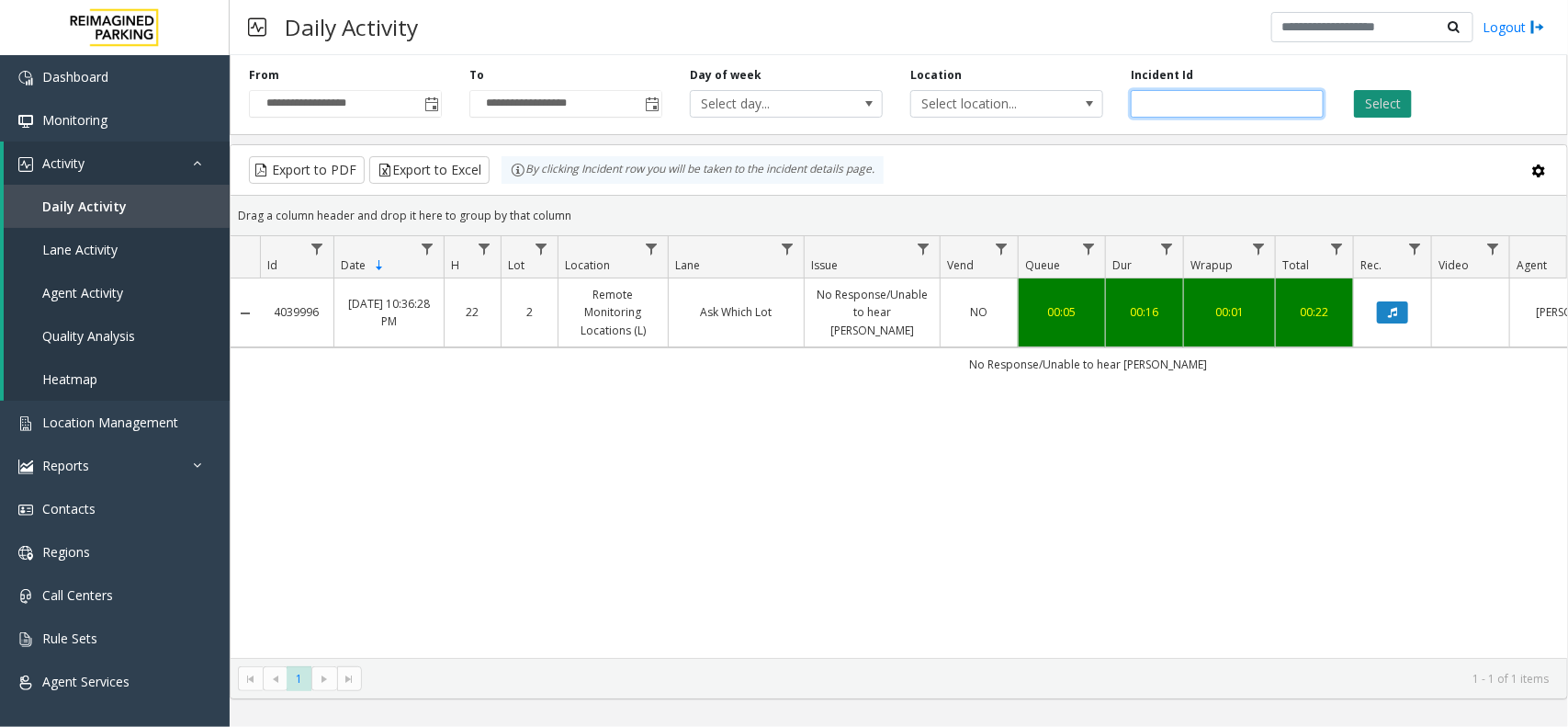 type on "*******" 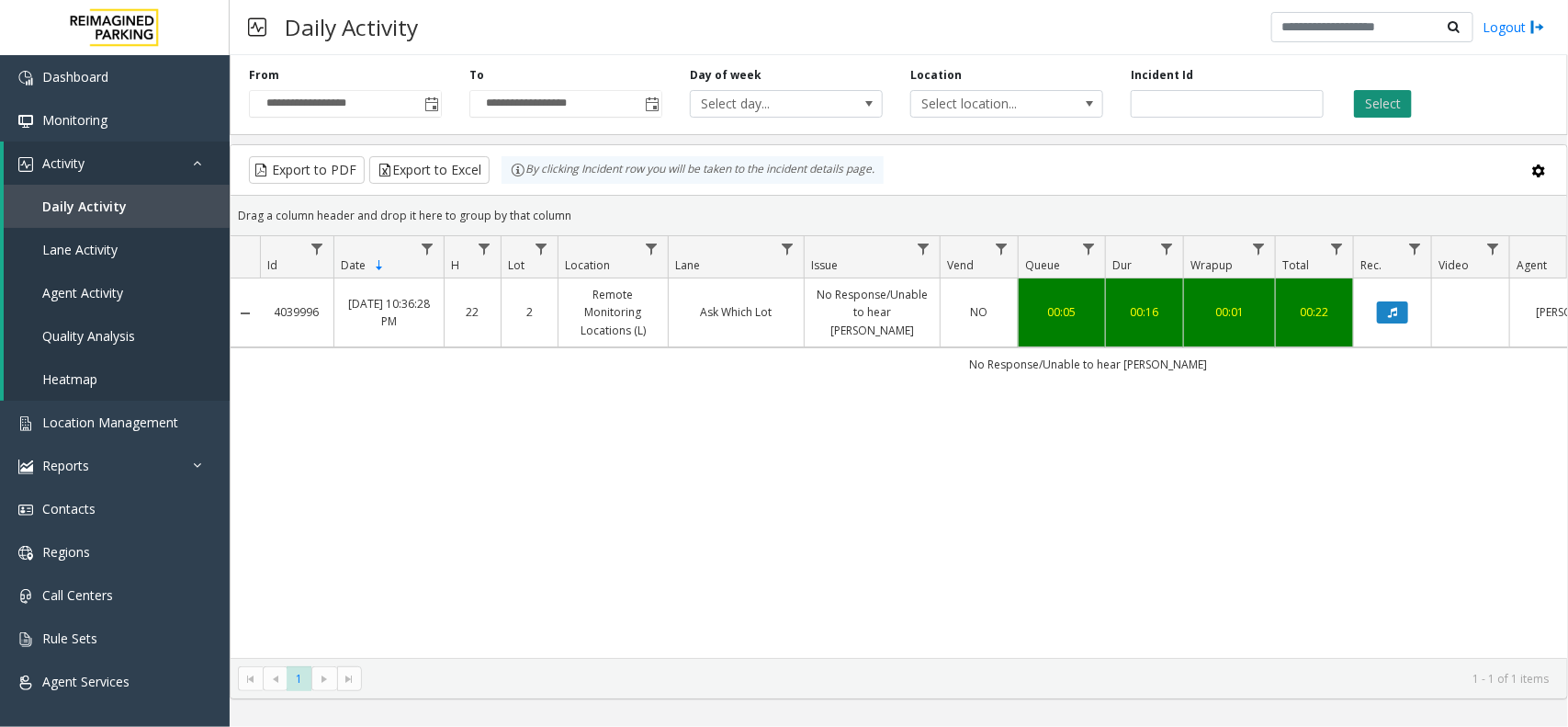 click on "Select" 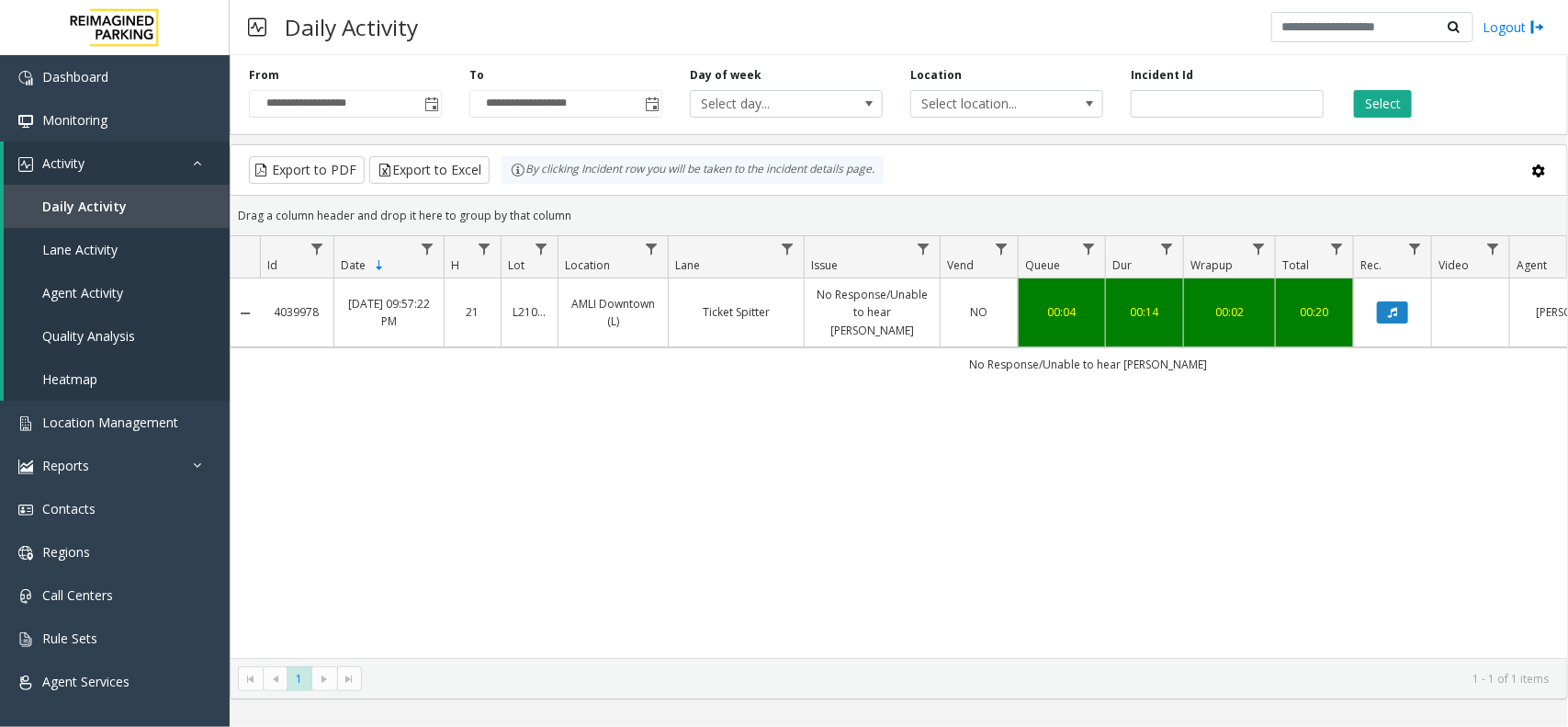 click 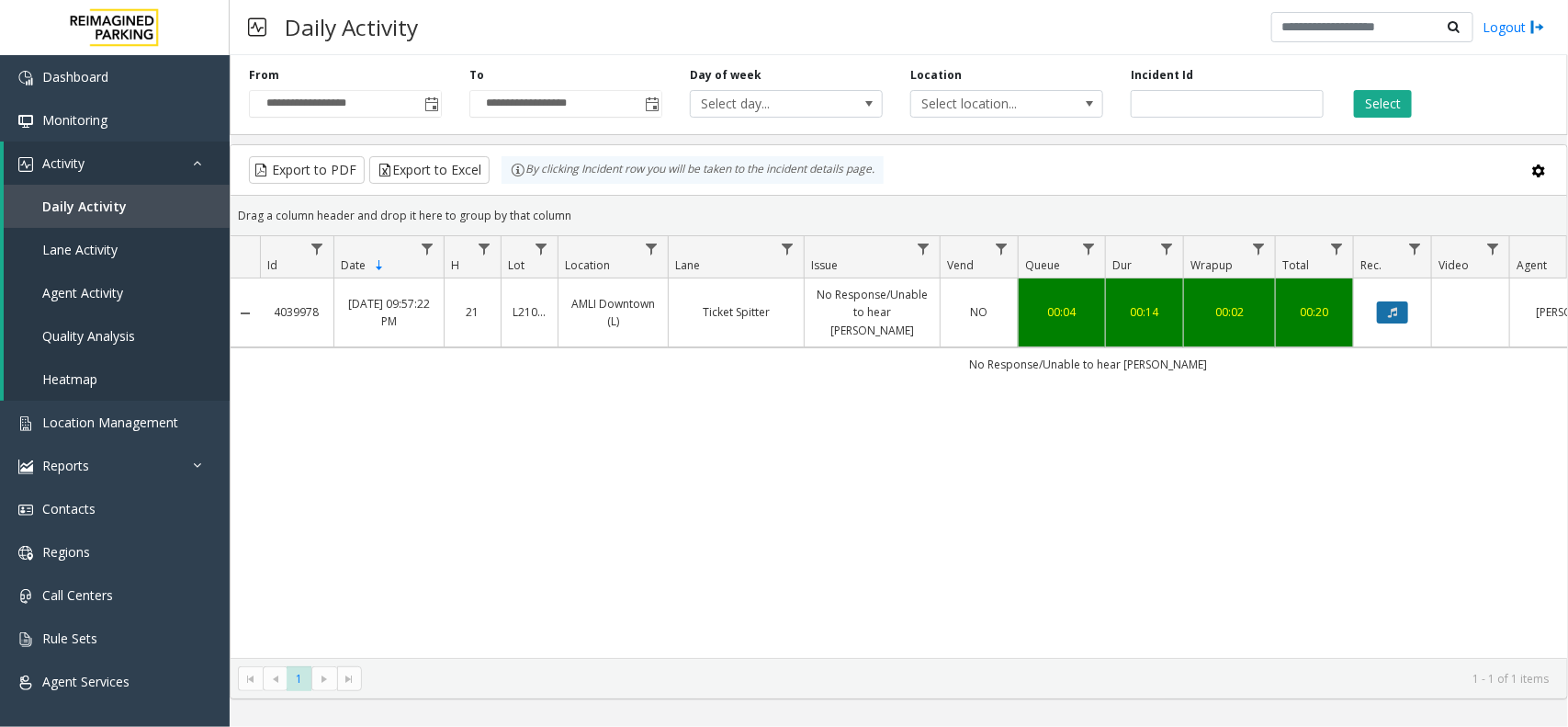 click 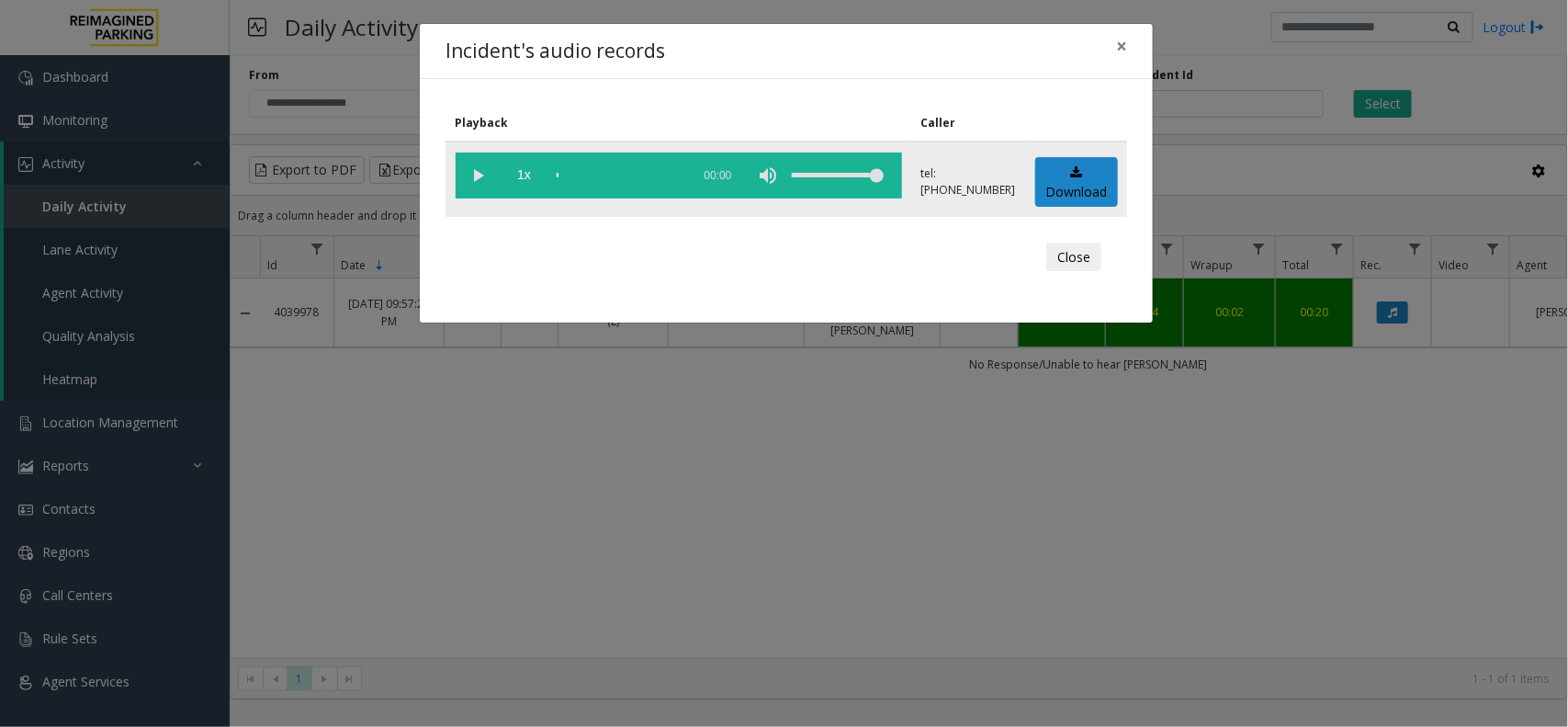 click 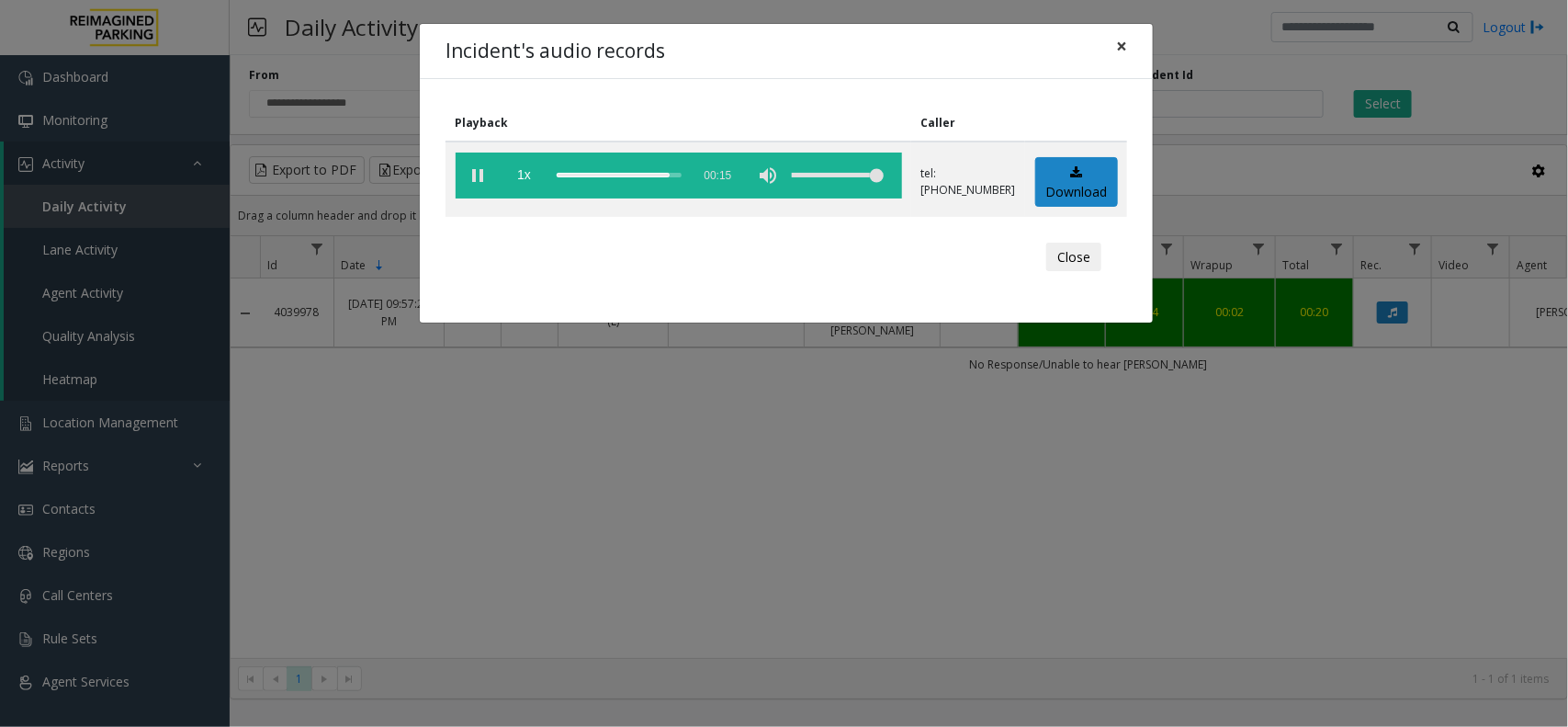 click on "×" 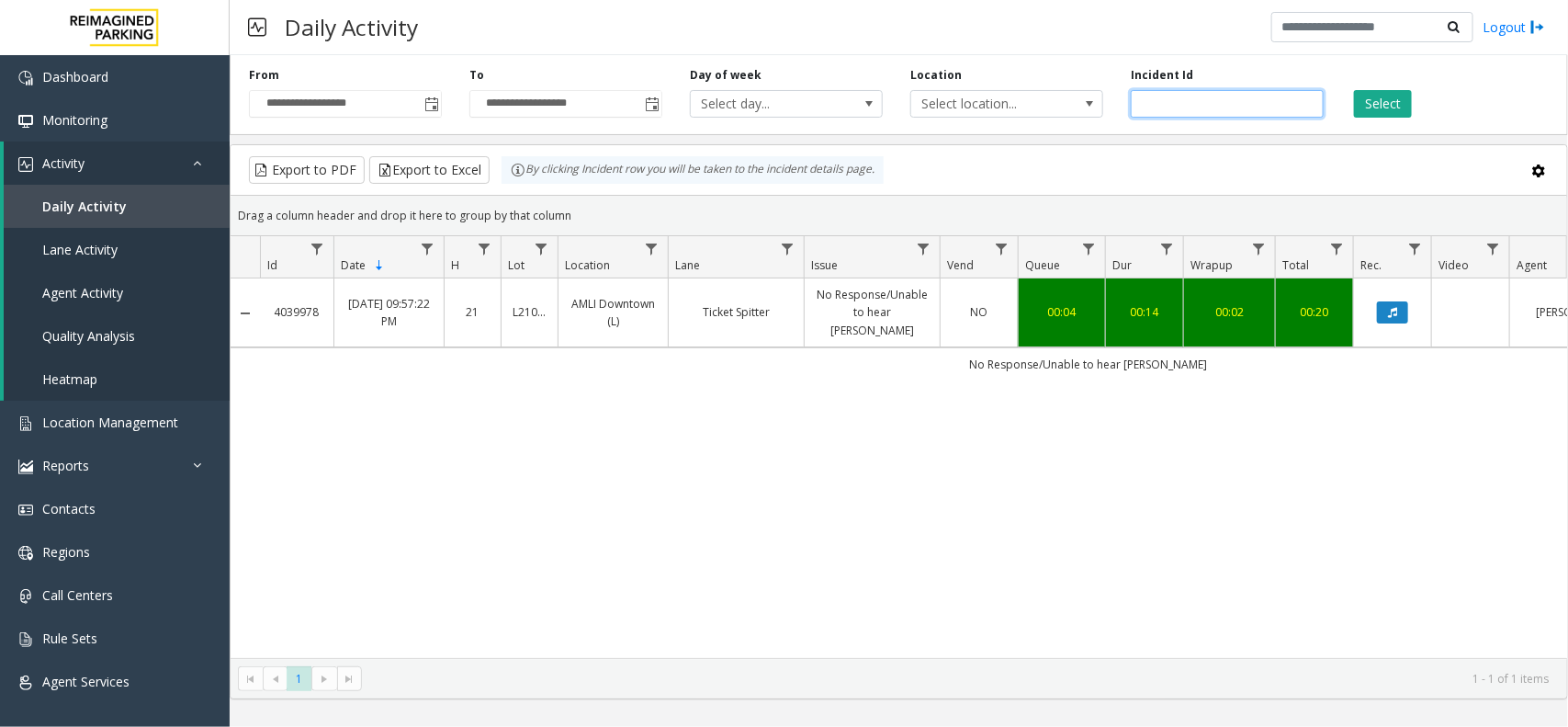 click 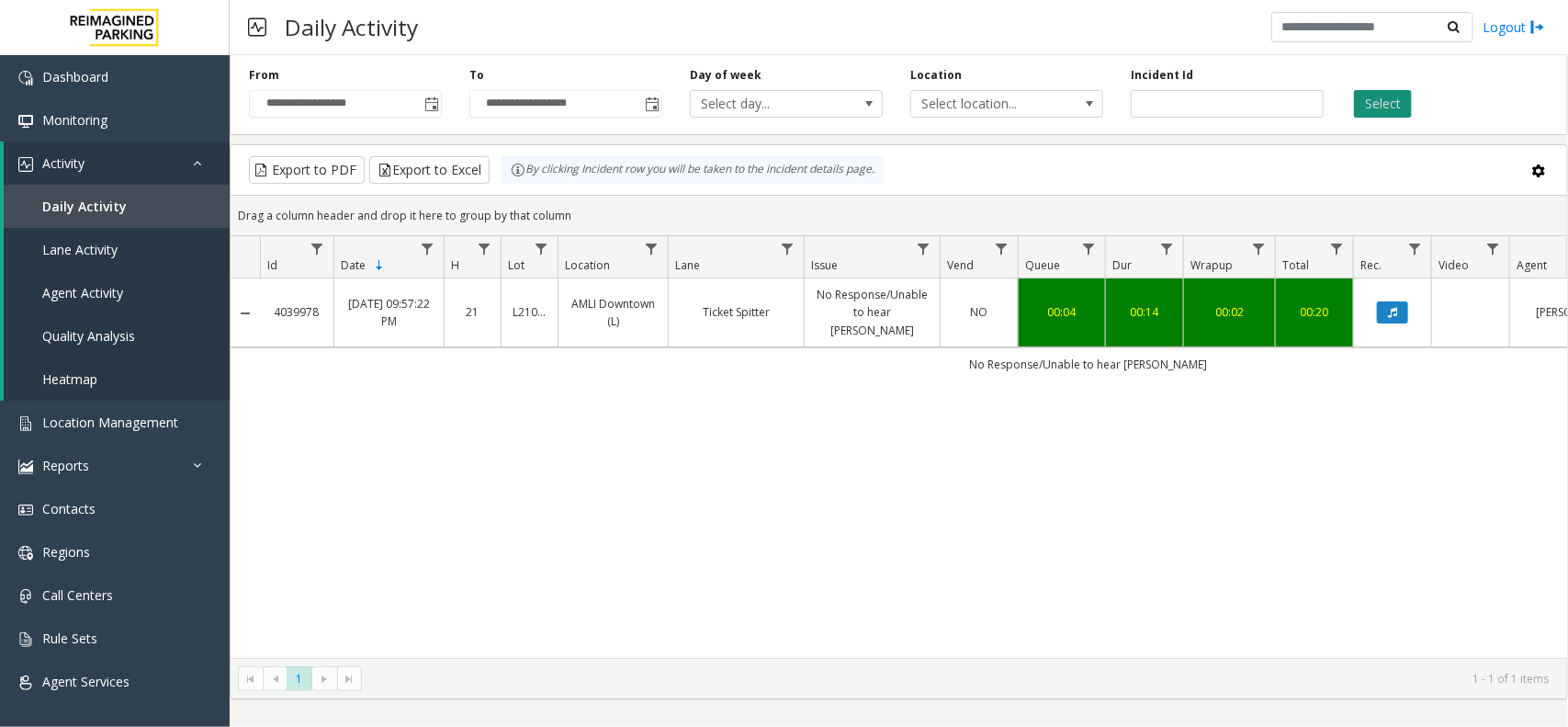 click on "Select" 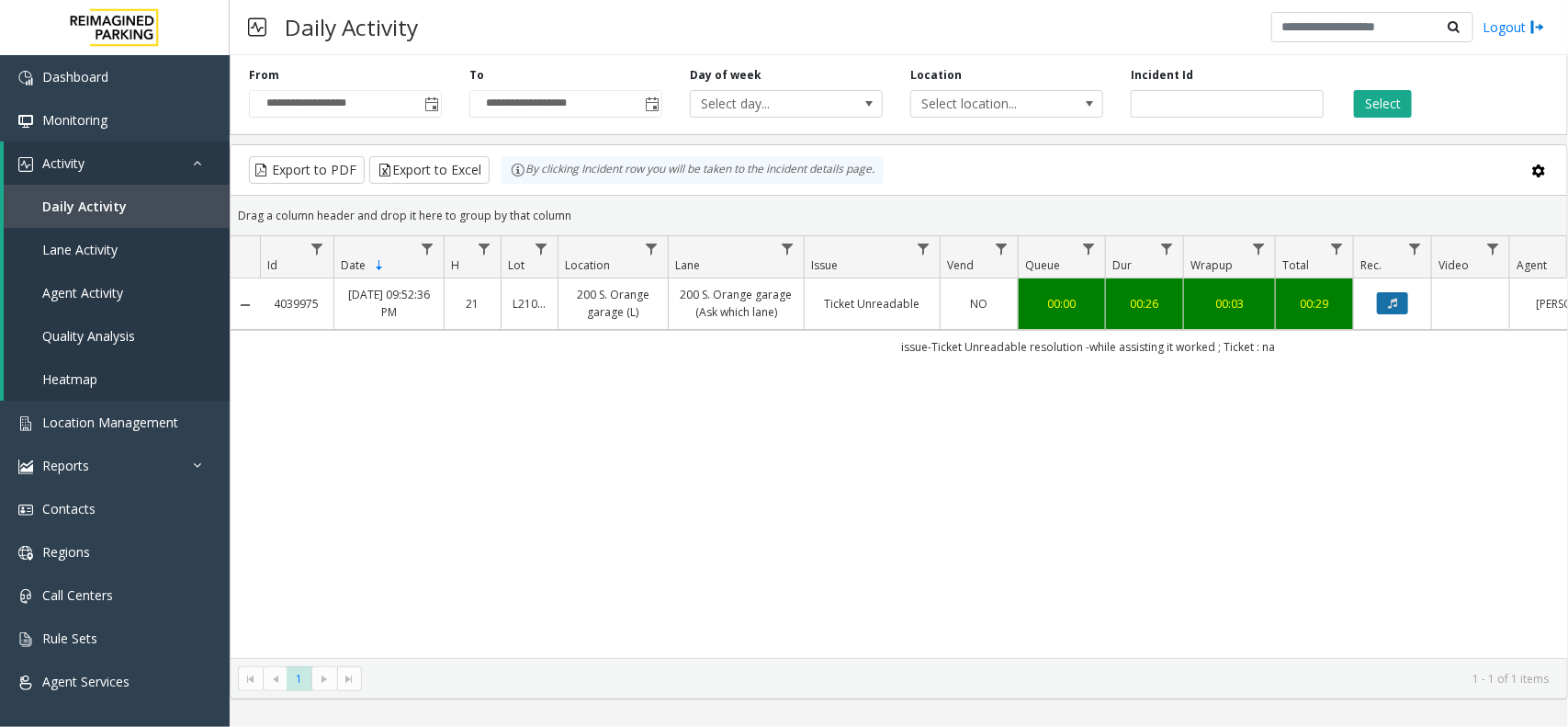 click 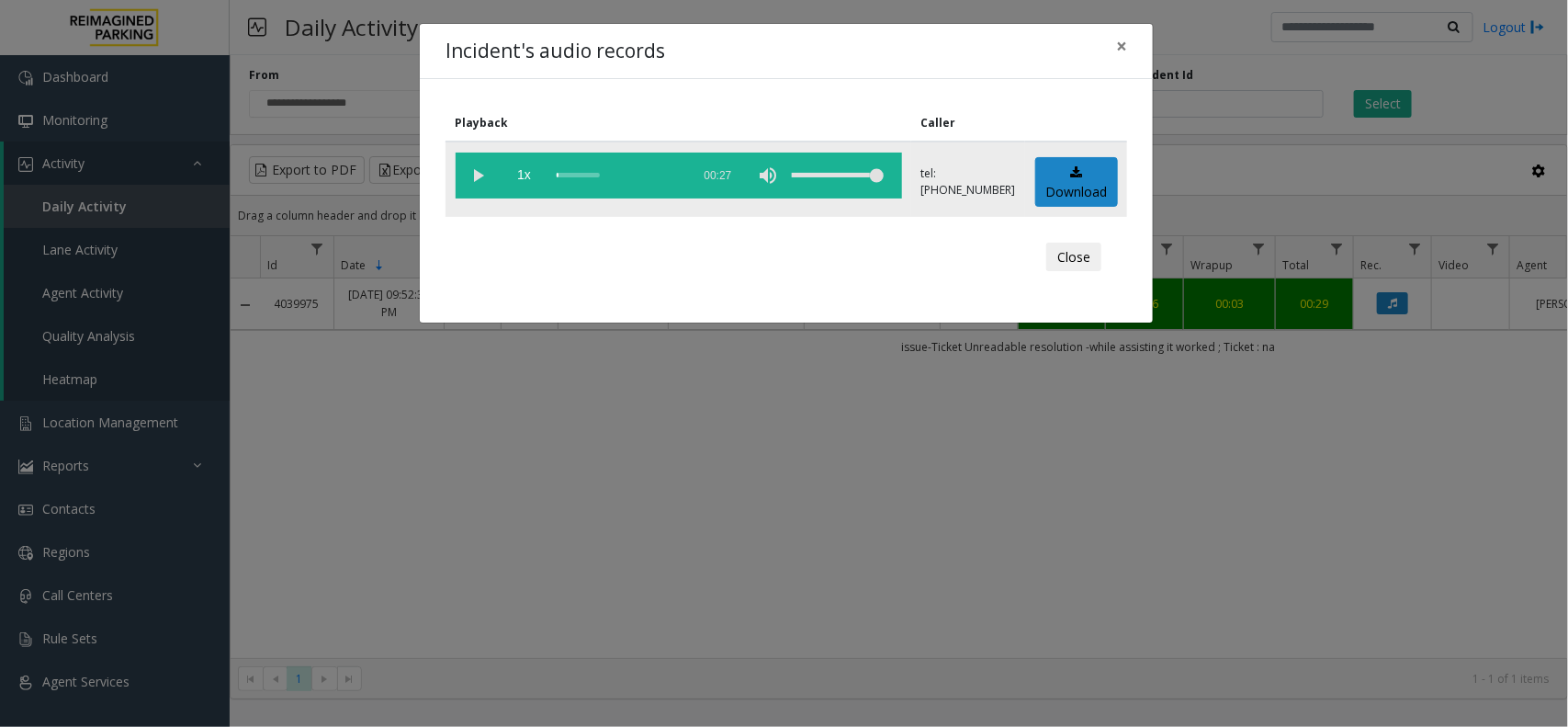 click 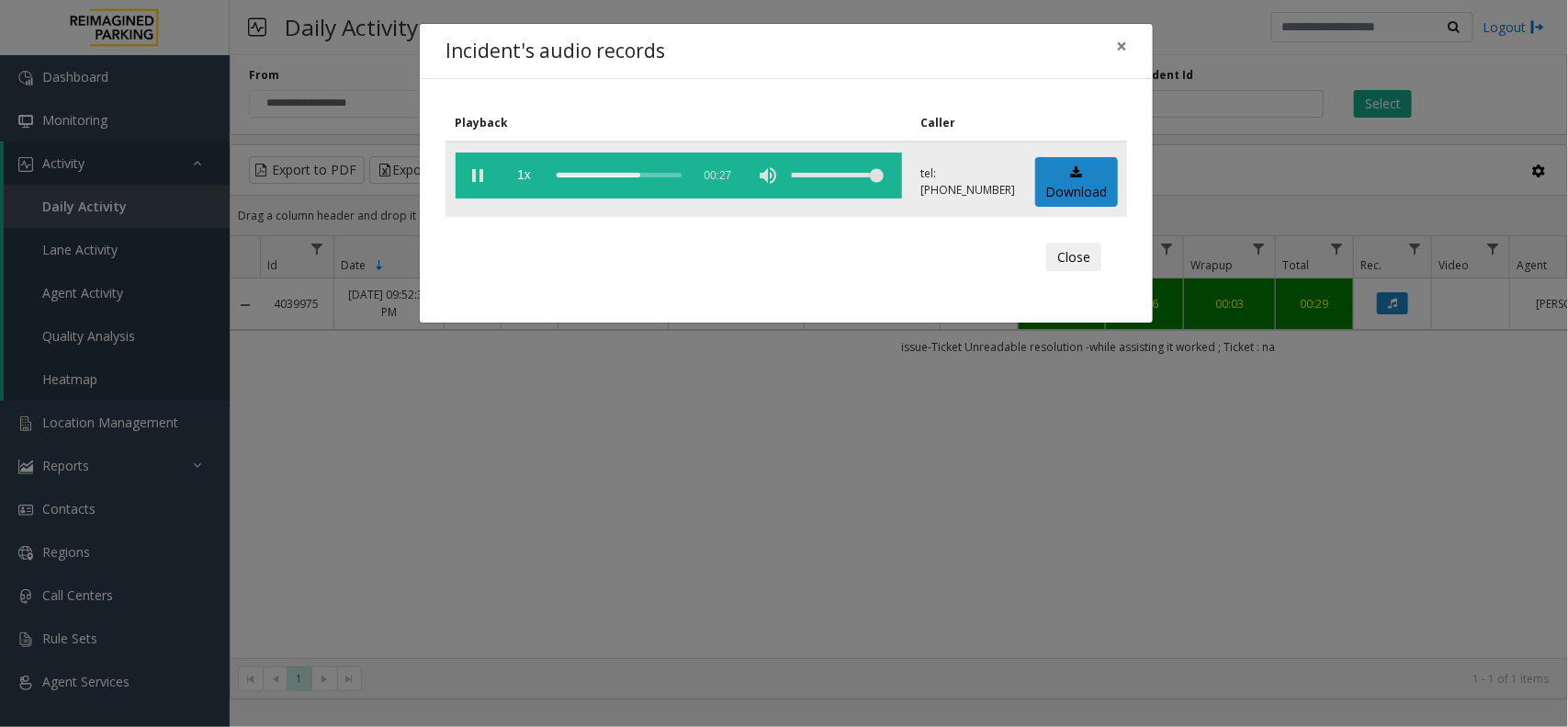 click 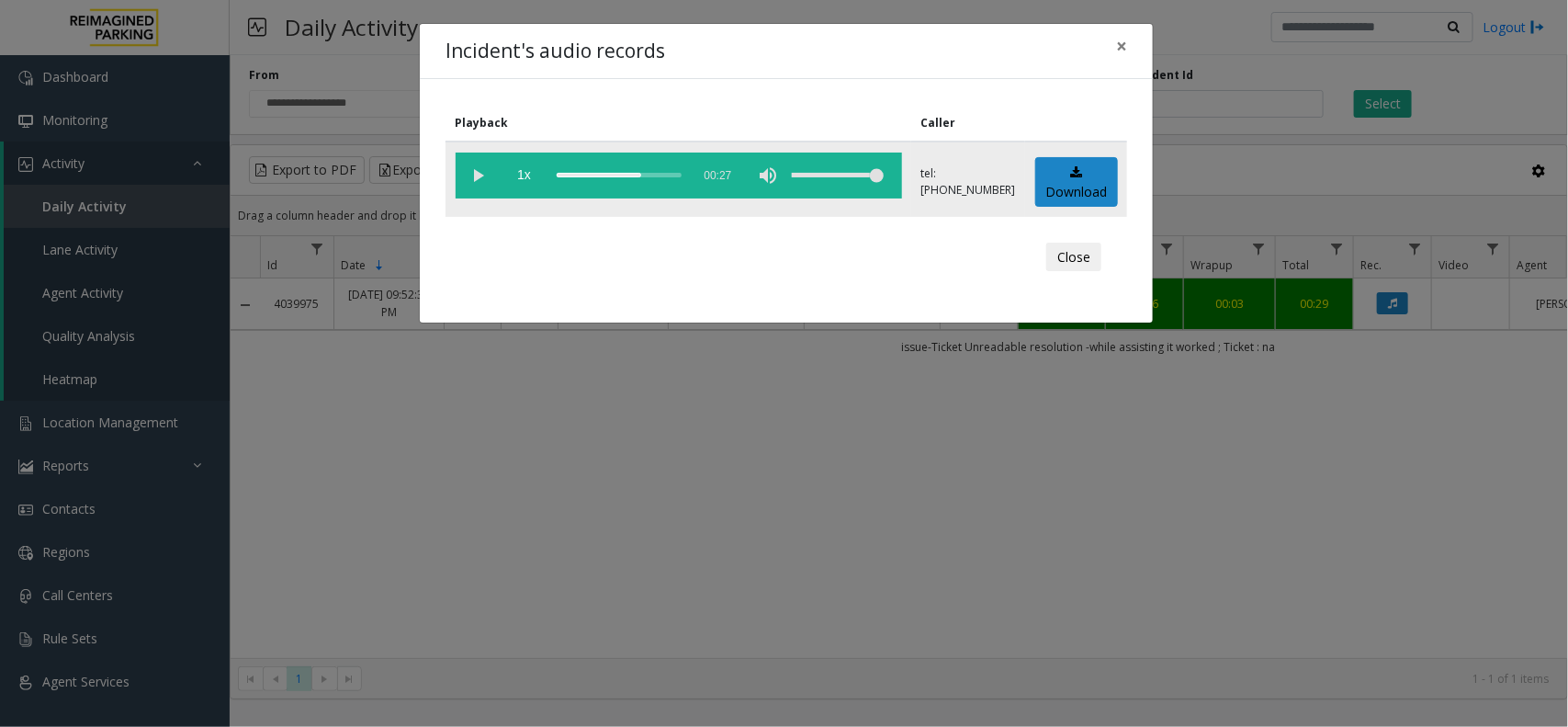 click 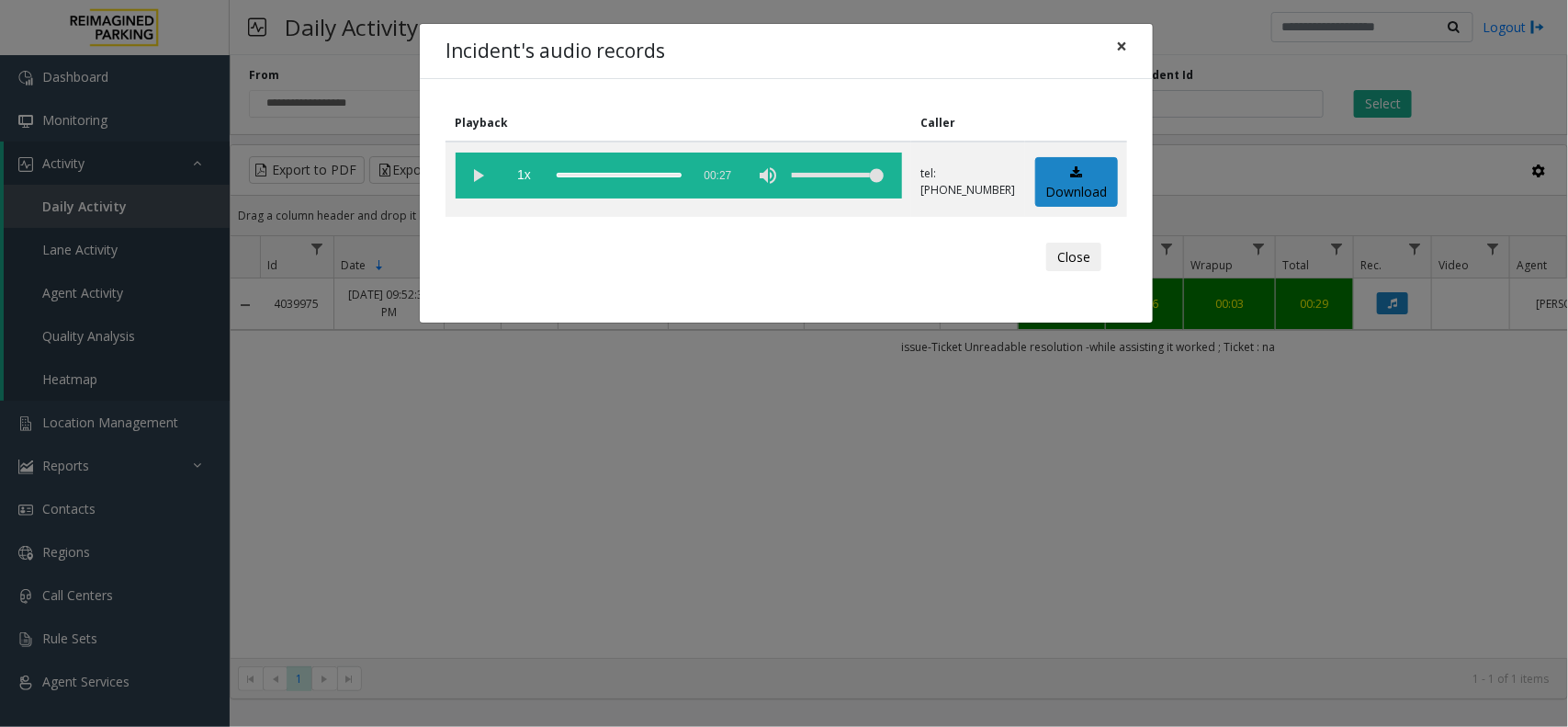 click on "×" 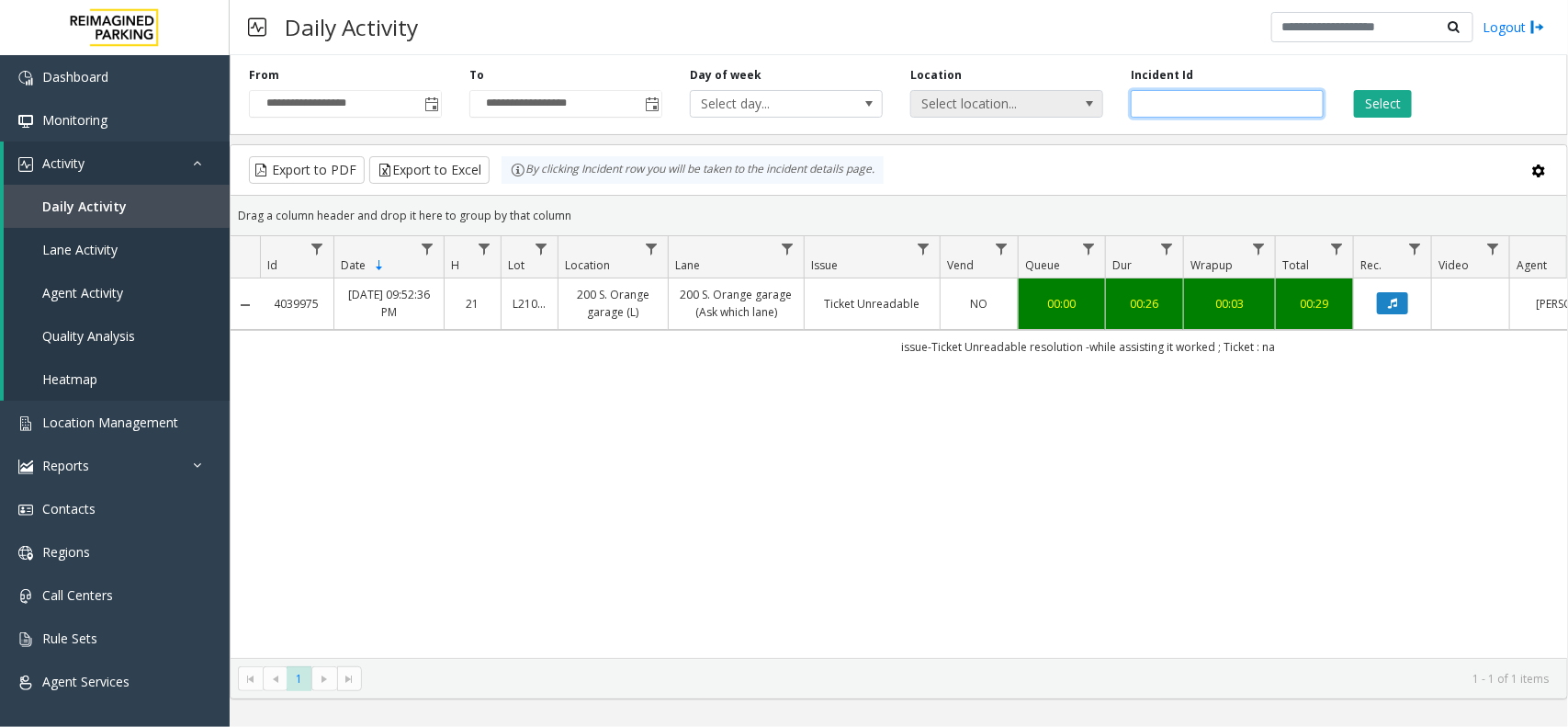drag, startPoint x: 1196, startPoint y: 99, endPoint x: 1082, endPoint y: 101, distance: 114.01754 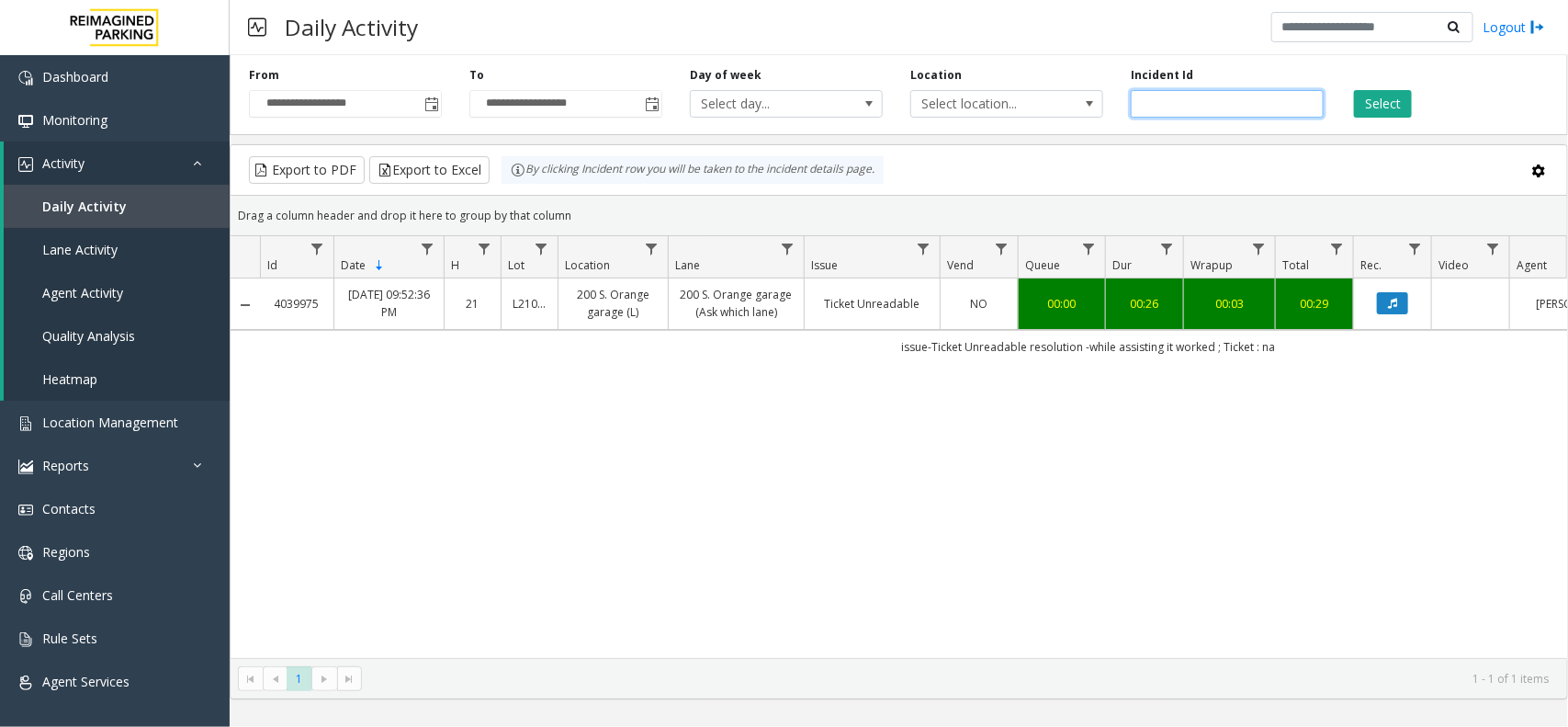 paste 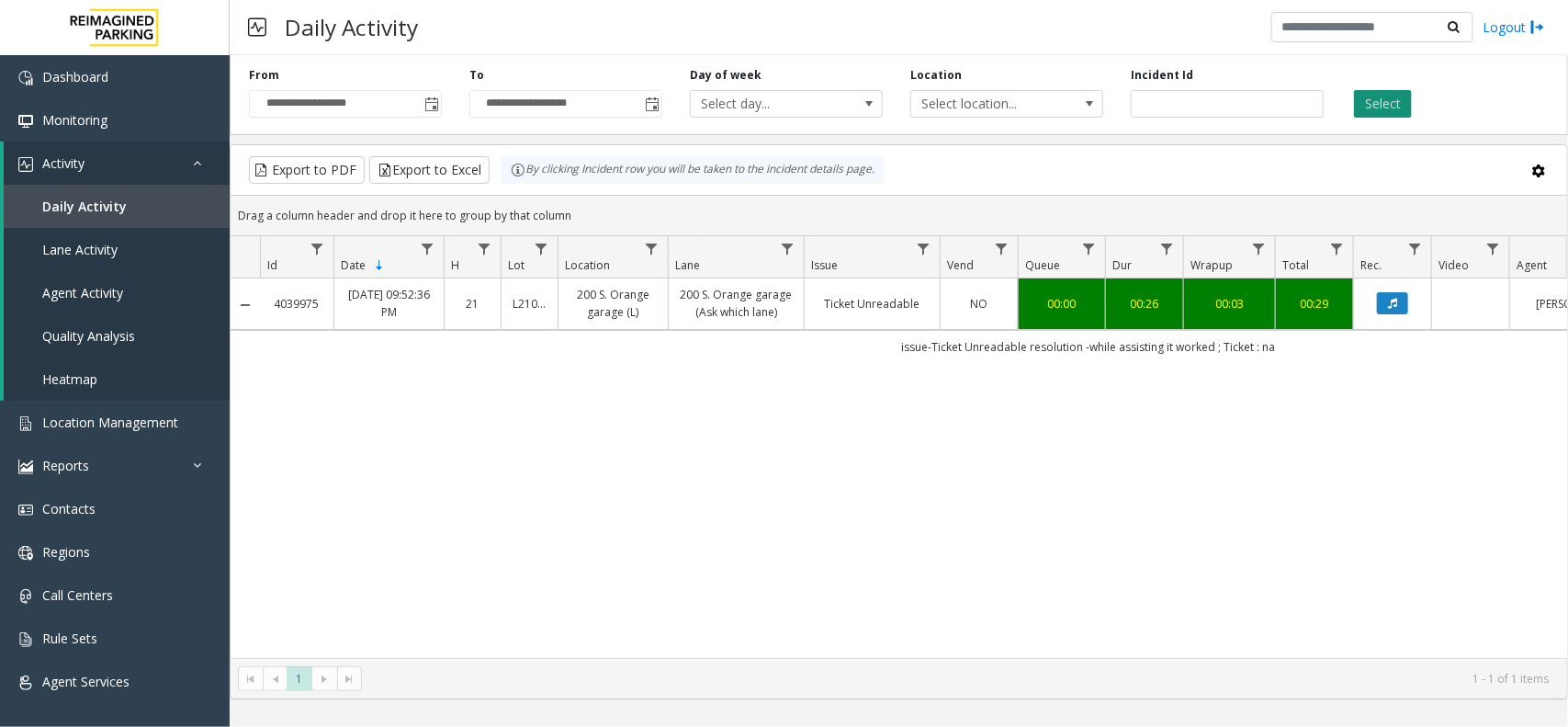 click on "Select" 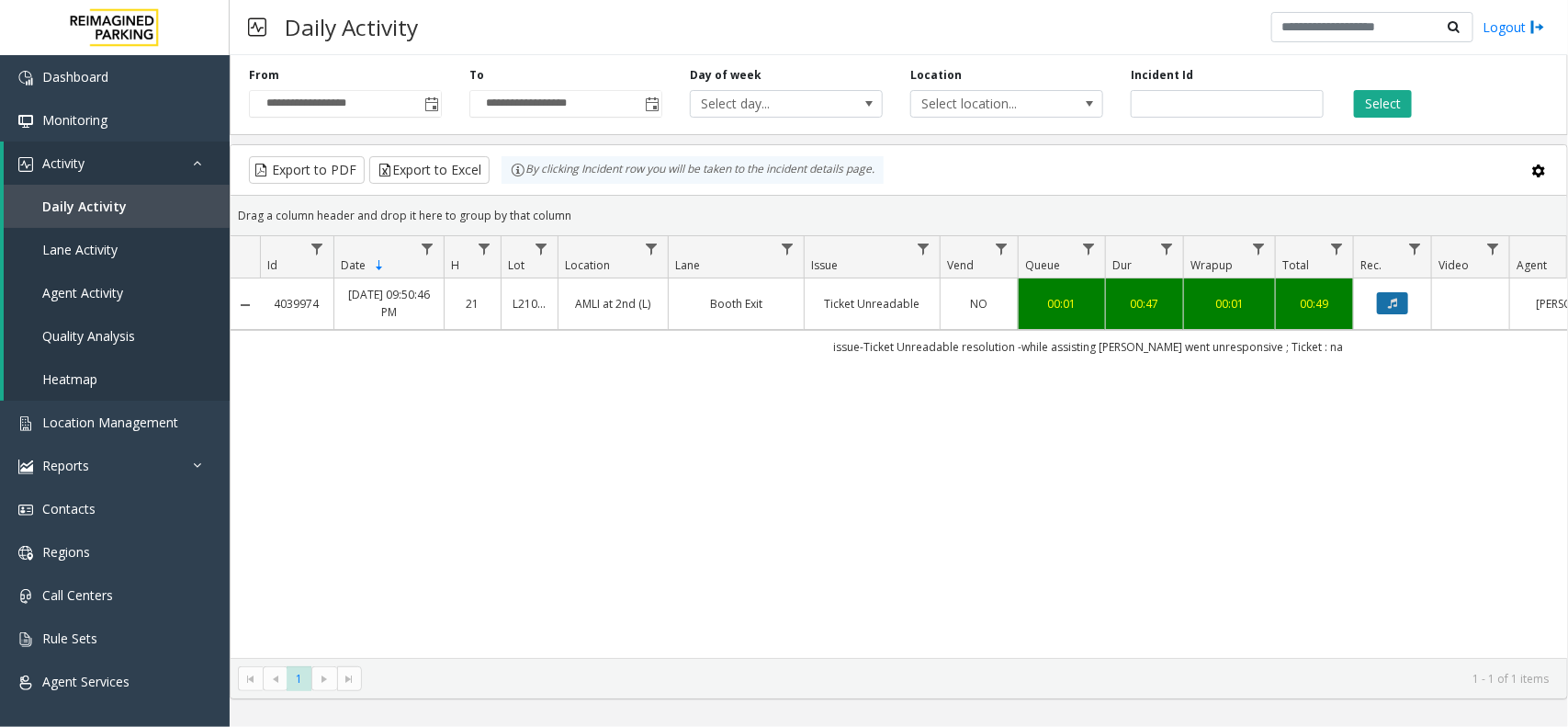 click 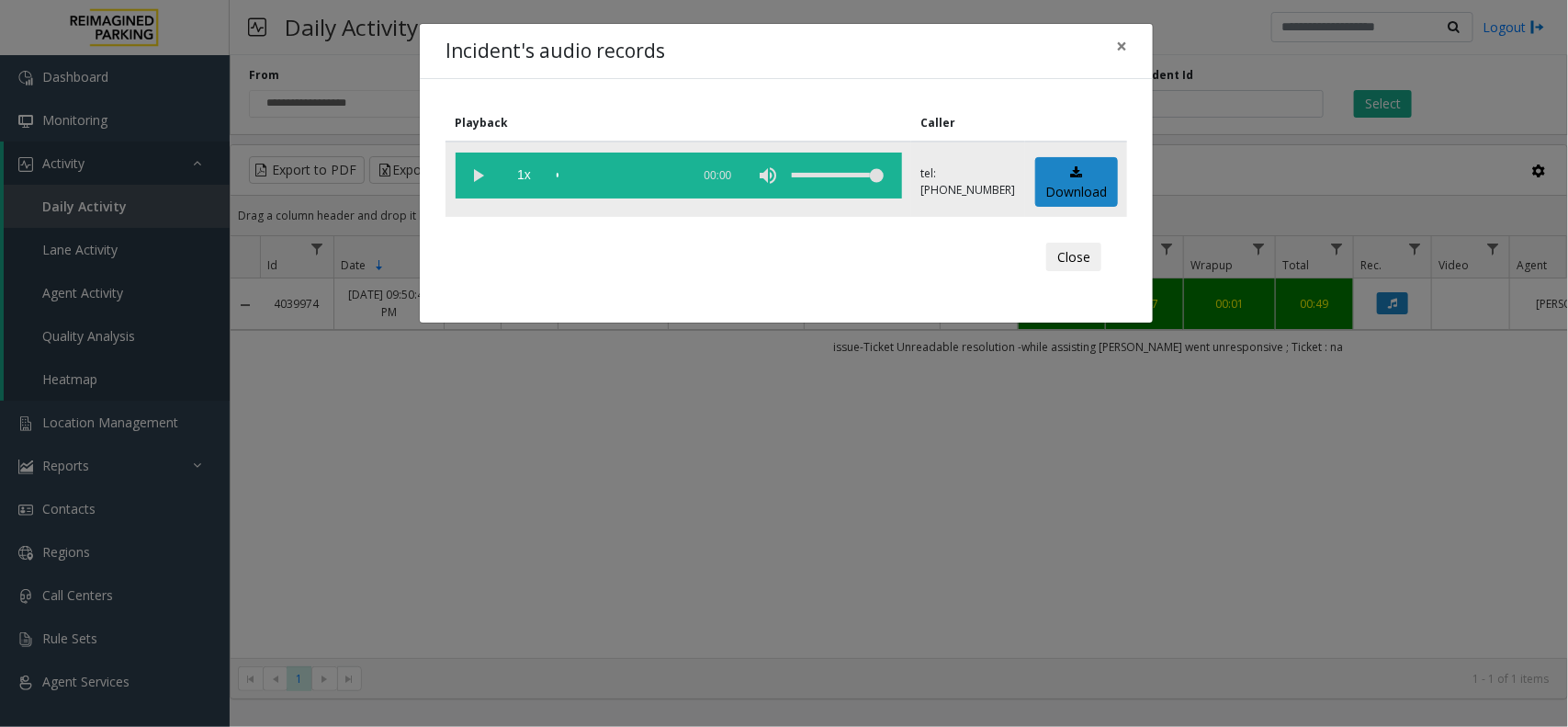 click 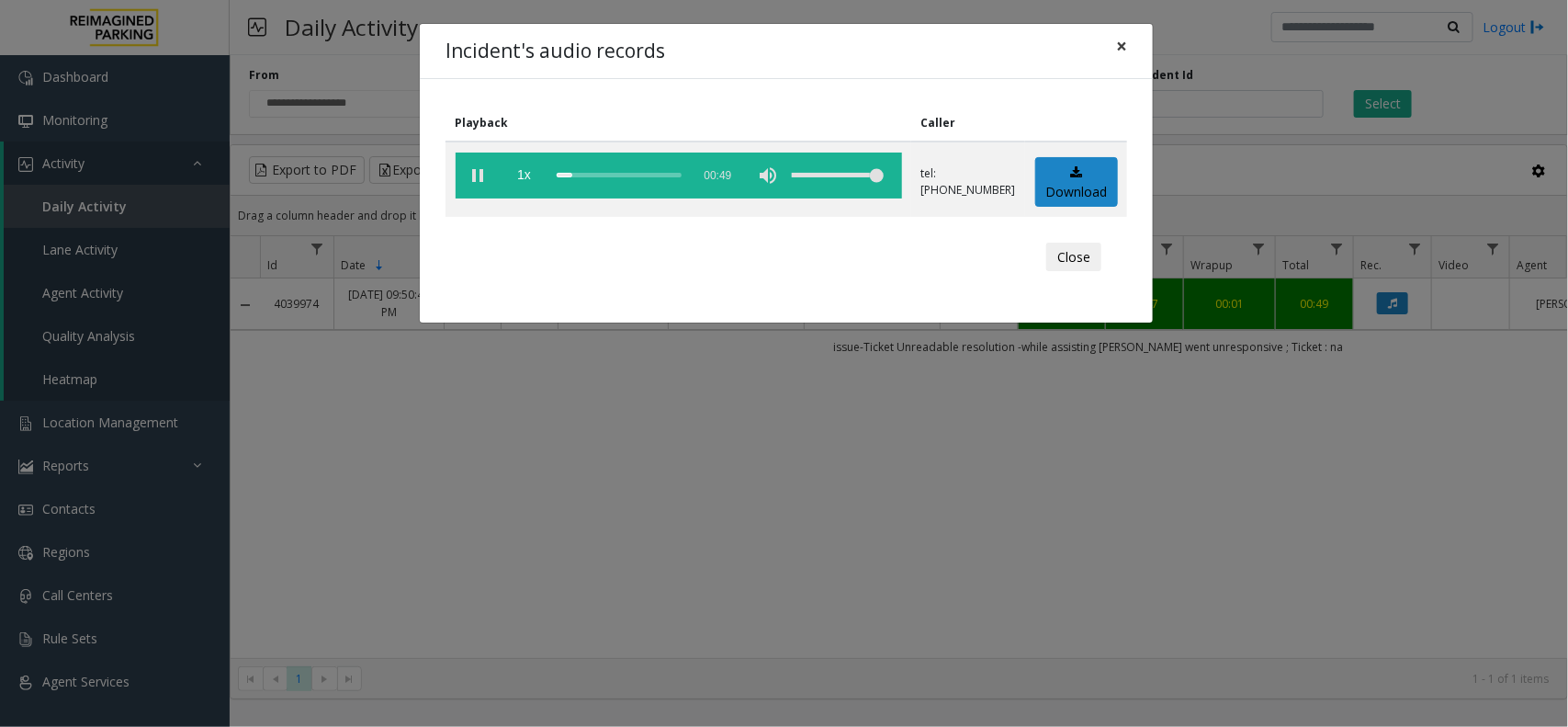 click on "×" 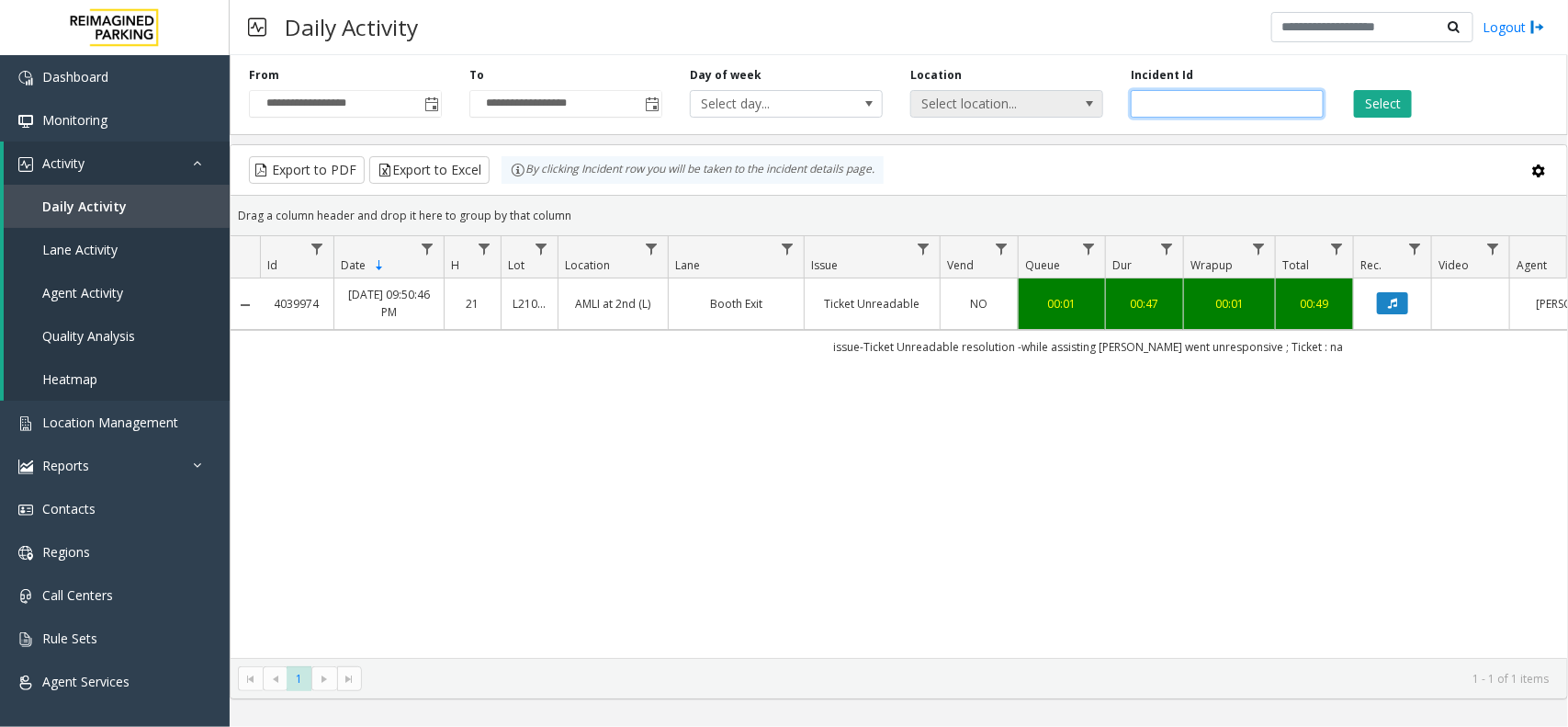 drag, startPoint x: 1224, startPoint y: 101, endPoint x: 1082, endPoint y: 102, distance: 142.00352 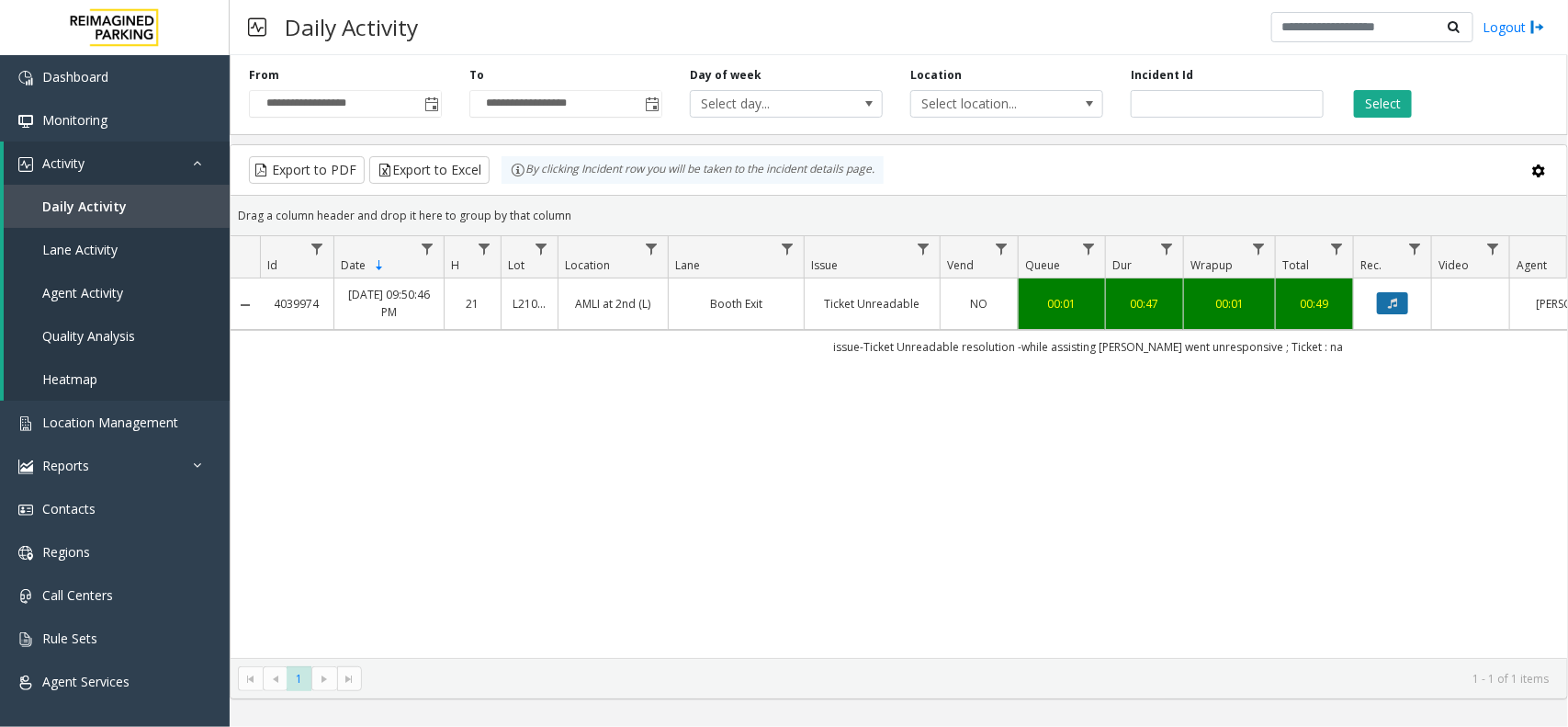 click 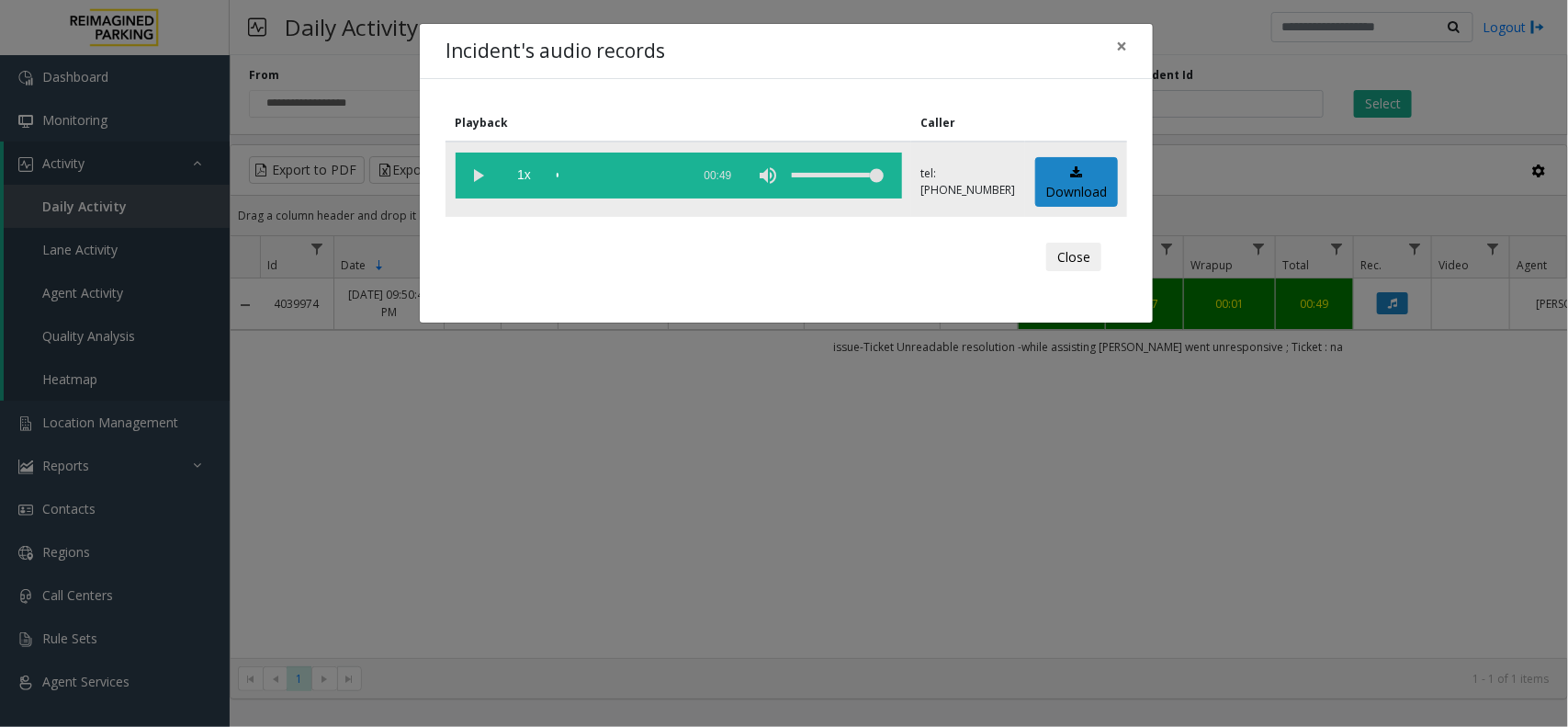 click 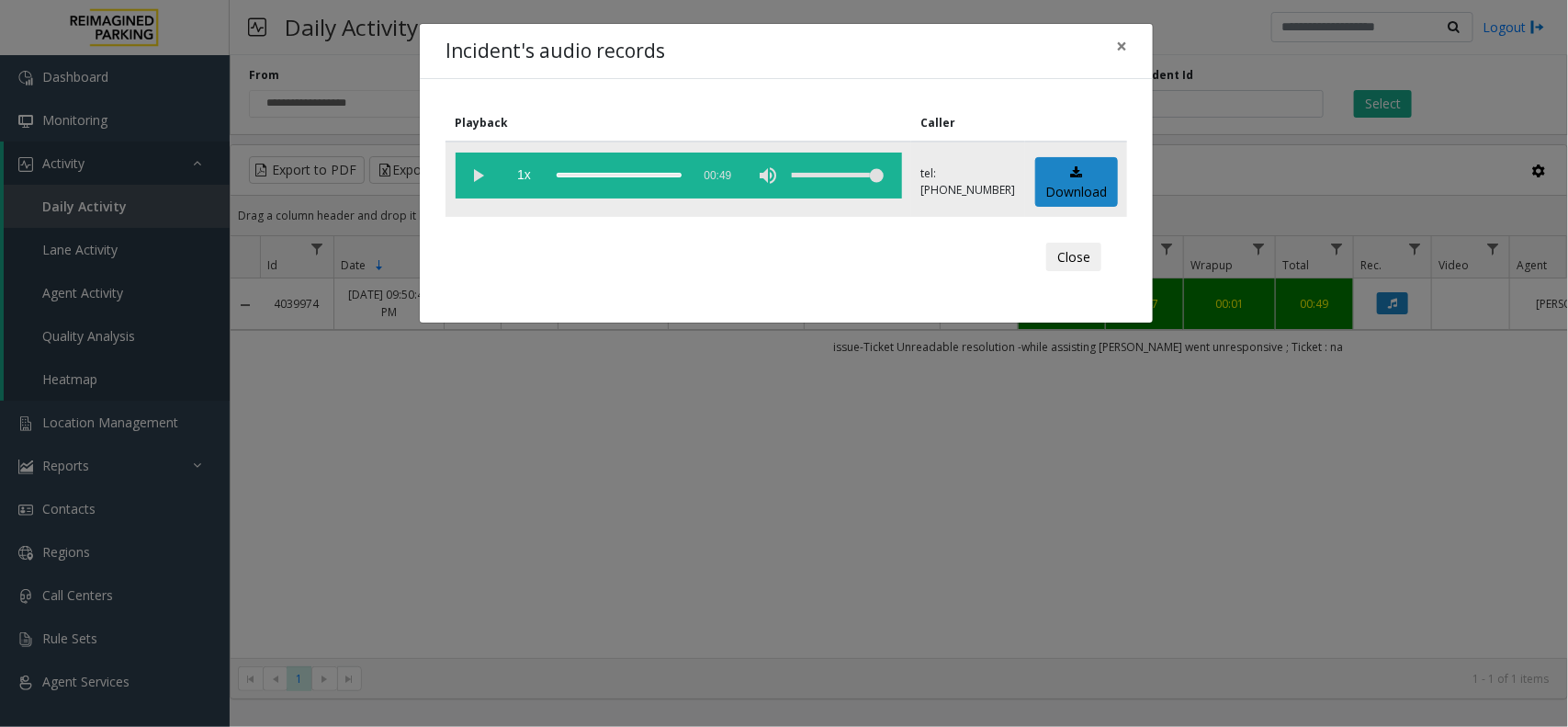 click 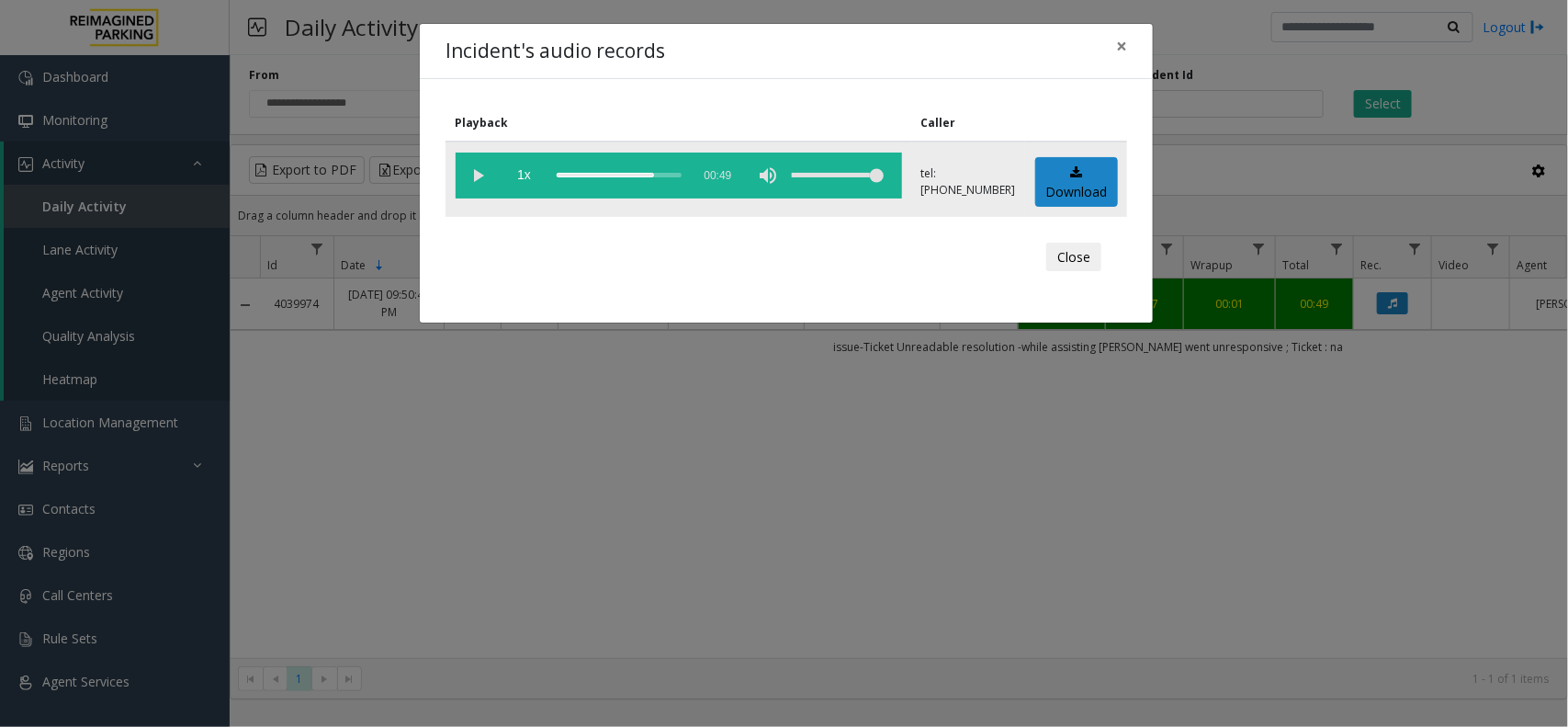 click 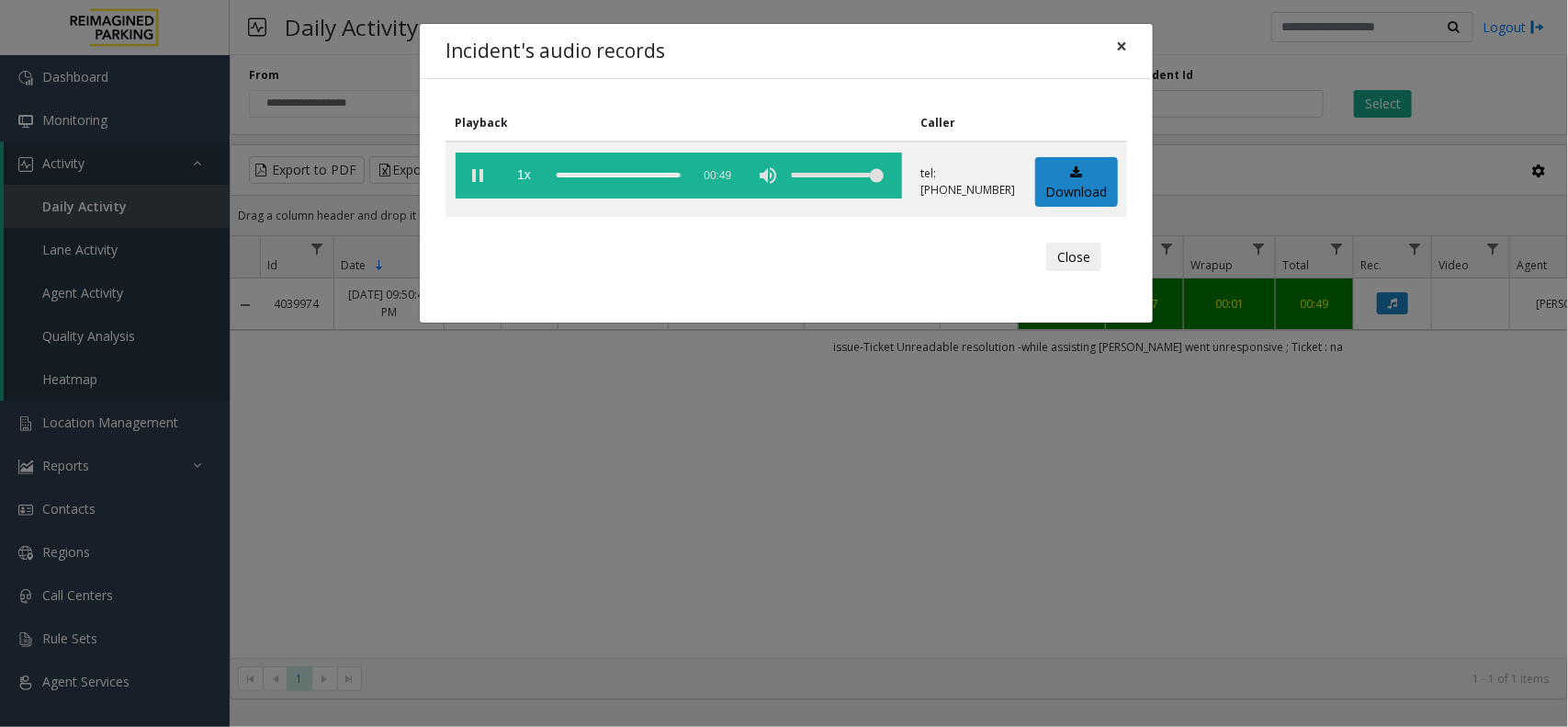 click on "×" 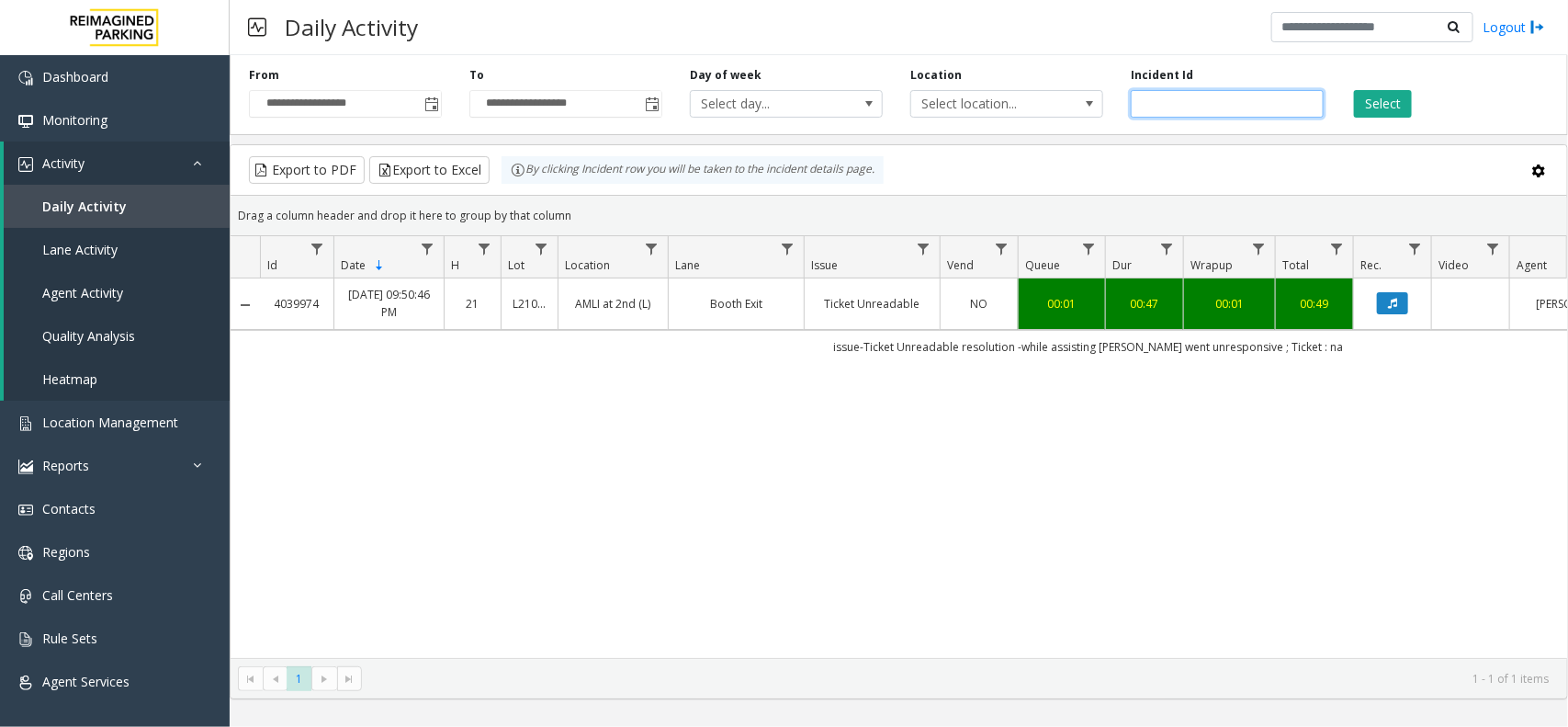paste 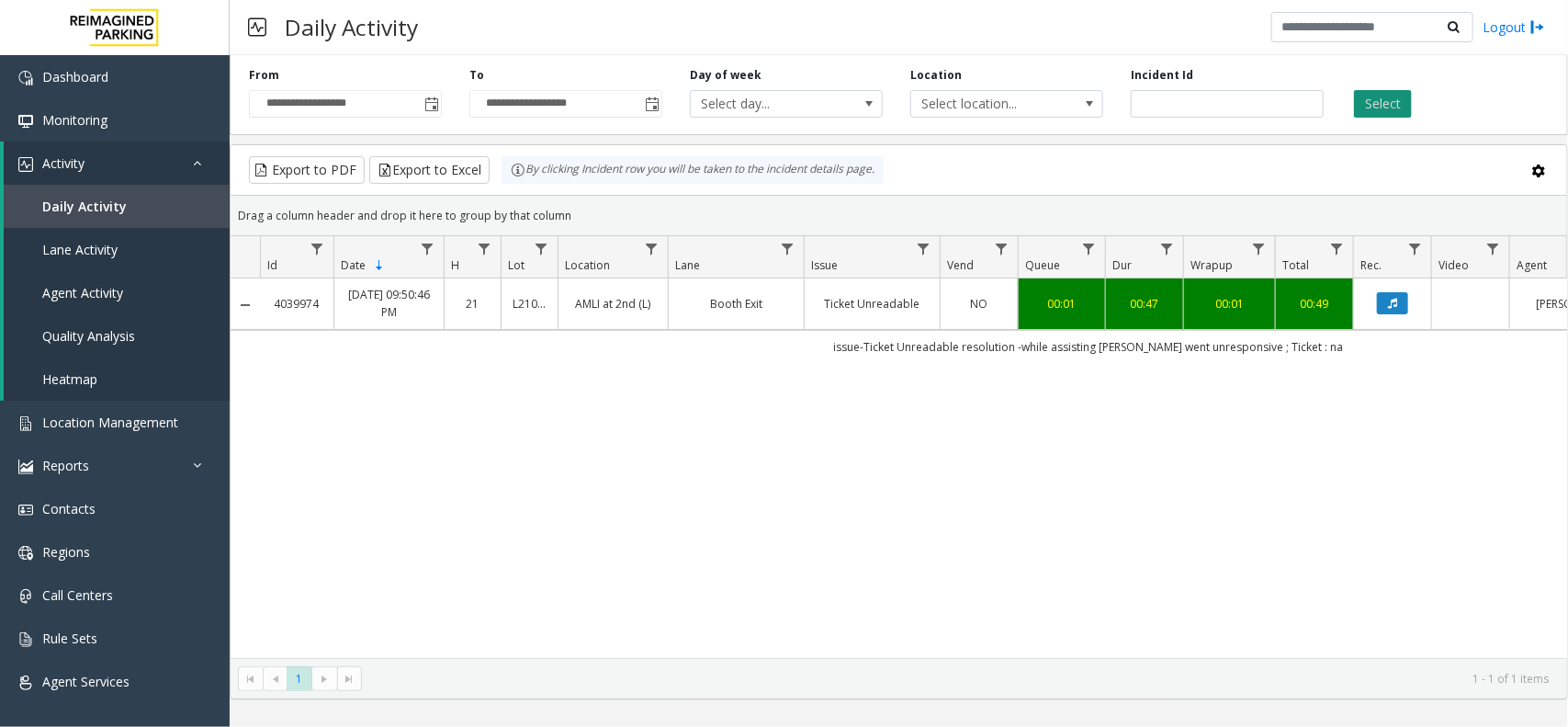 click on "Select" 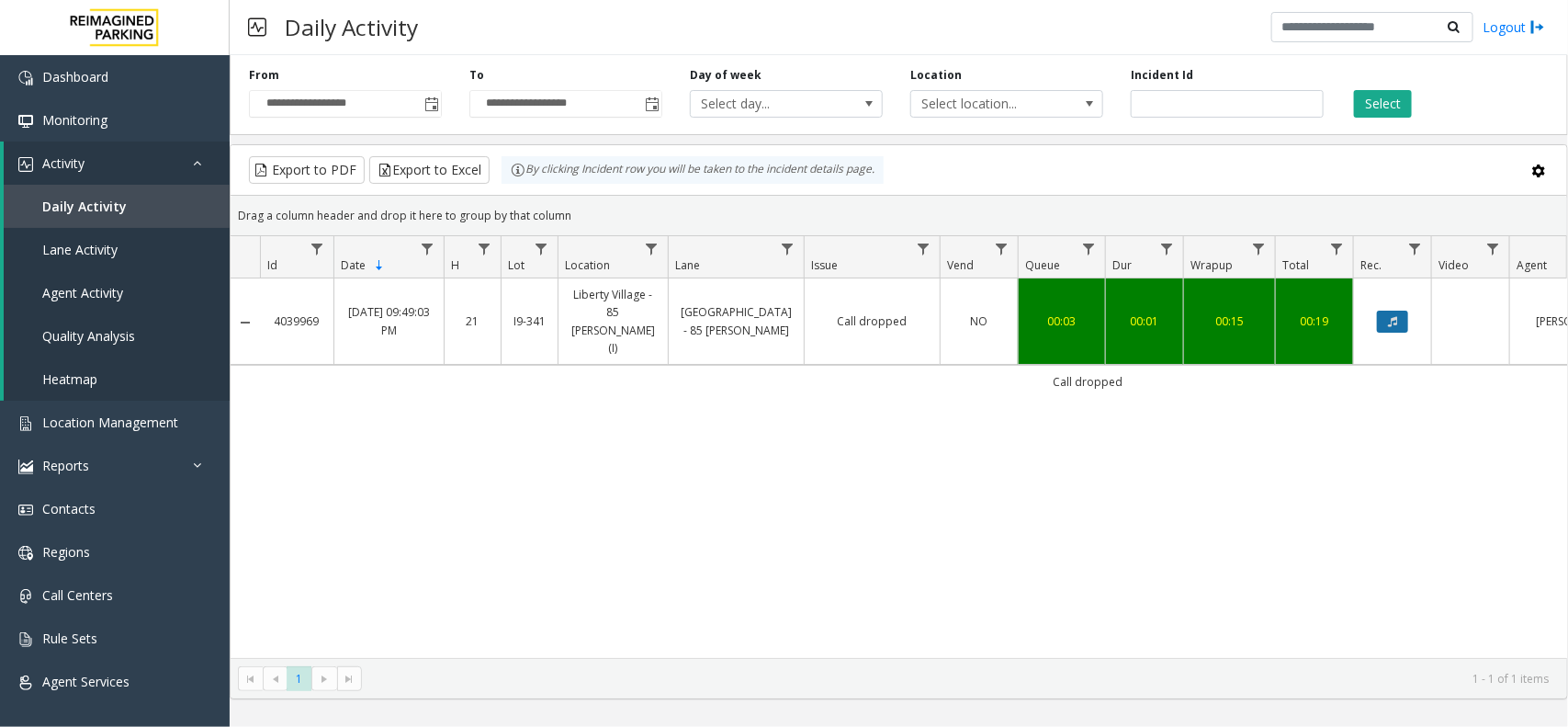 click 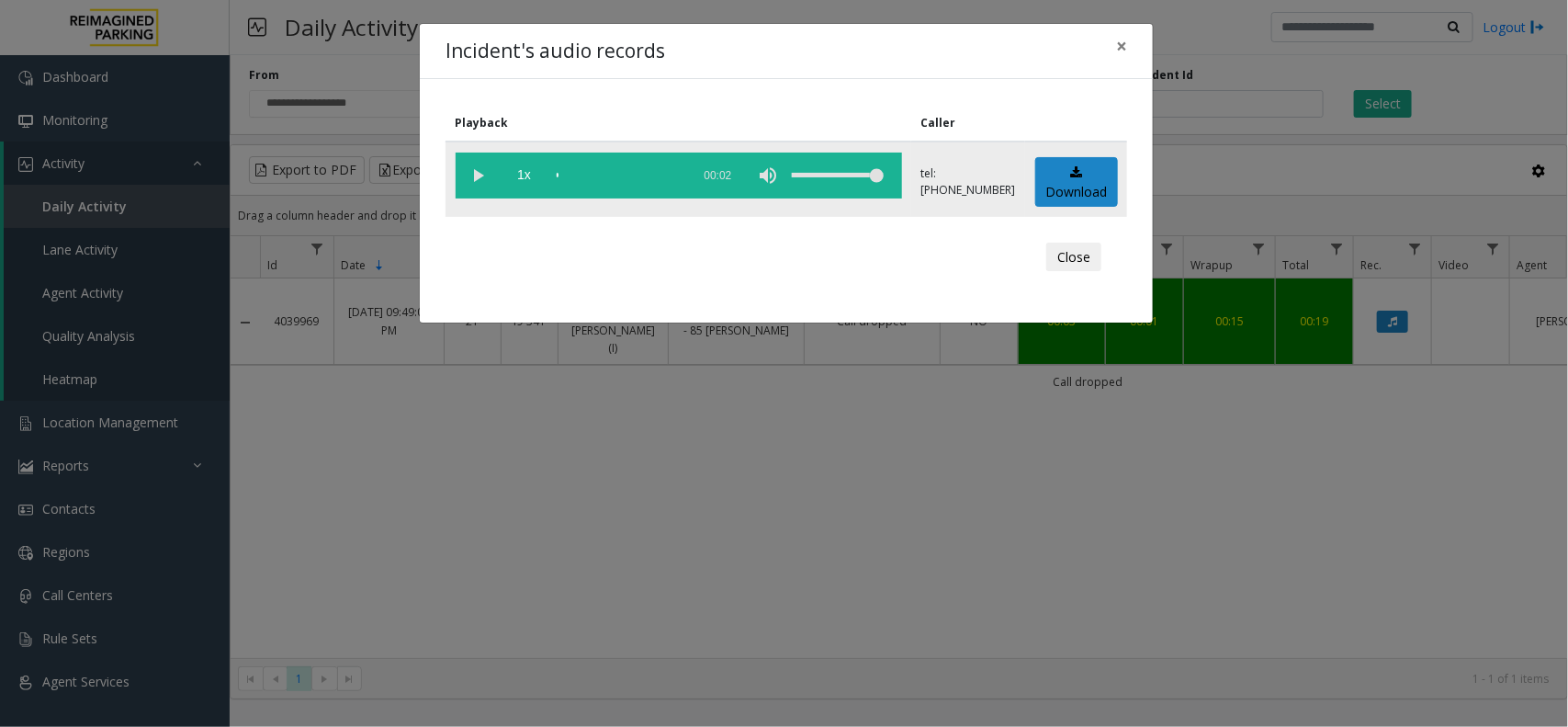 click 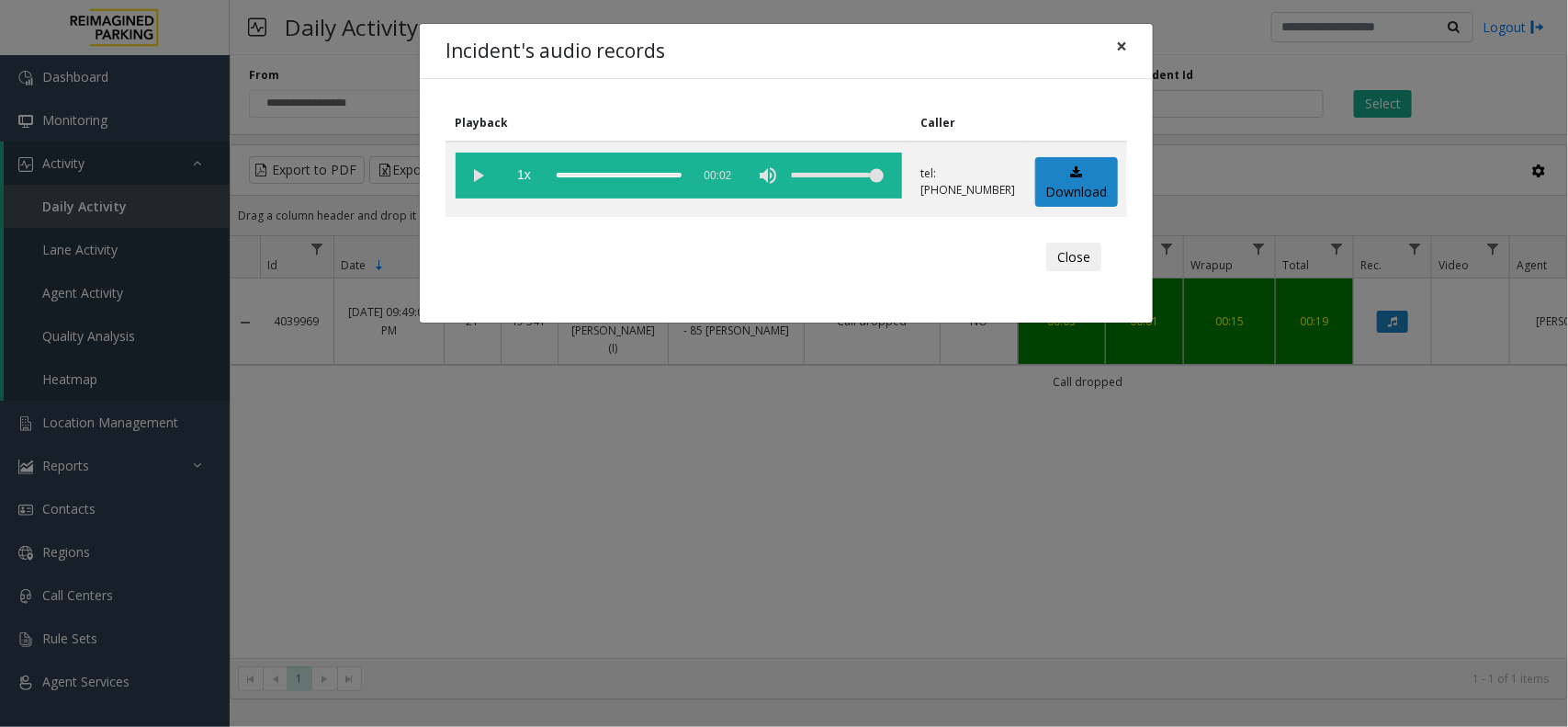 click on "×" 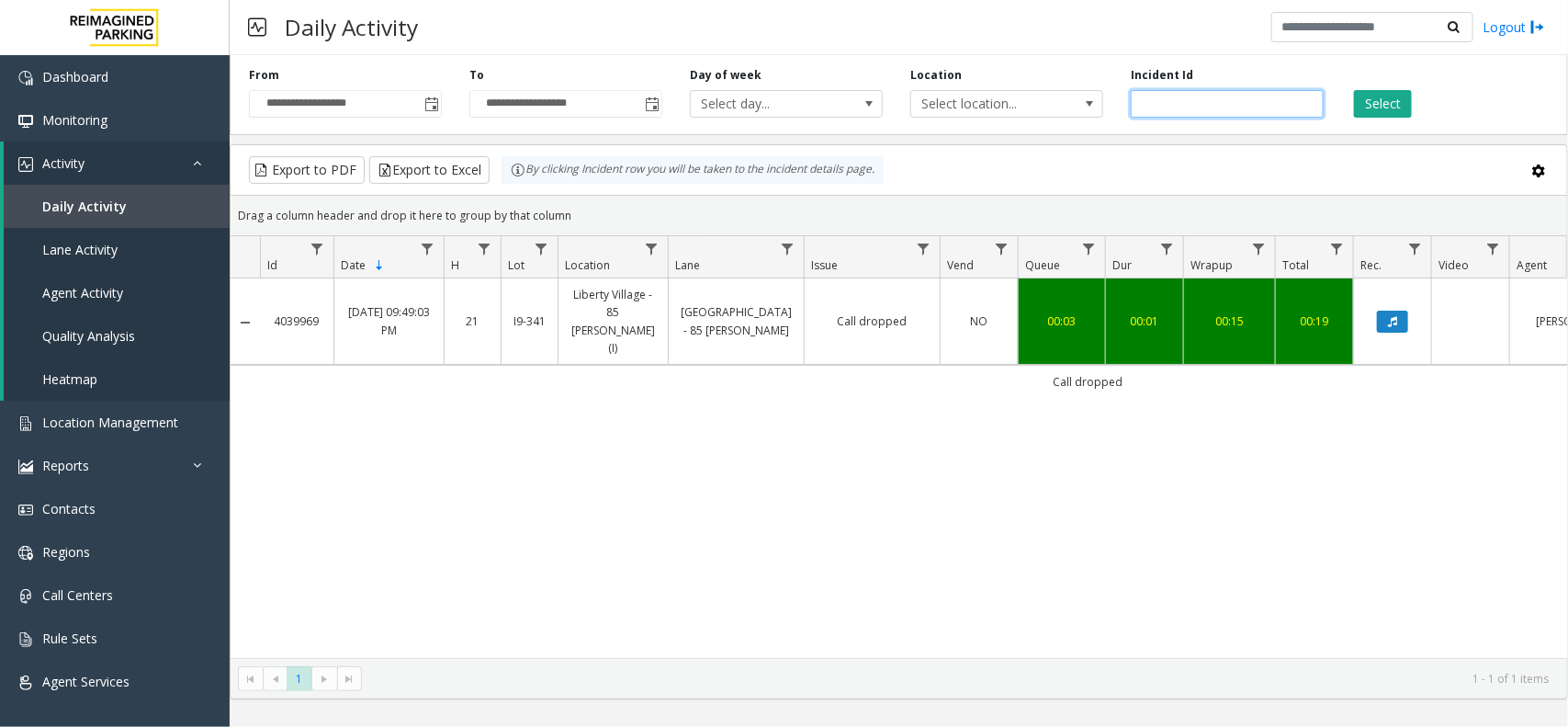 drag, startPoint x: 1224, startPoint y: 104, endPoint x: 1121, endPoint y: 104, distance: 103 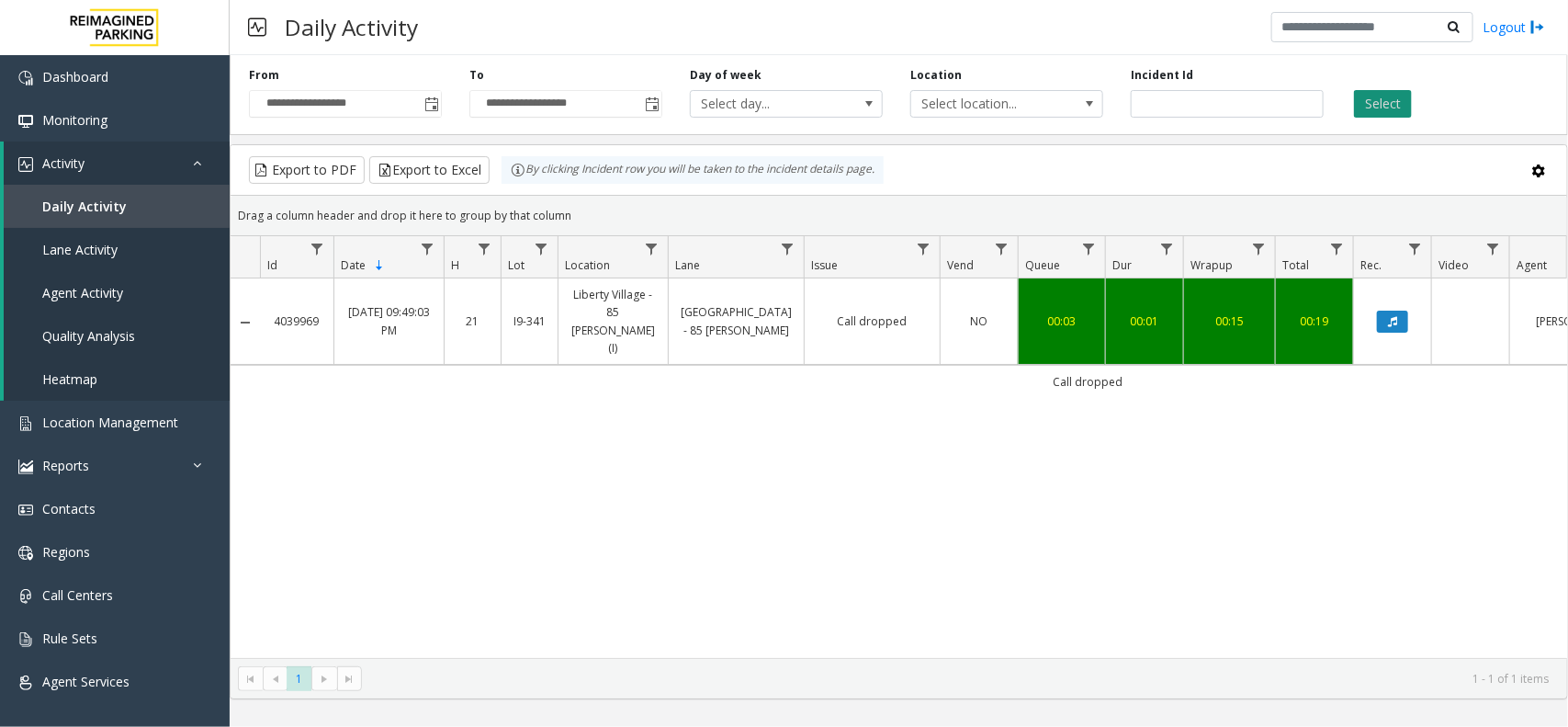 click on "Select" 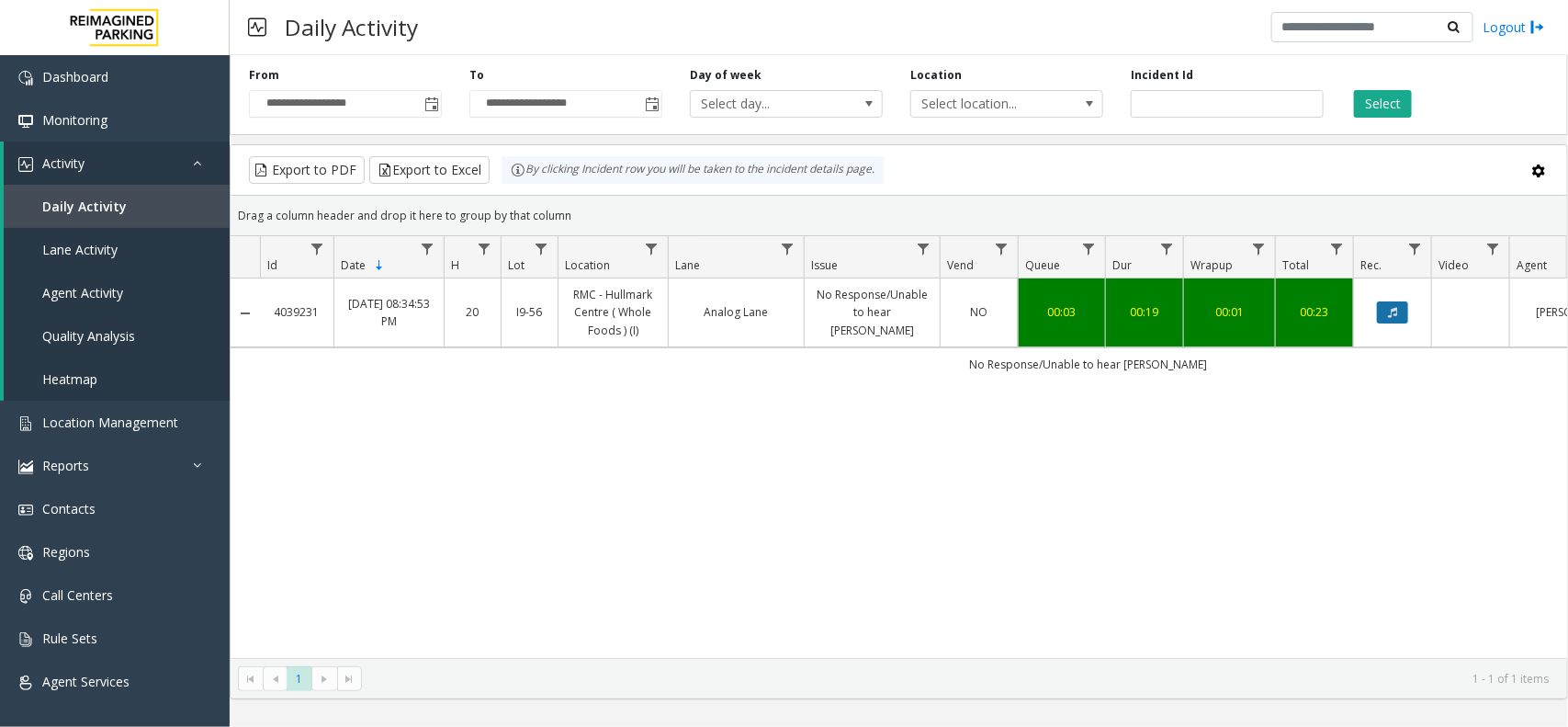 click 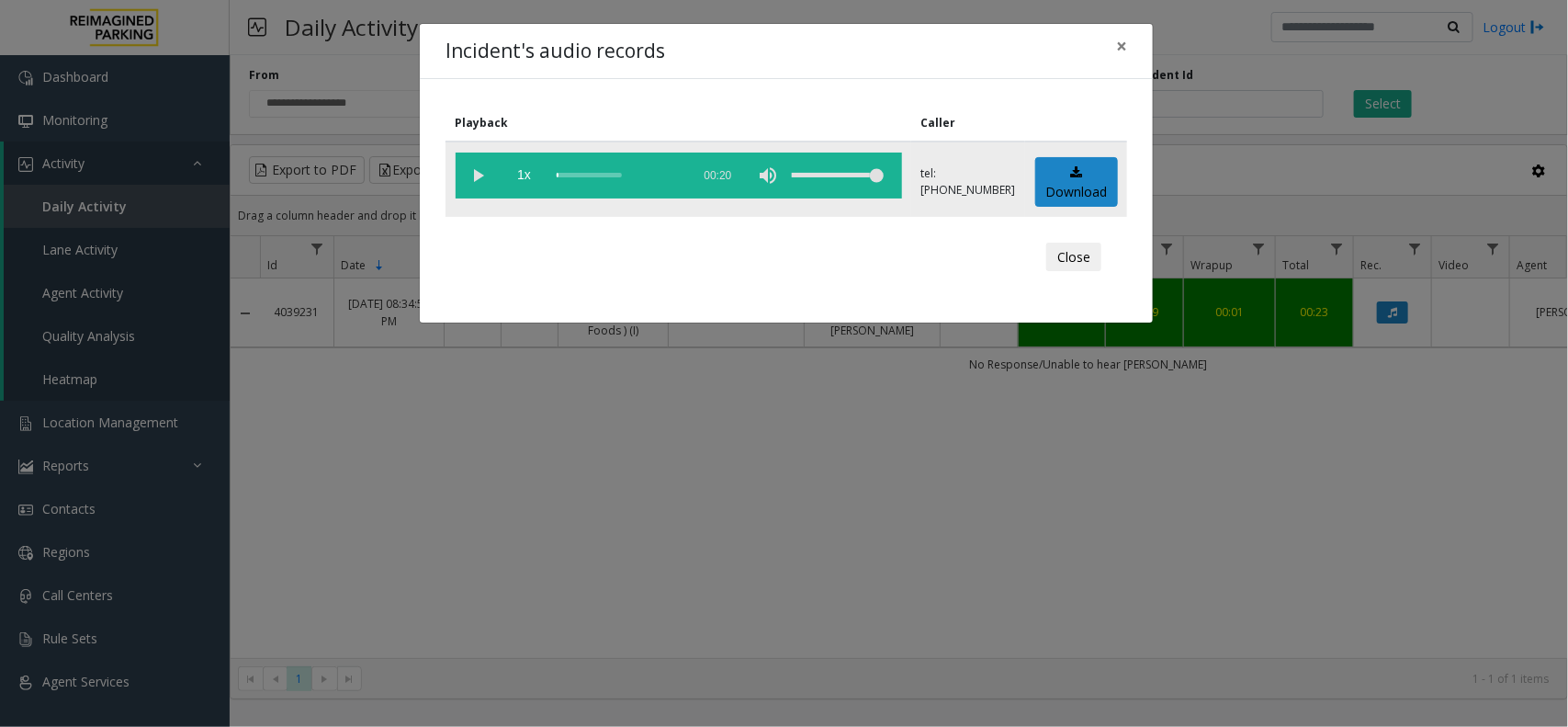 click 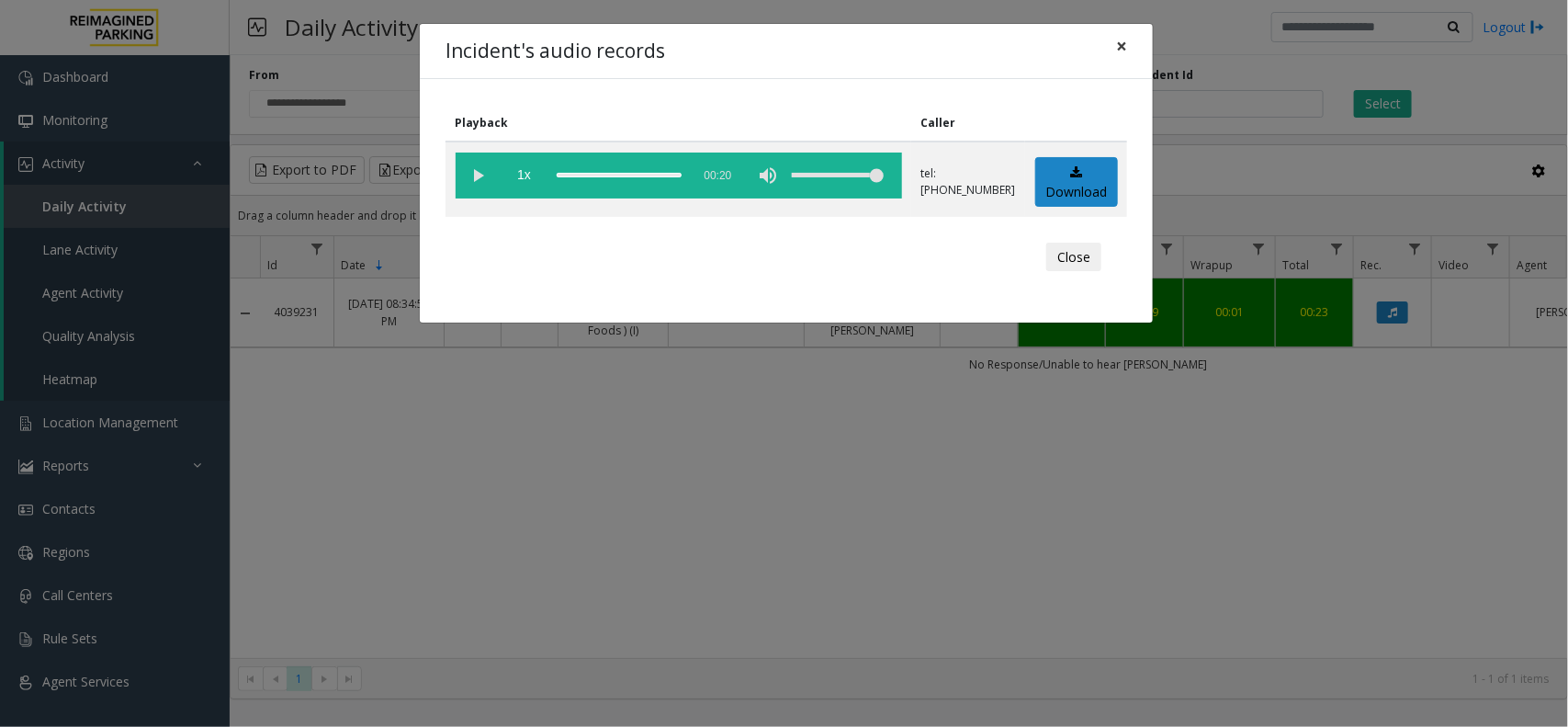 click on "×" 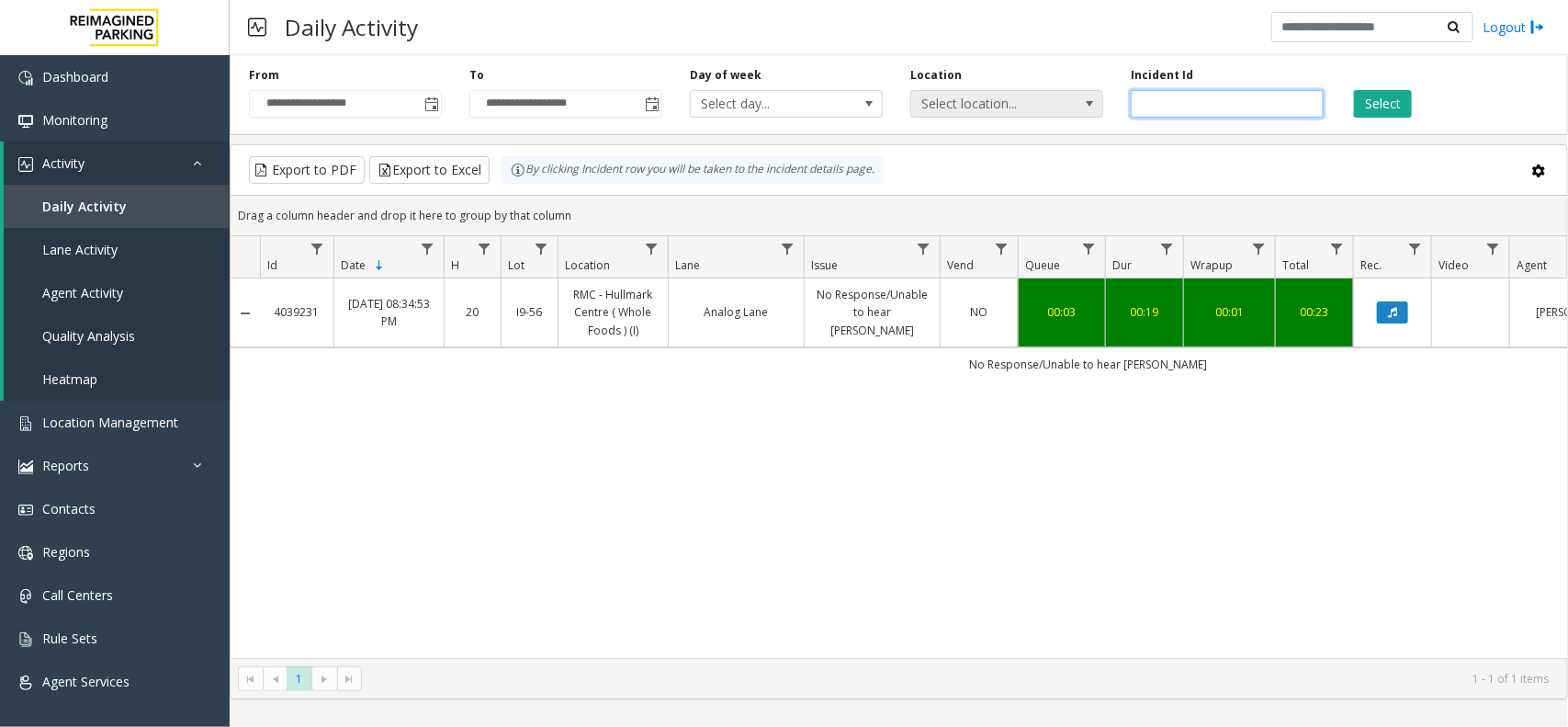 drag, startPoint x: 1233, startPoint y: 107, endPoint x: 1064, endPoint y: 113, distance: 169.1065 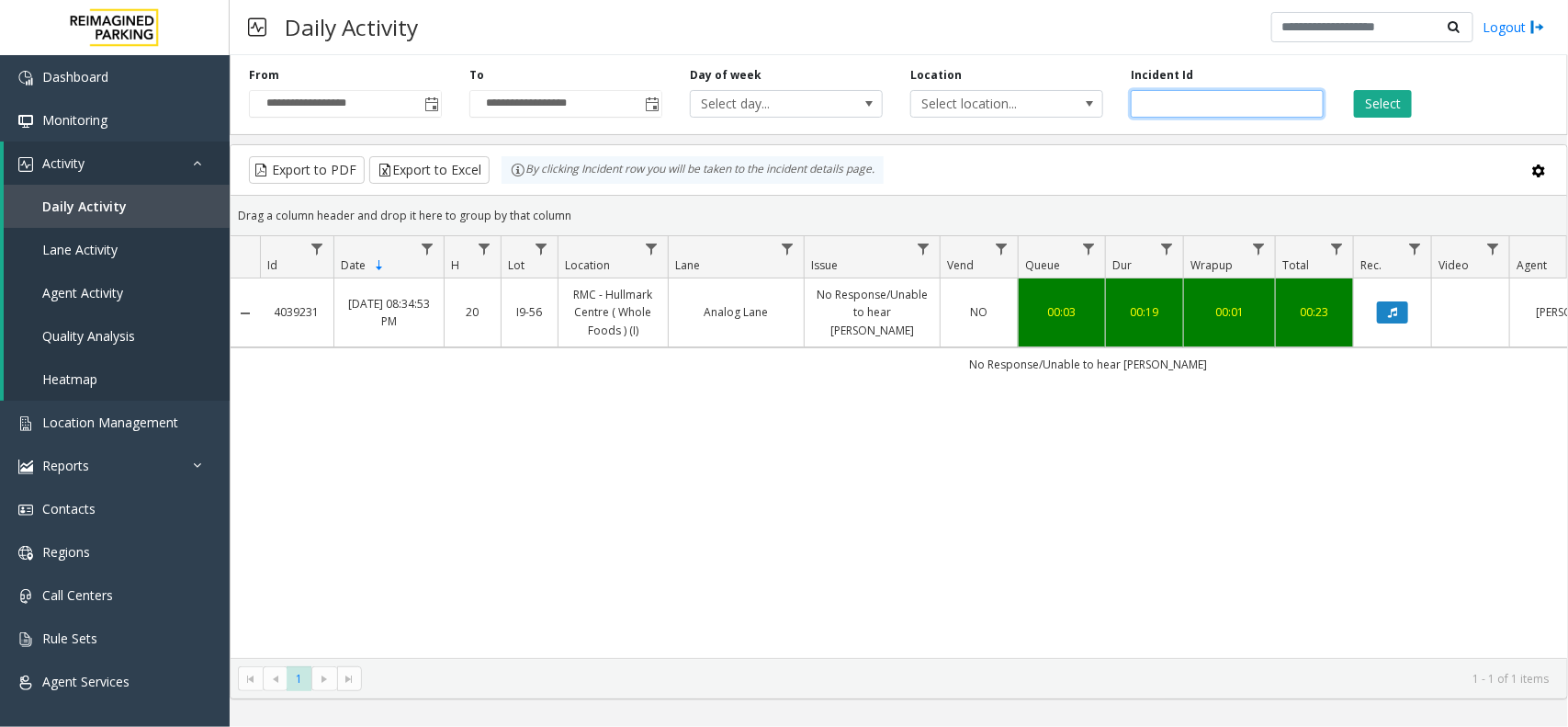 paste 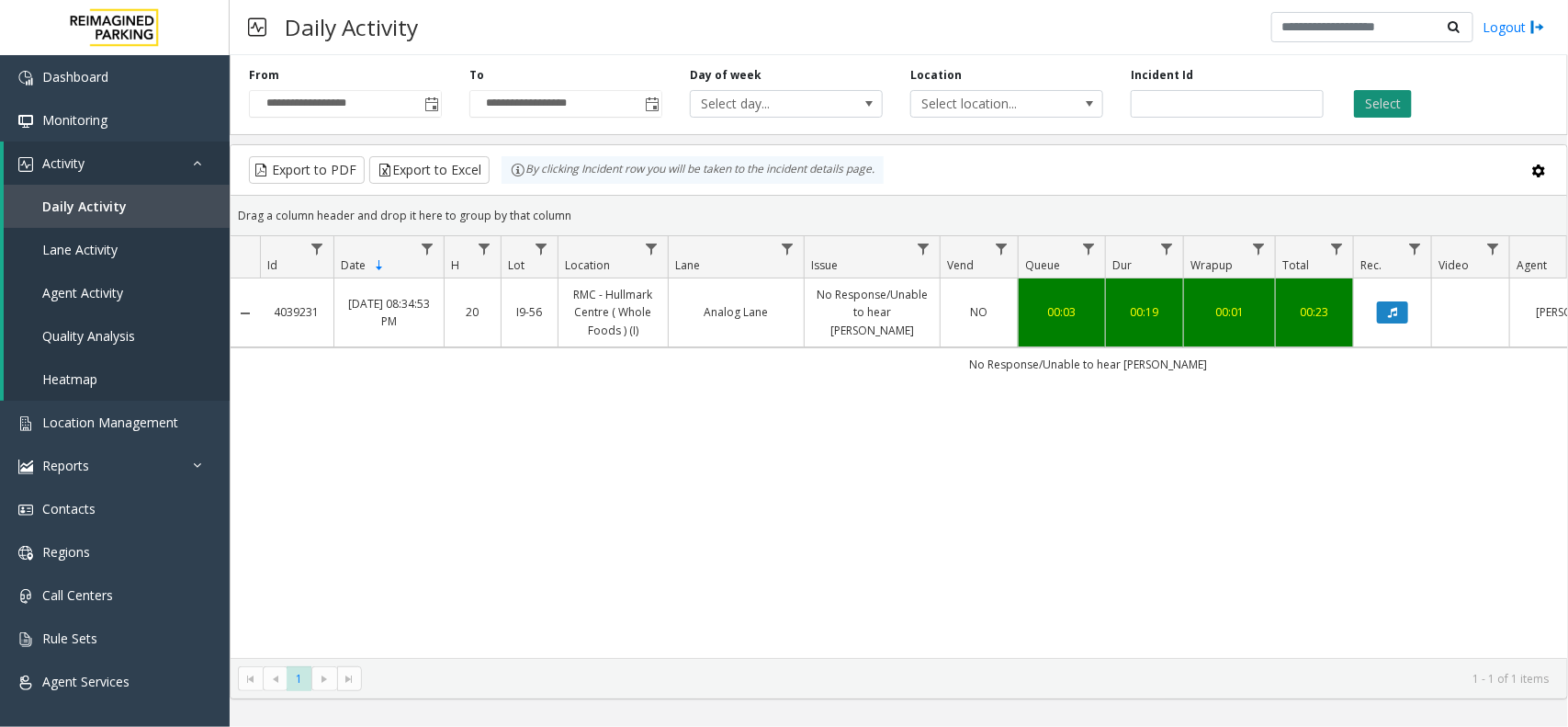click on "Select" 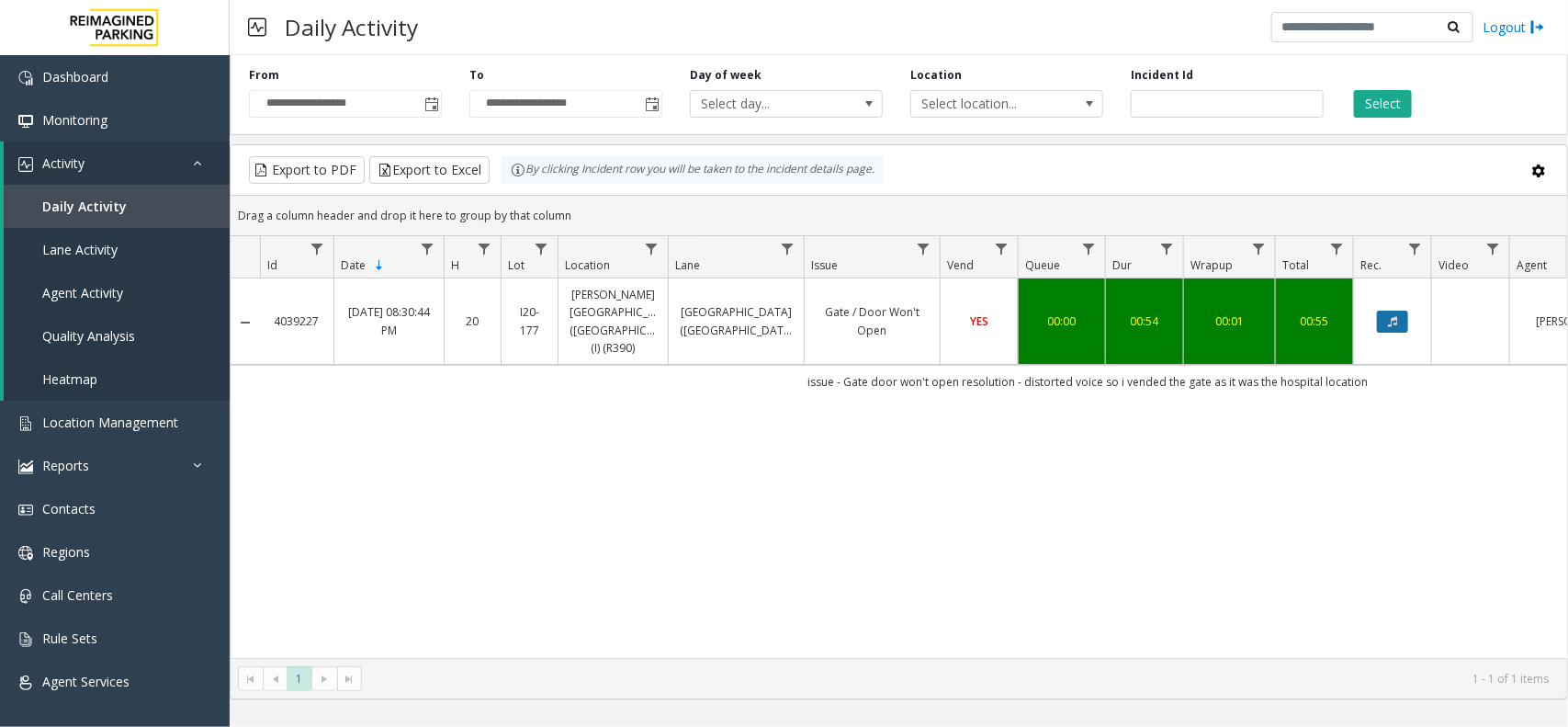 click 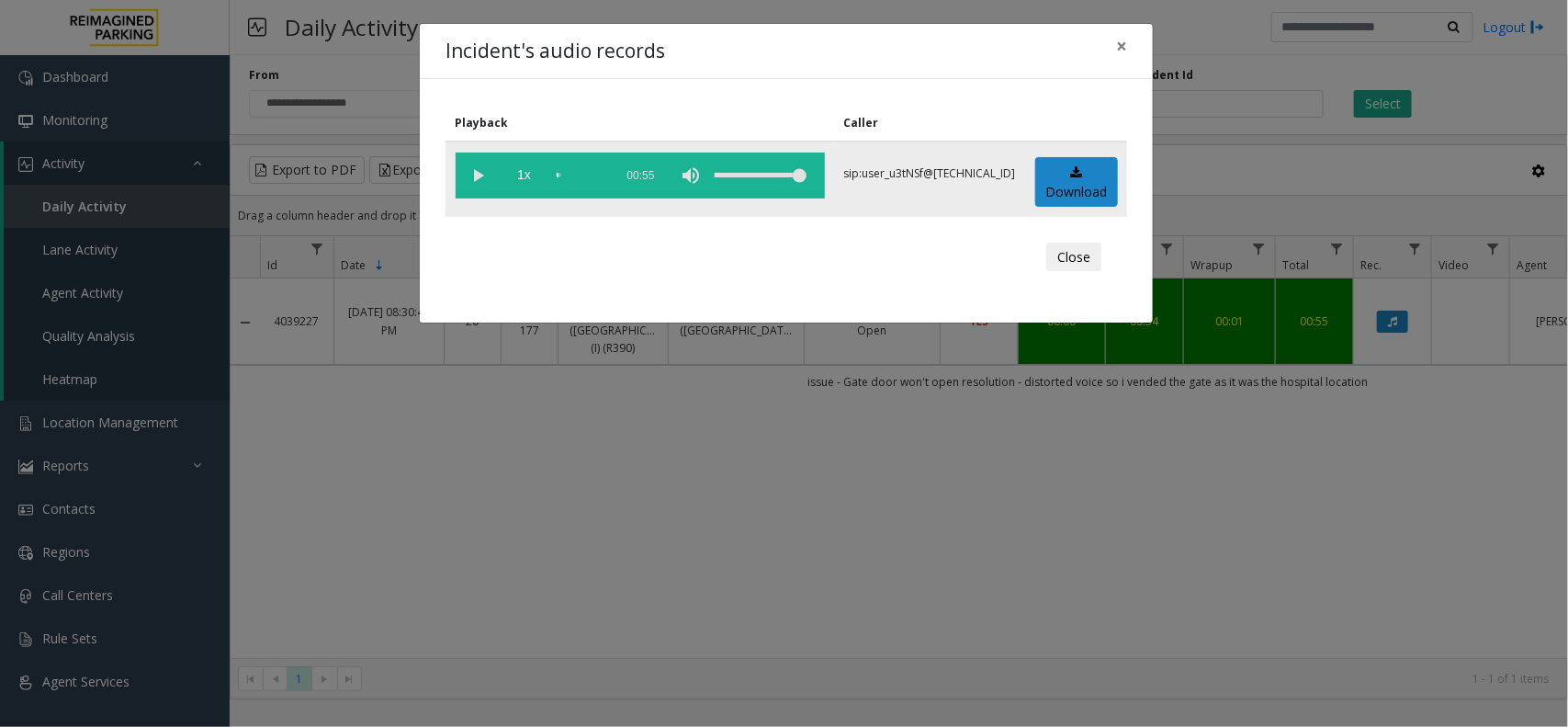 click 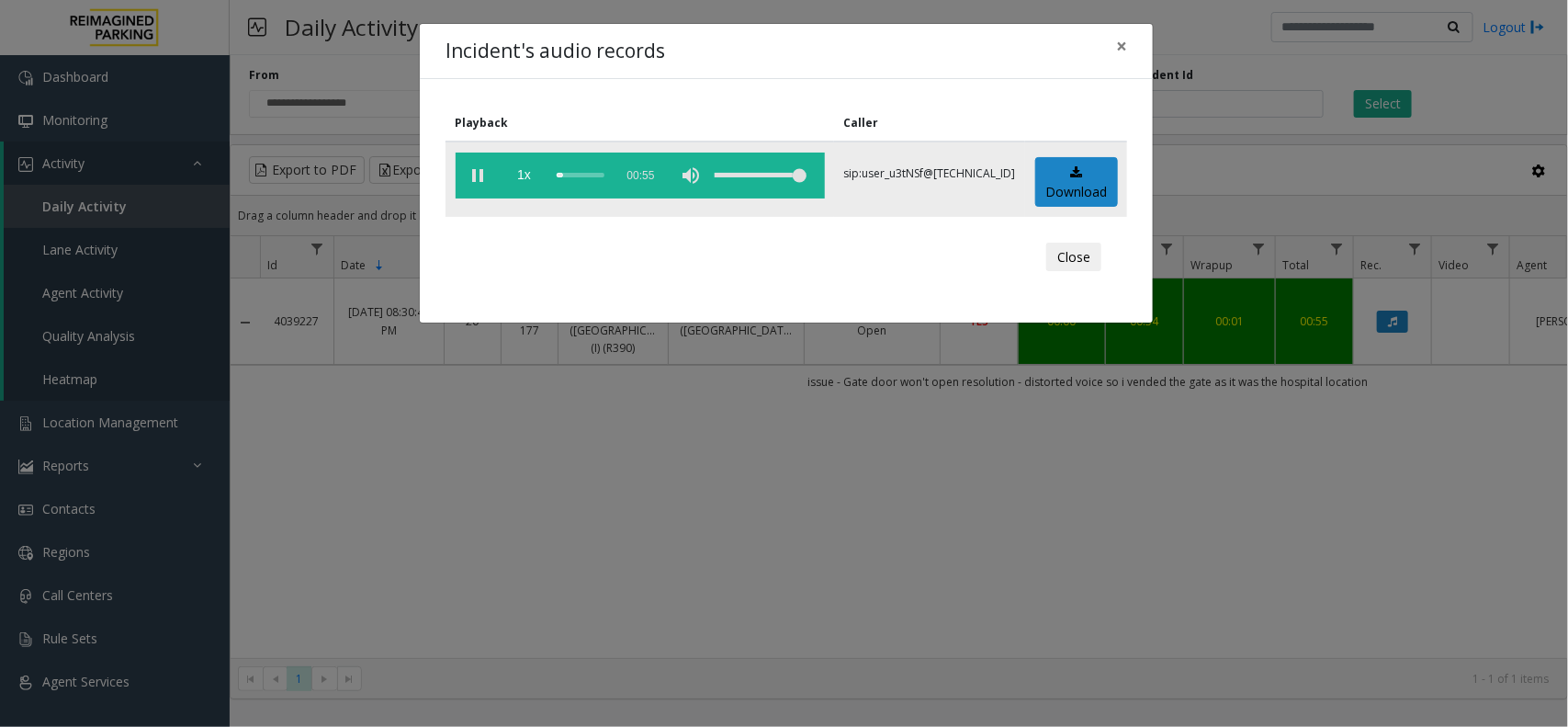 click 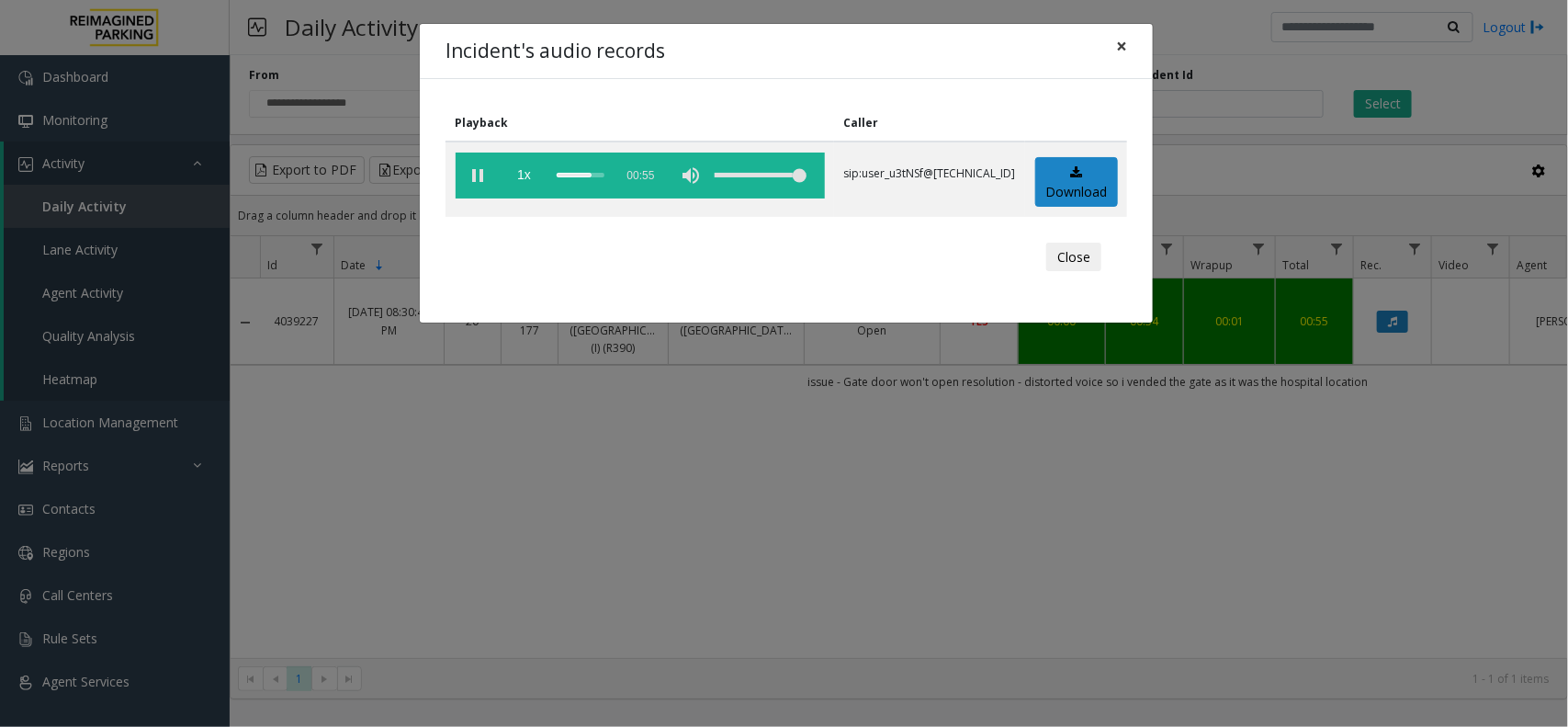 click on "×" 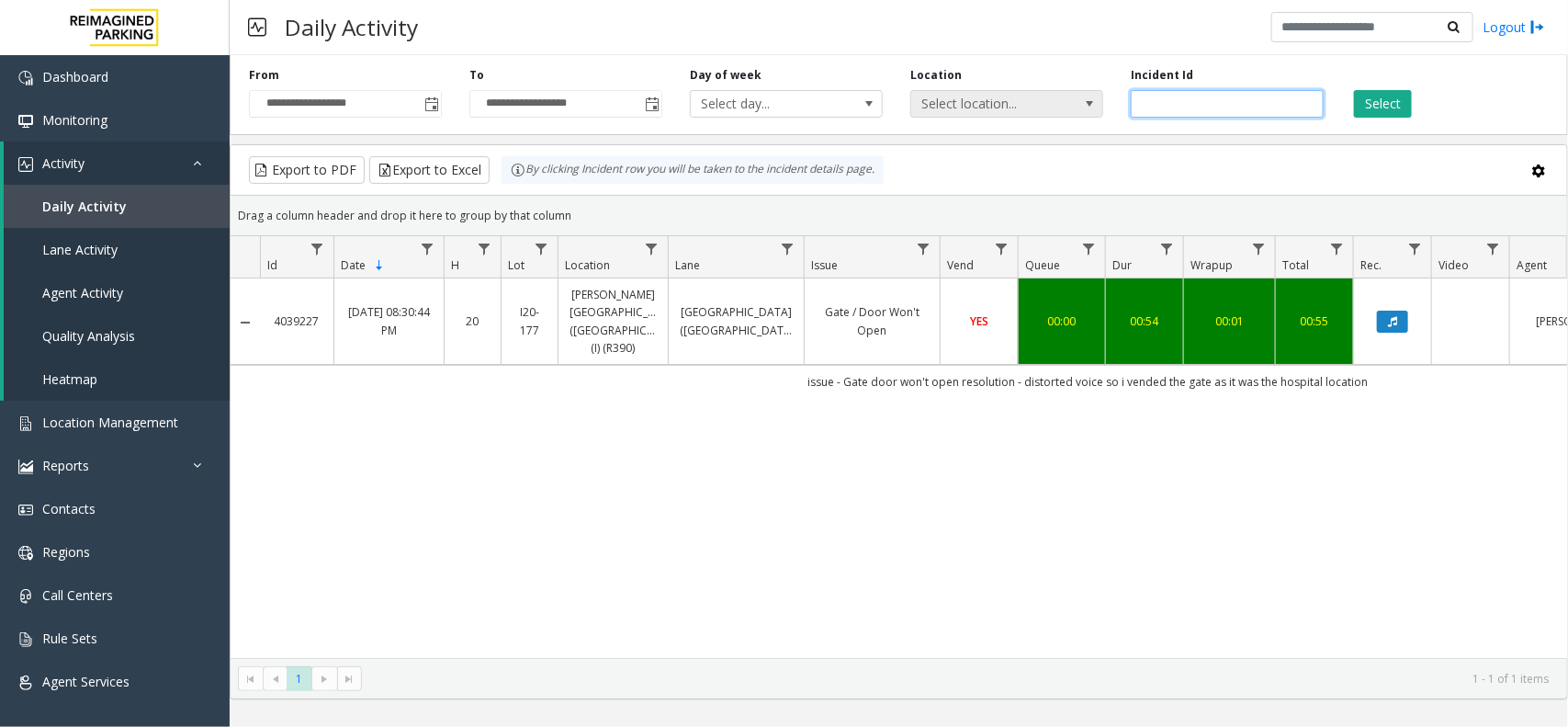 drag, startPoint x: 1210, startPoint y: 98, endPoint x: 978, endPoint y: 103, distance: 232.05387 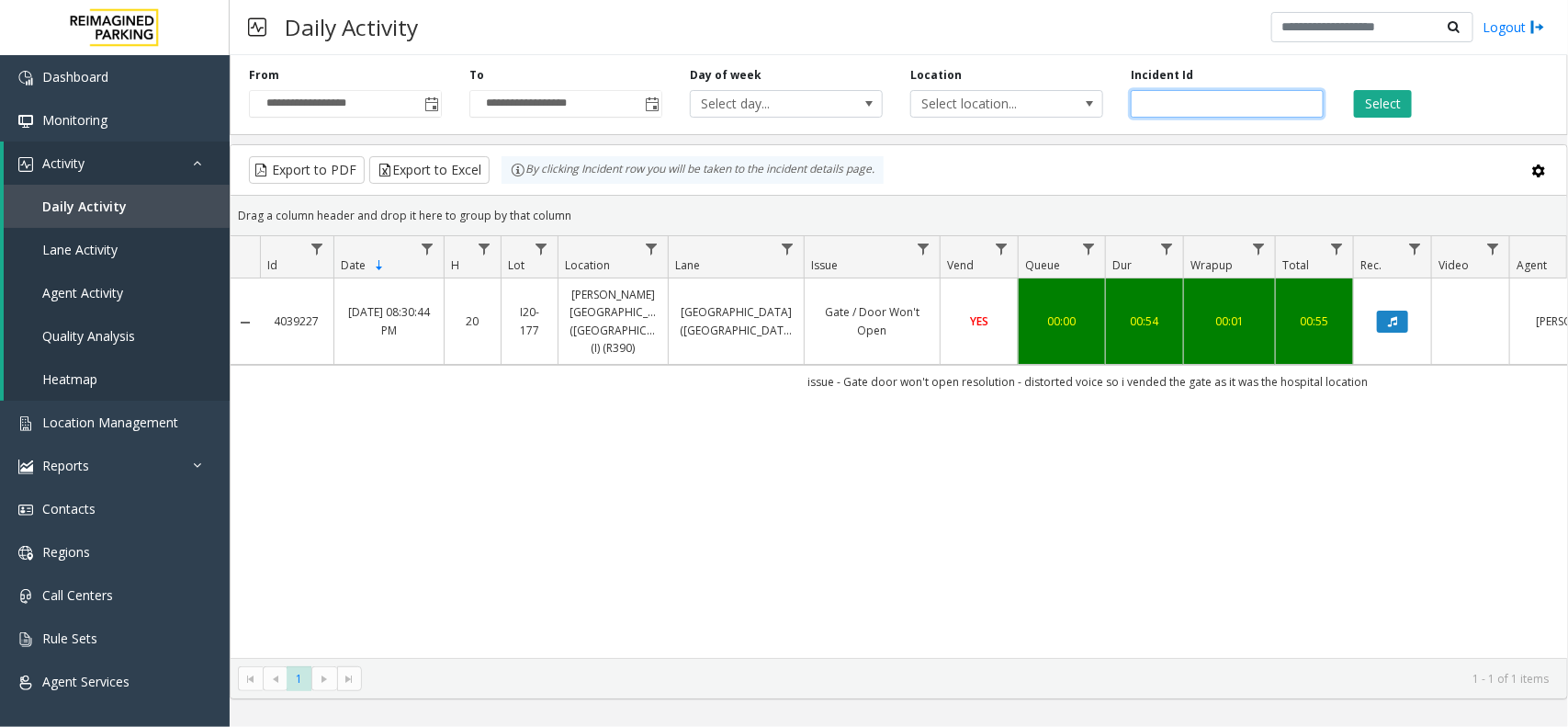 paste 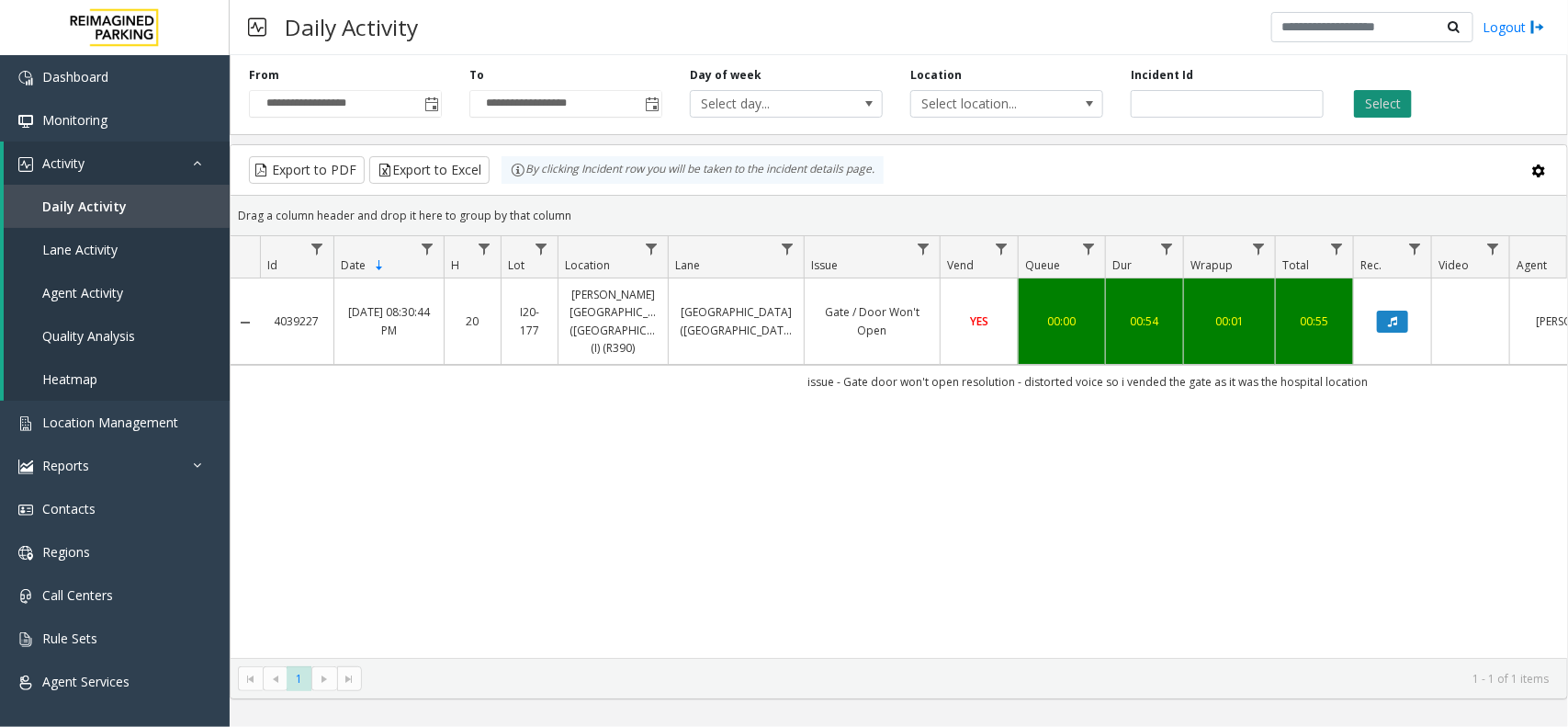 click on "Select" 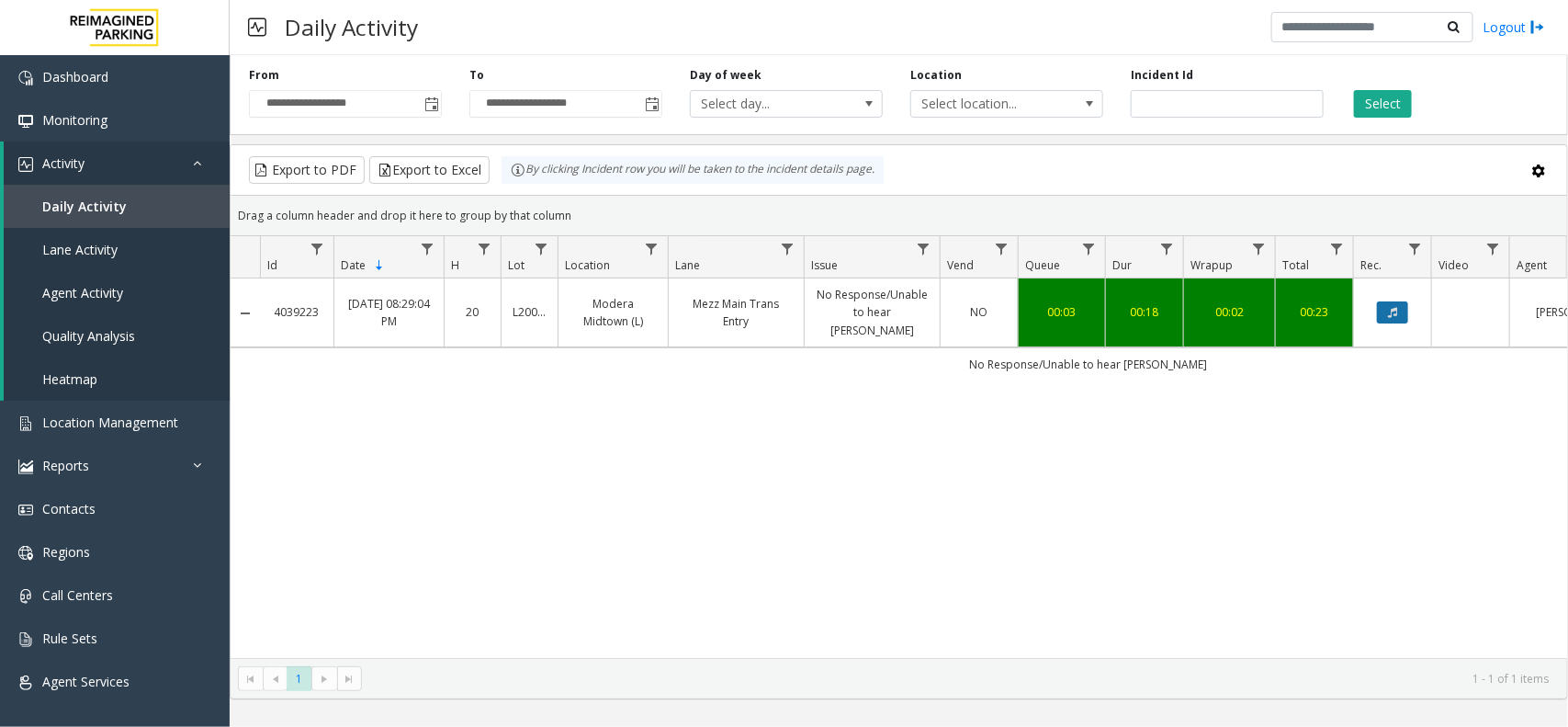 click 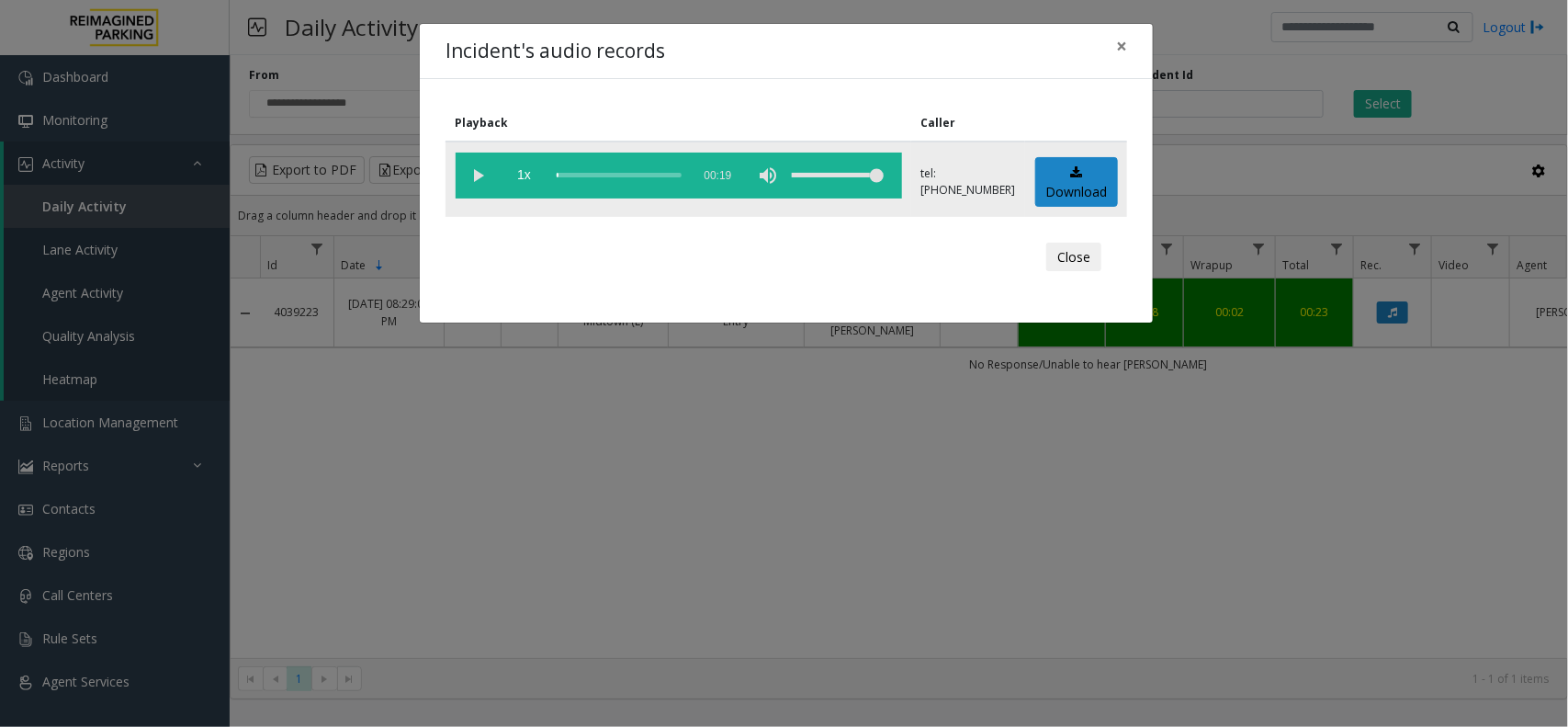 click 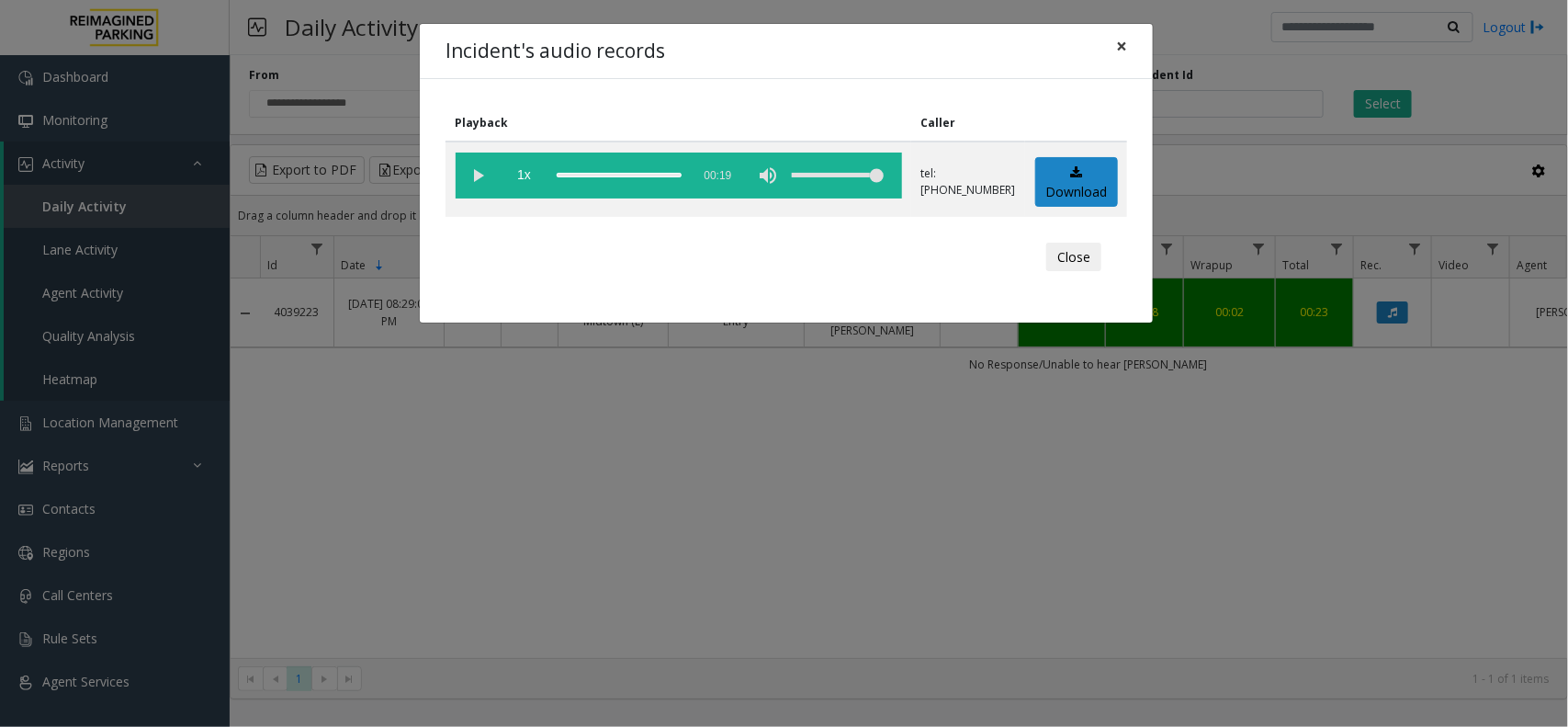 click on "×" 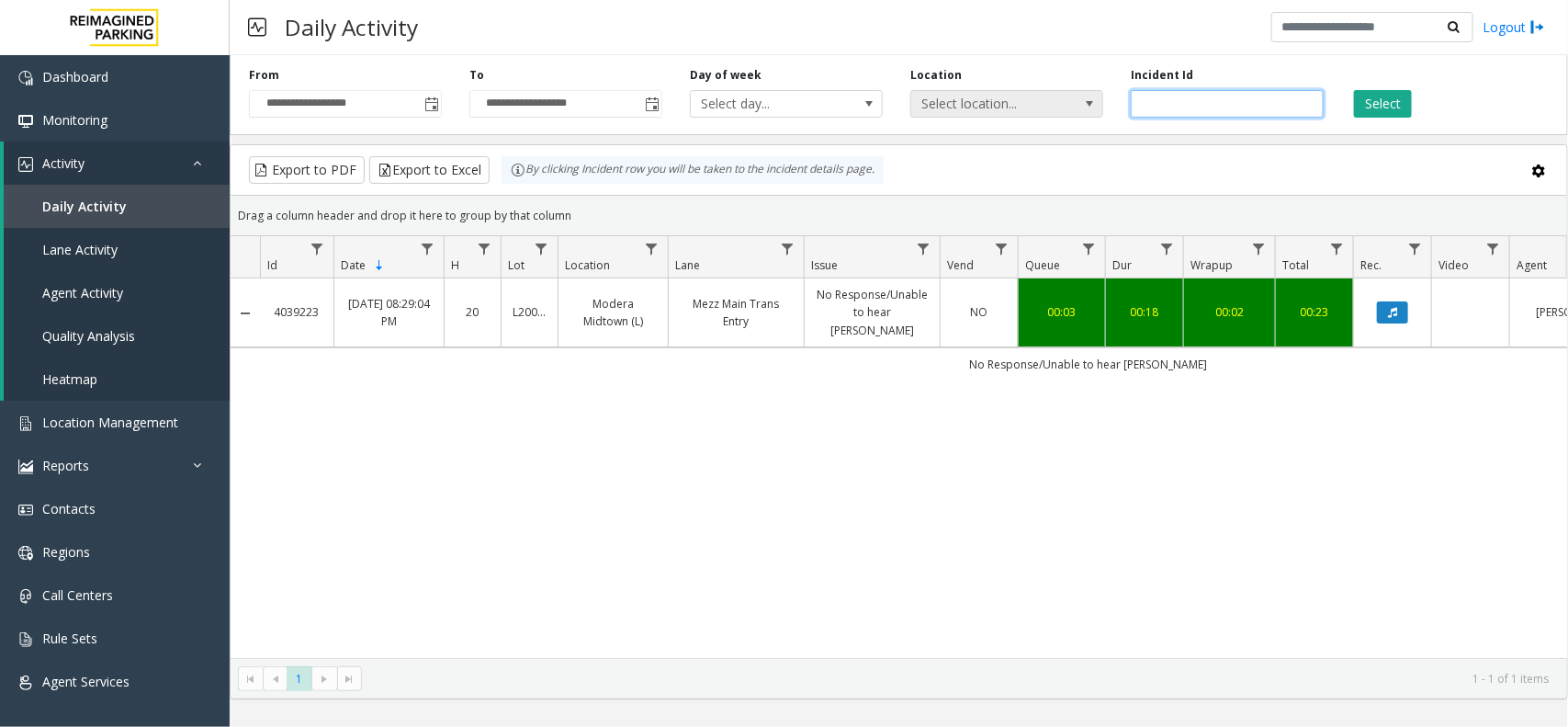 drag, startPoint x: 1214, startPoint y: 103, endPoint x: 1036, endPoint y: 110, distance: 178.13759 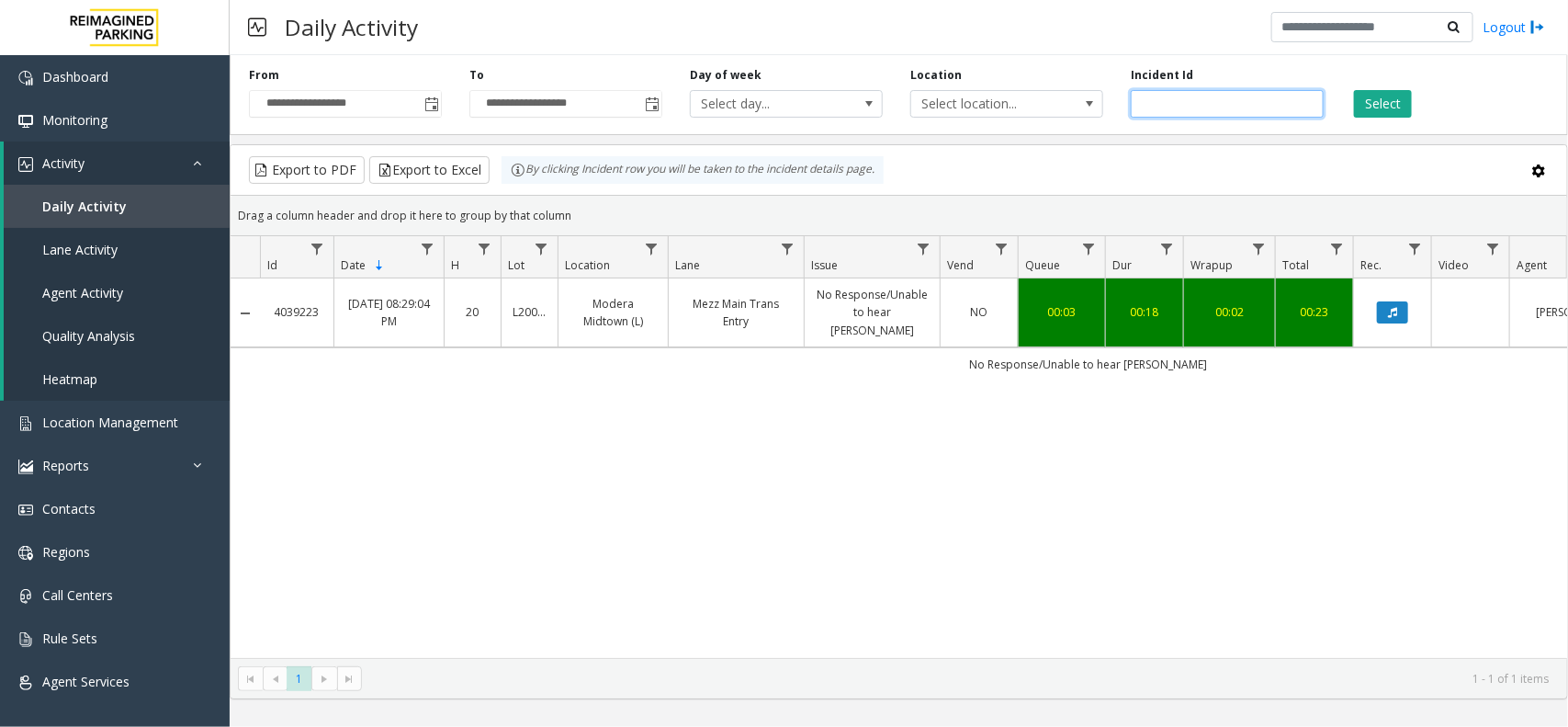 paste 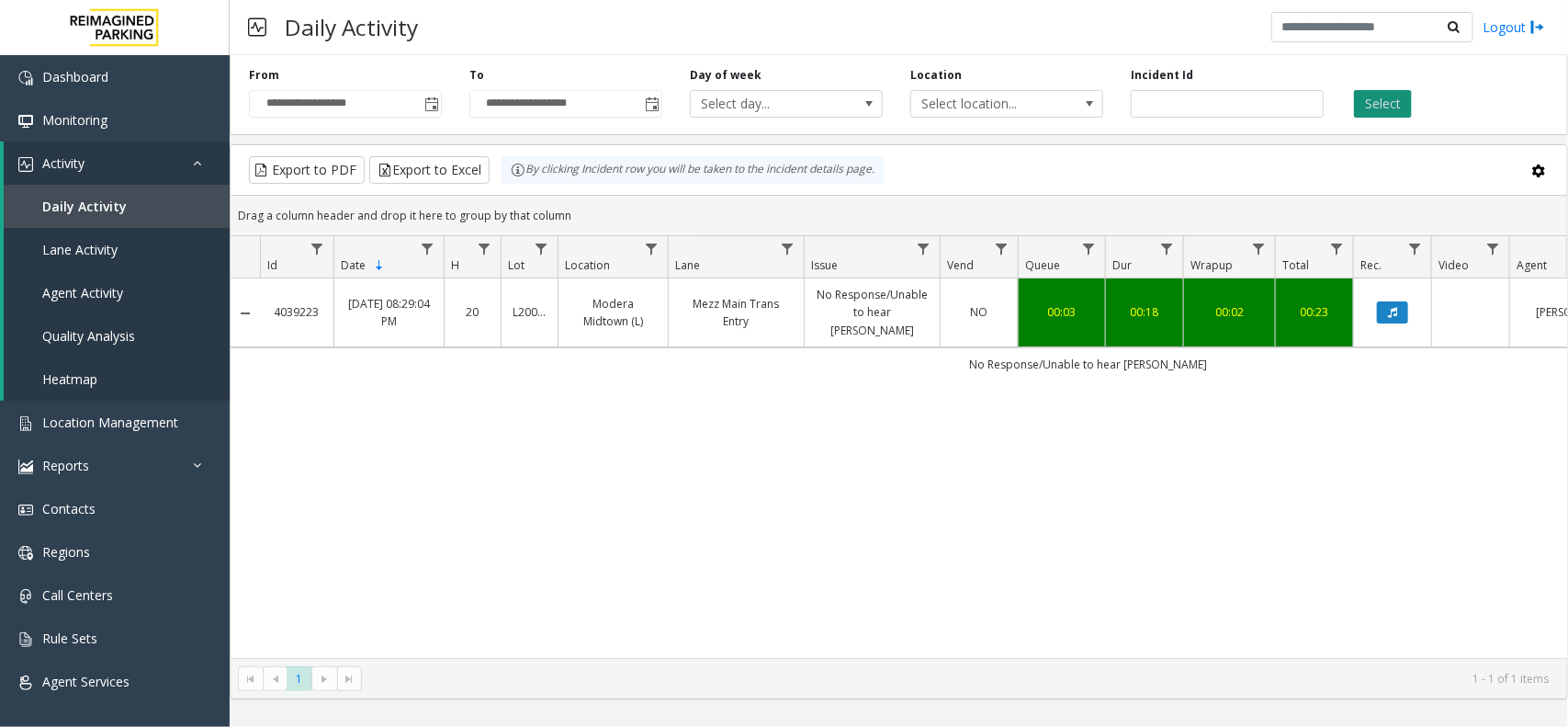 click on "Select" 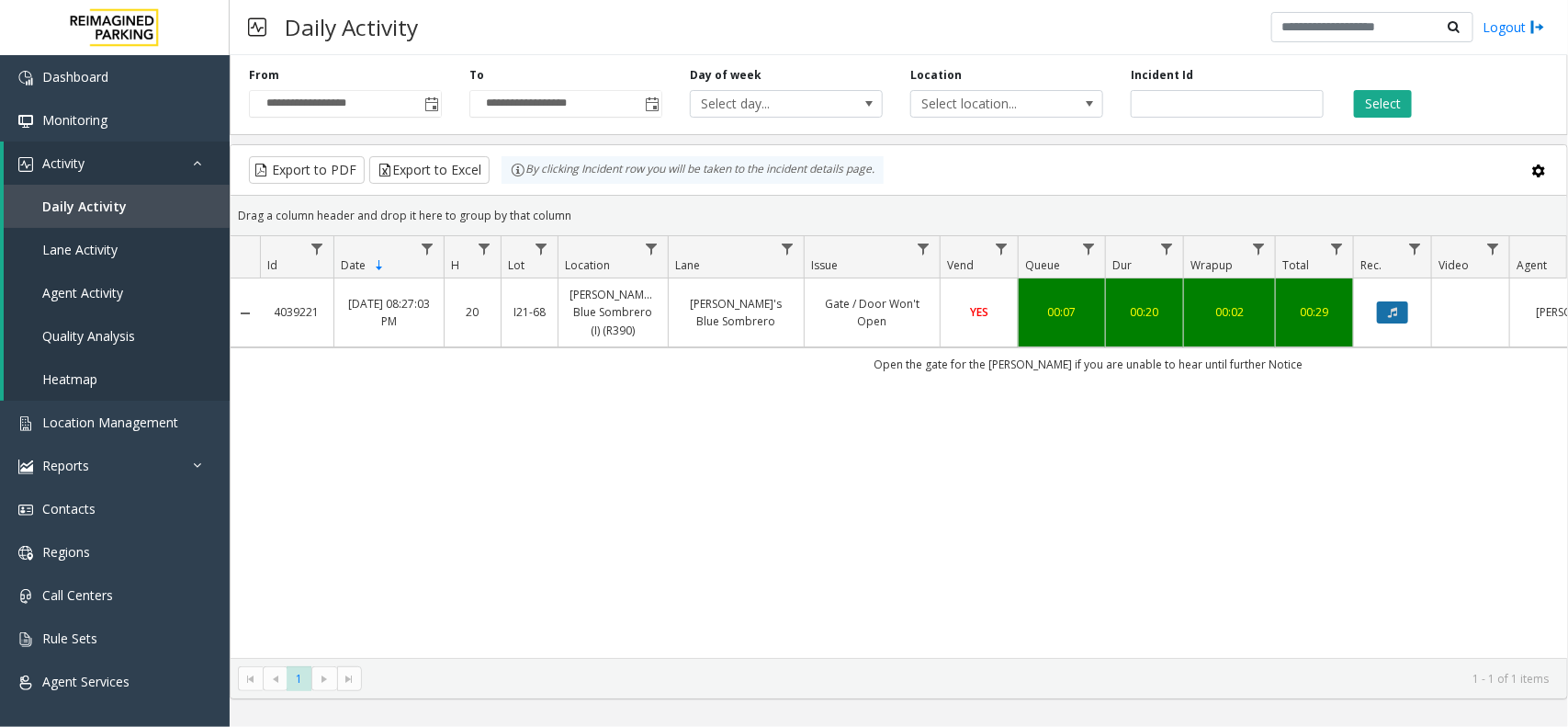 click 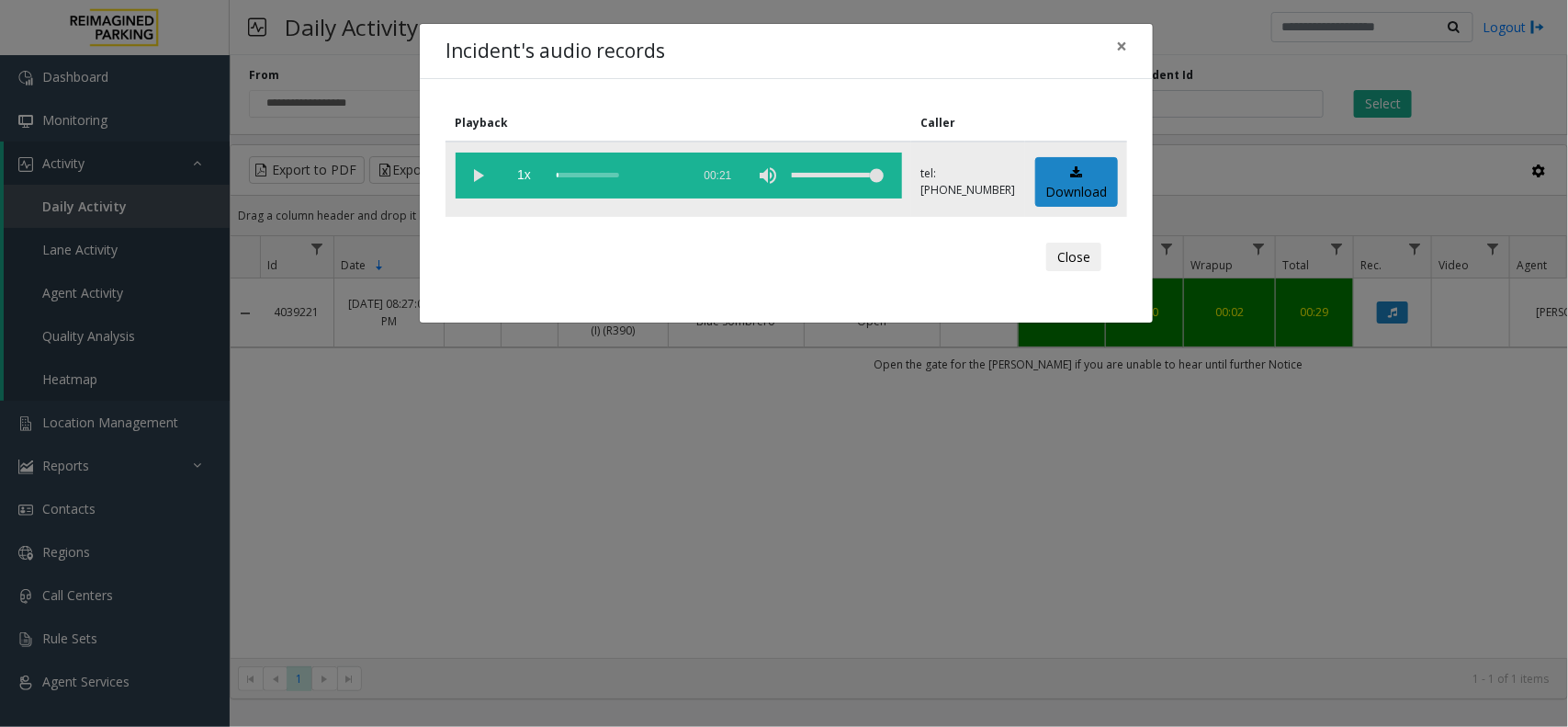 click 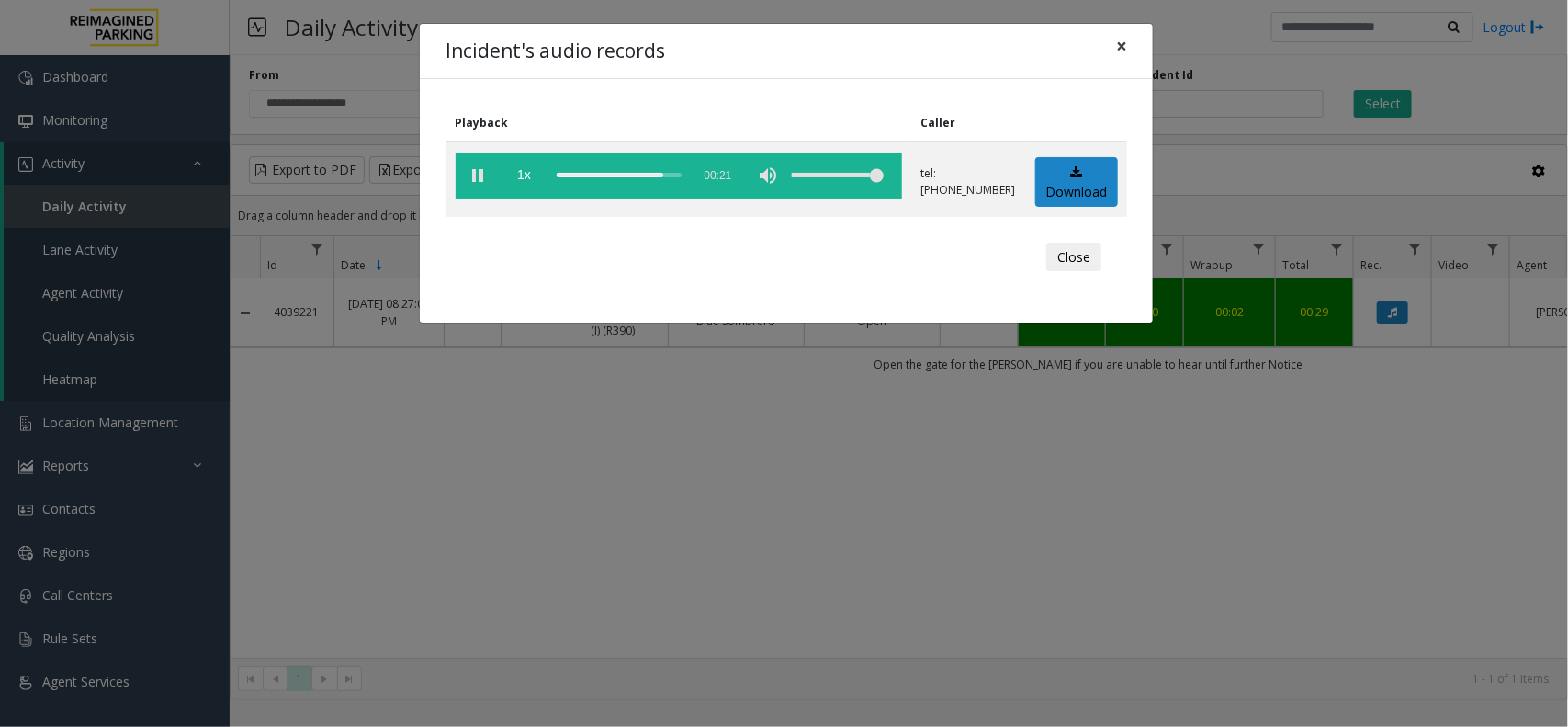click on "×" 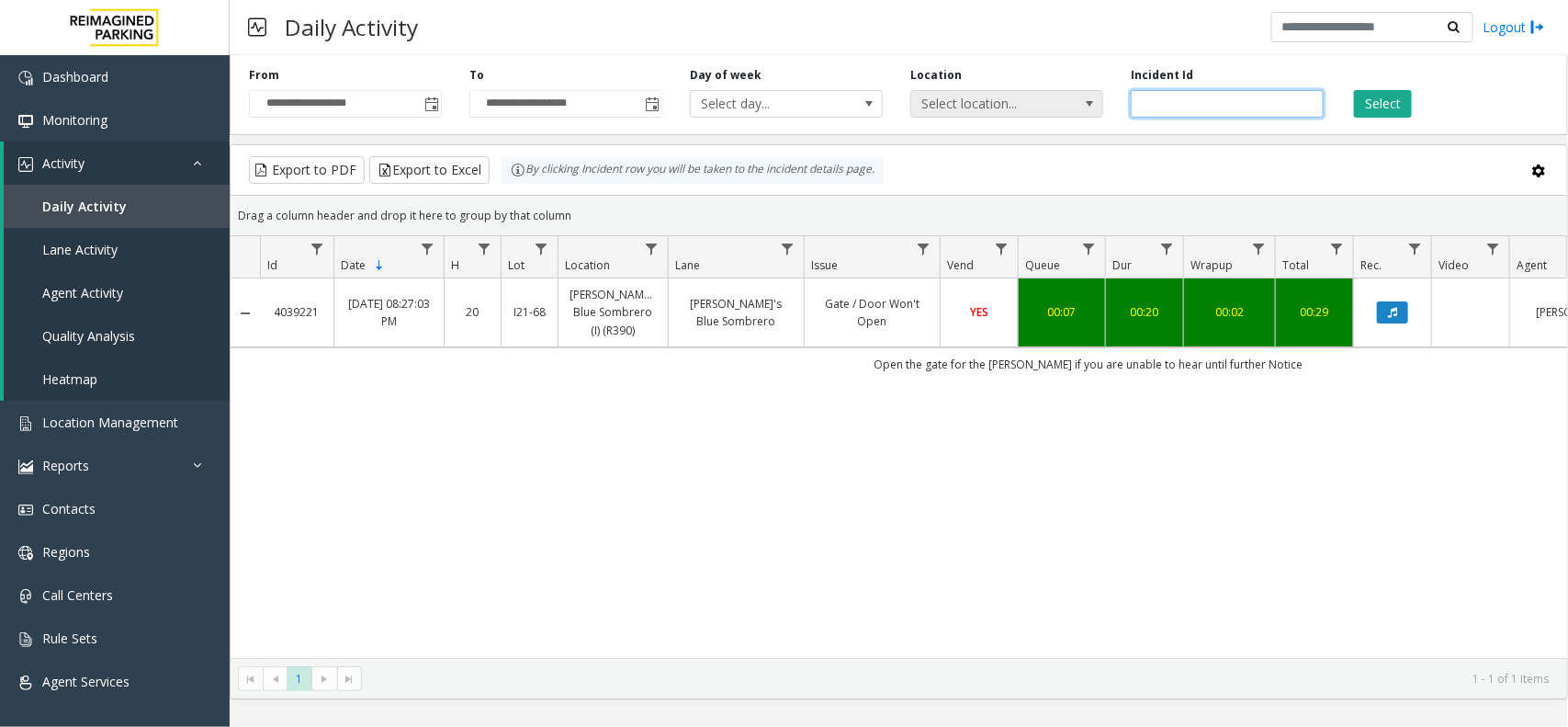 drag, startPoint x: 1204, startPoint y: 108, endPoint x: 1058, endPoint y: 99, distance: 146.27713 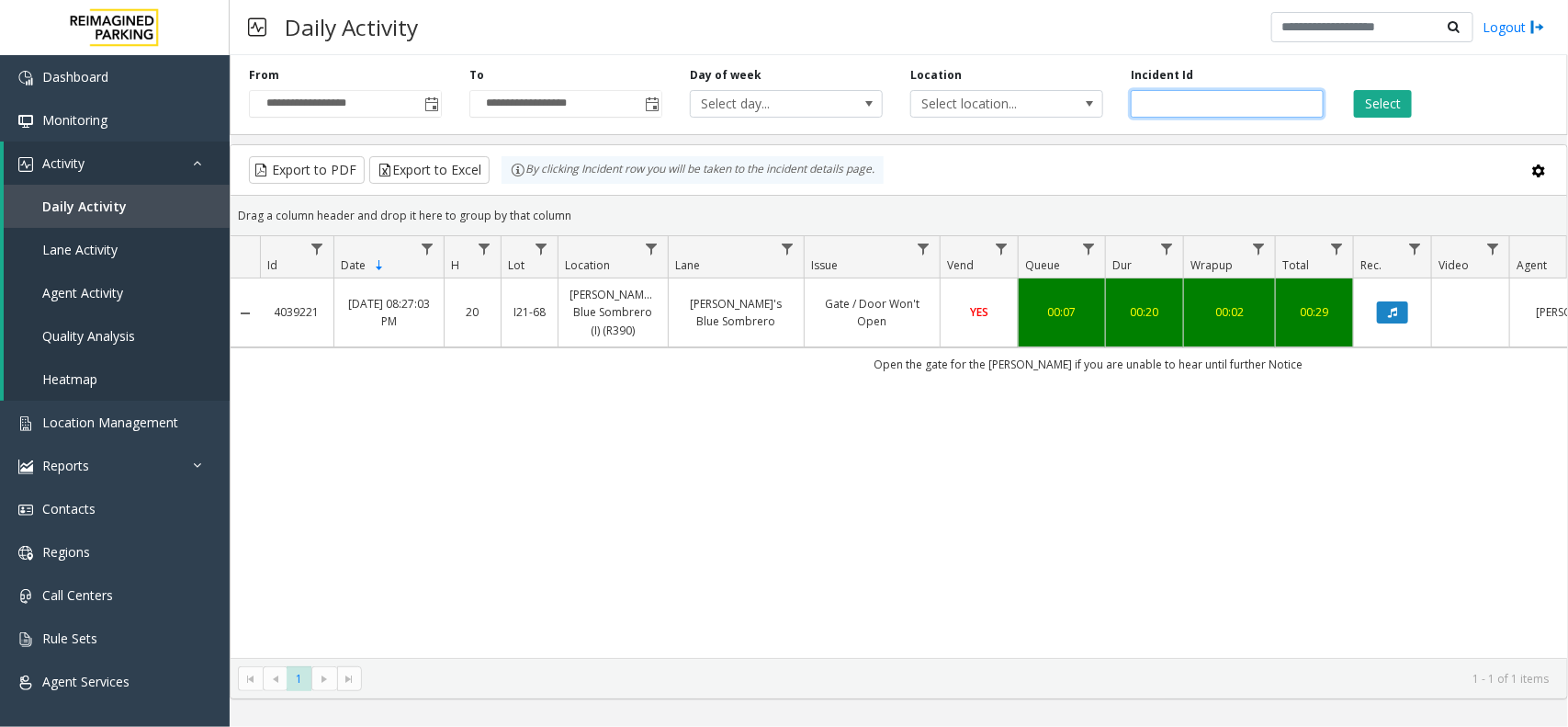 paste 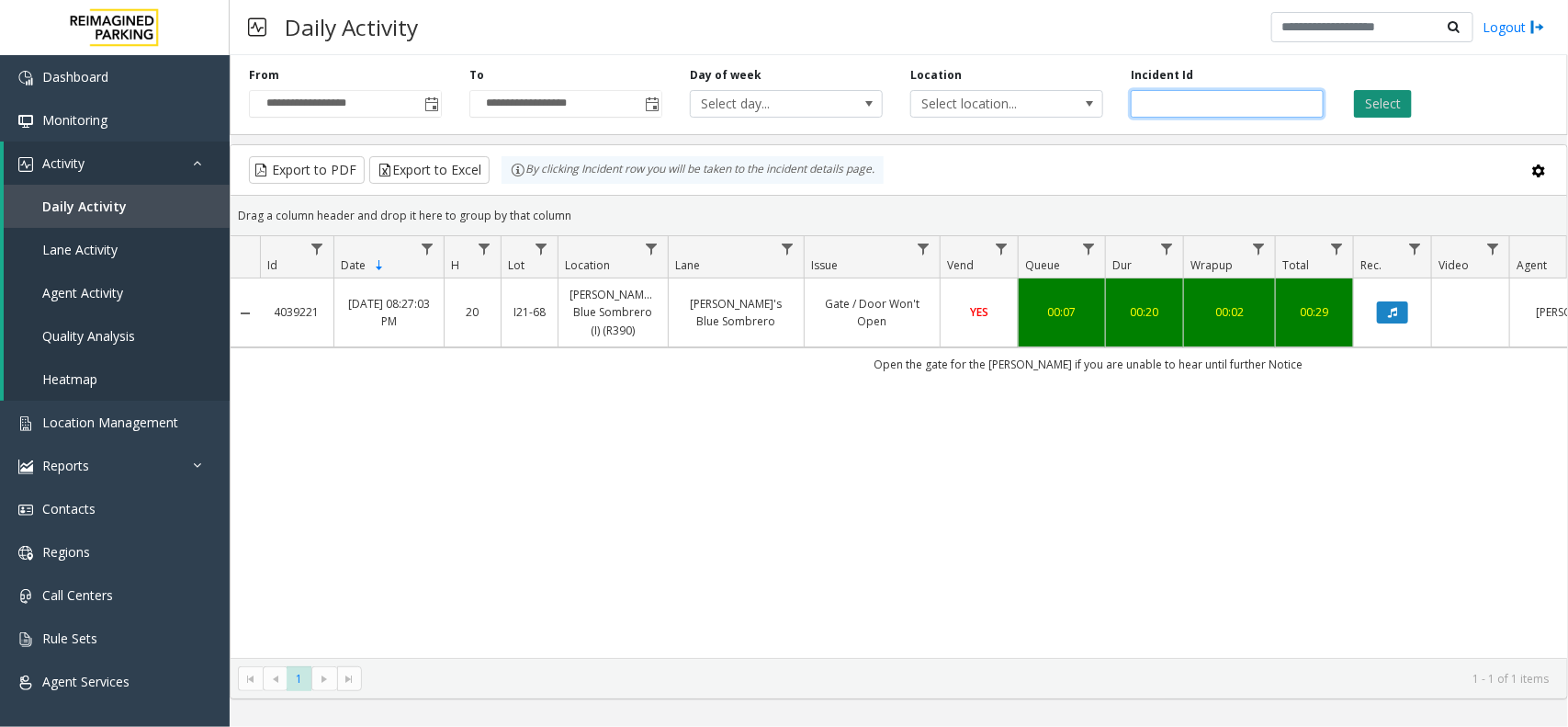 type on "*******" 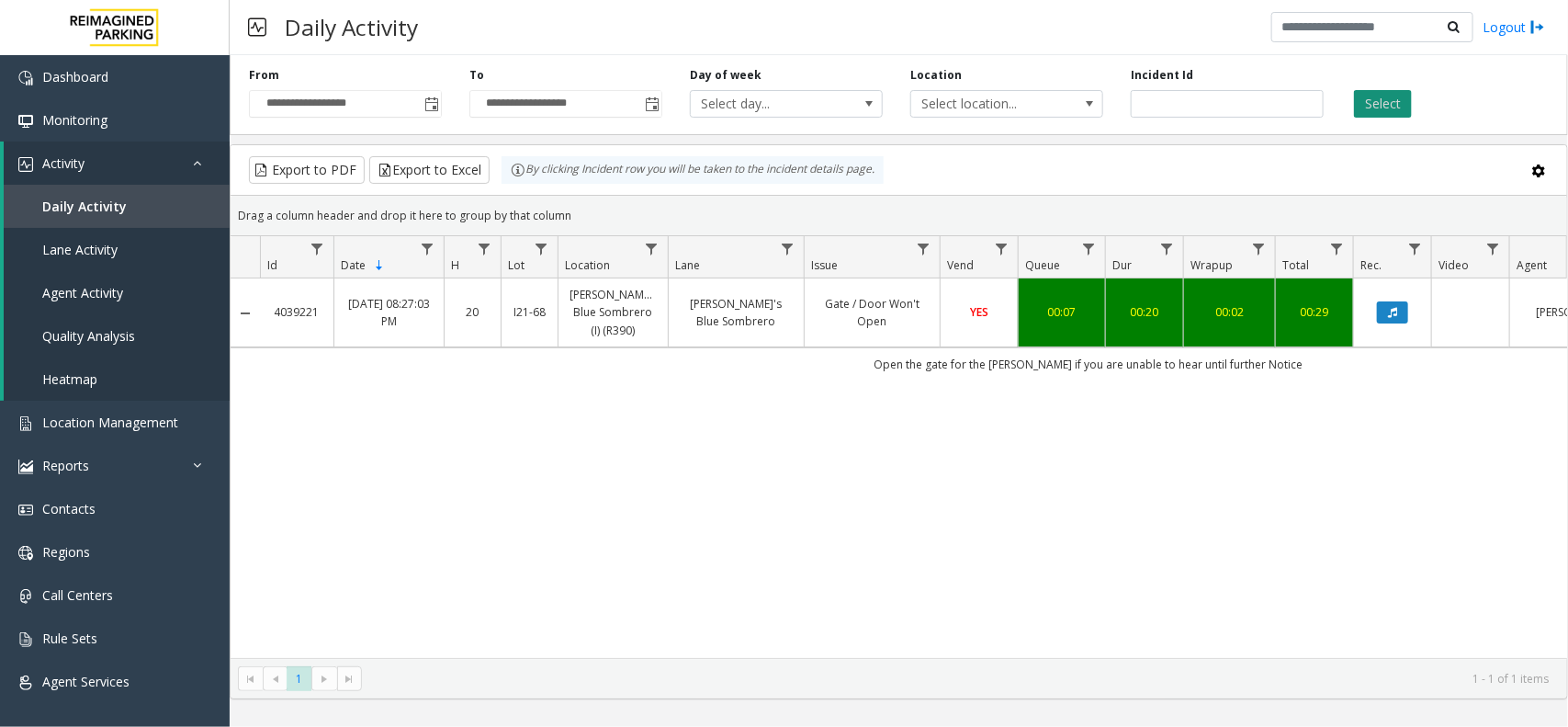 click on "Select" 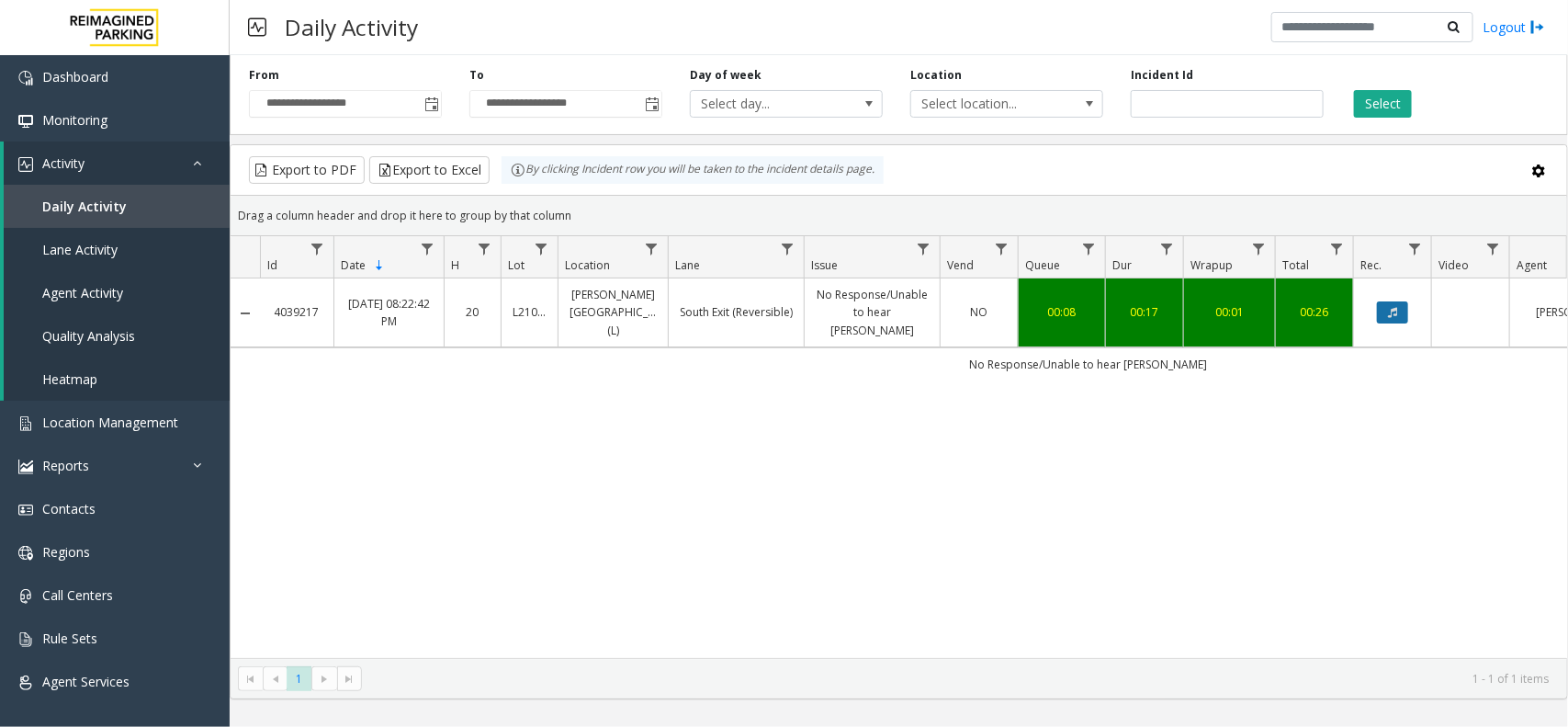 click 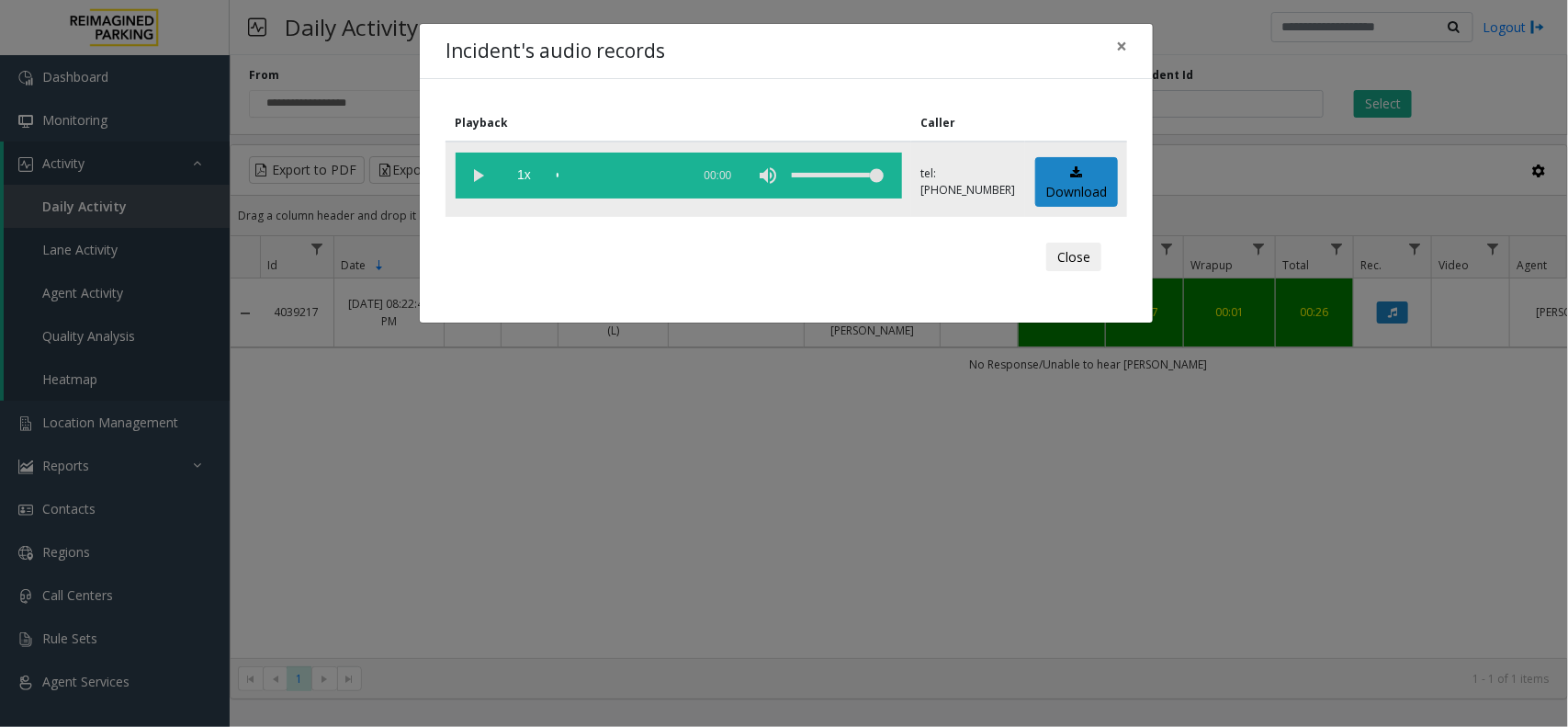click 